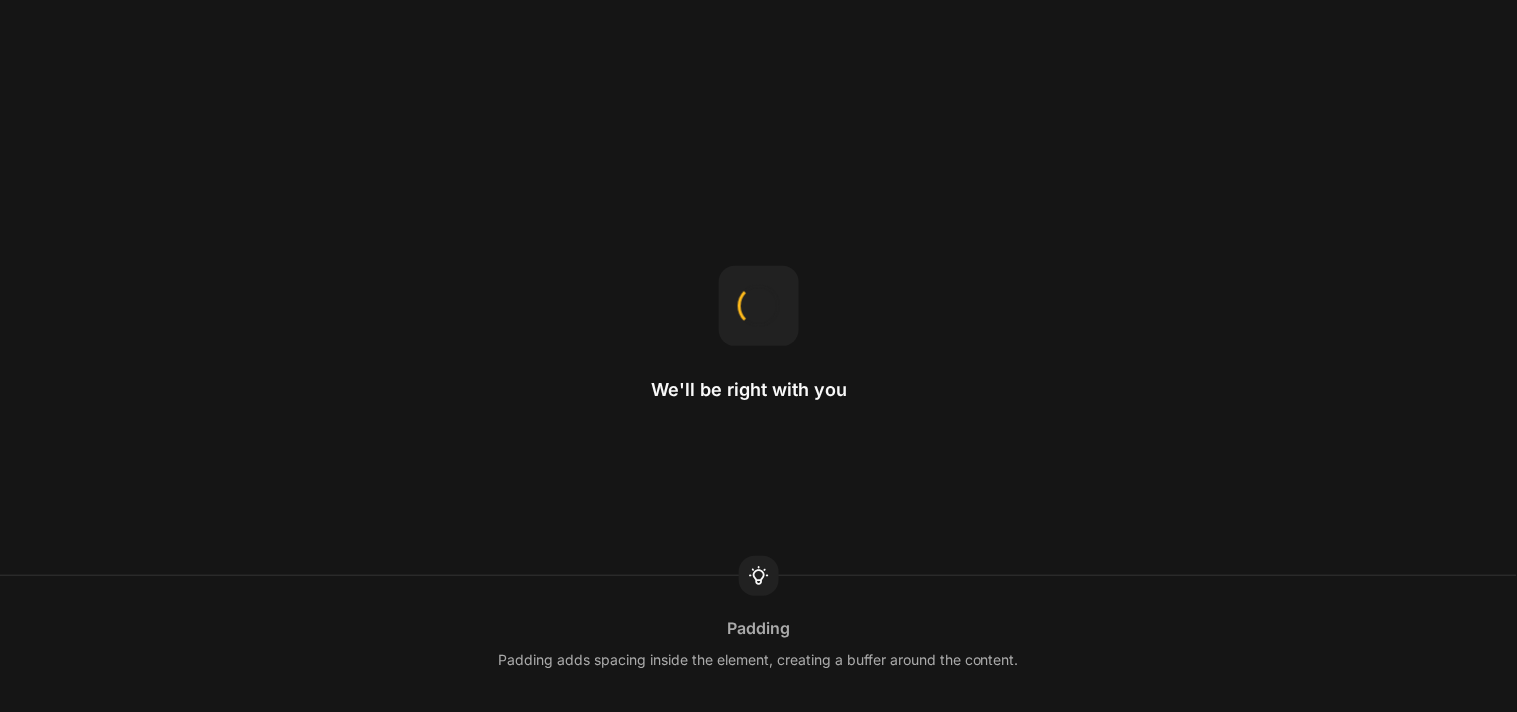 scroll, scrollTop: 0, scrollLeft: 0, axis: both 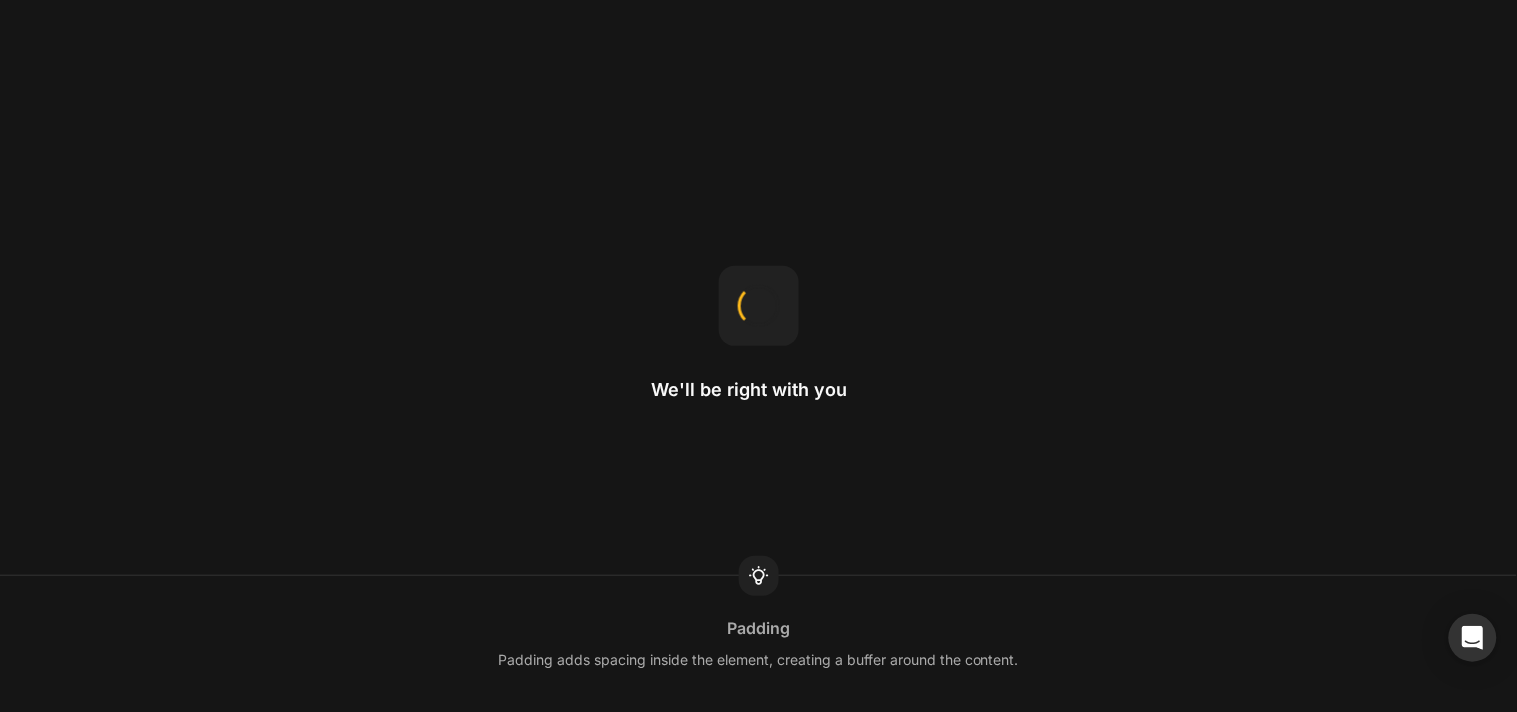 click on "We'll be right with you" at bounding box center [759, 356] 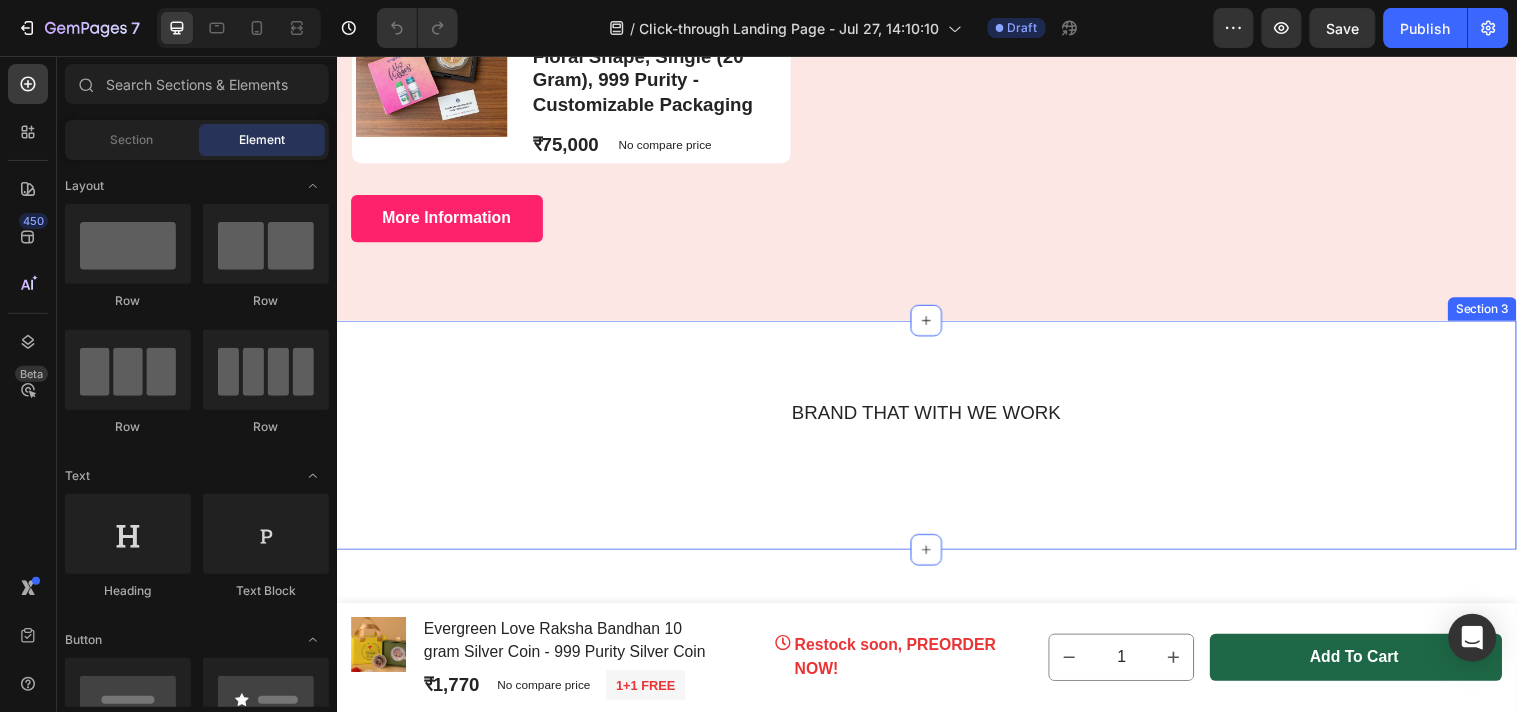 scroll, scrollTop: 777, scrollLeft: 0, axis: vertical 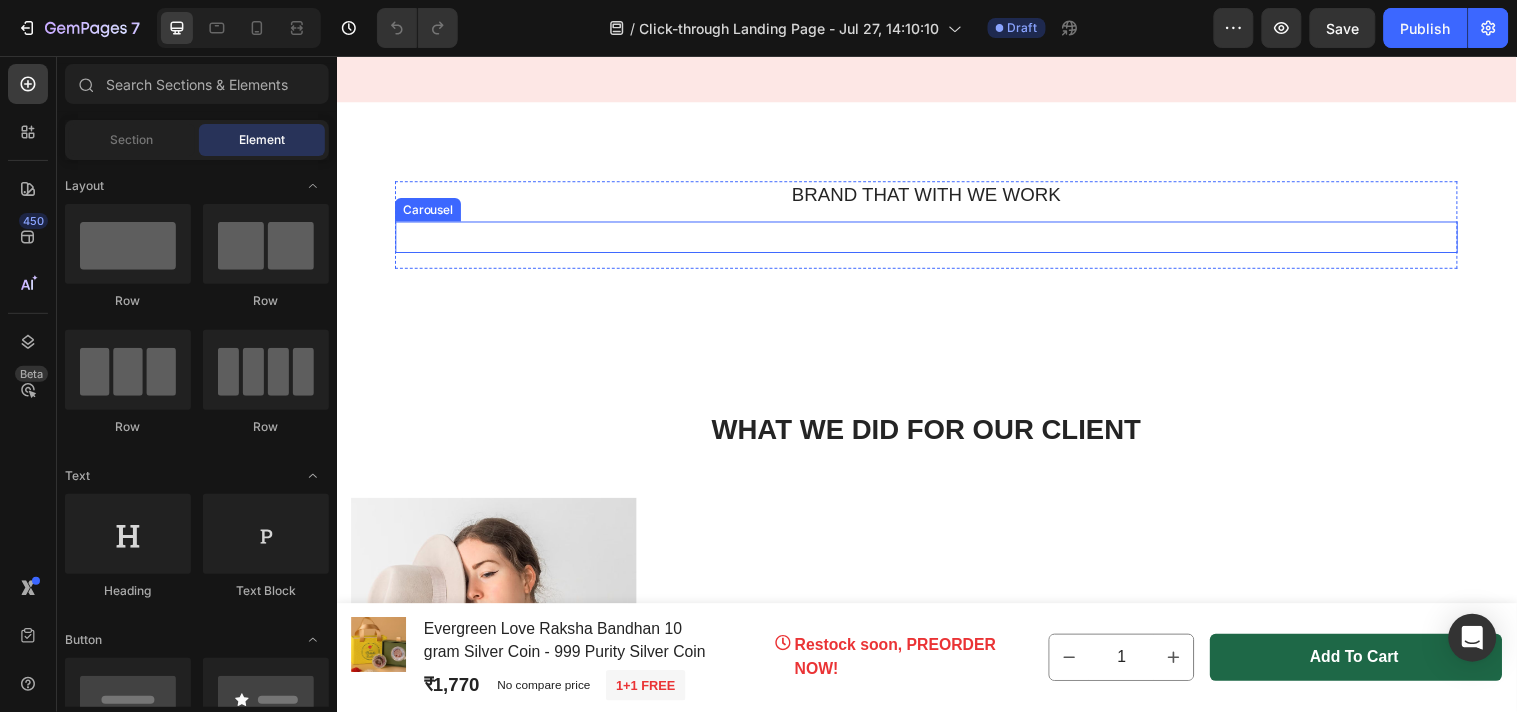 click on "Image Image Image Image Image Image Image Carousel" at bounding box center [936, 239] 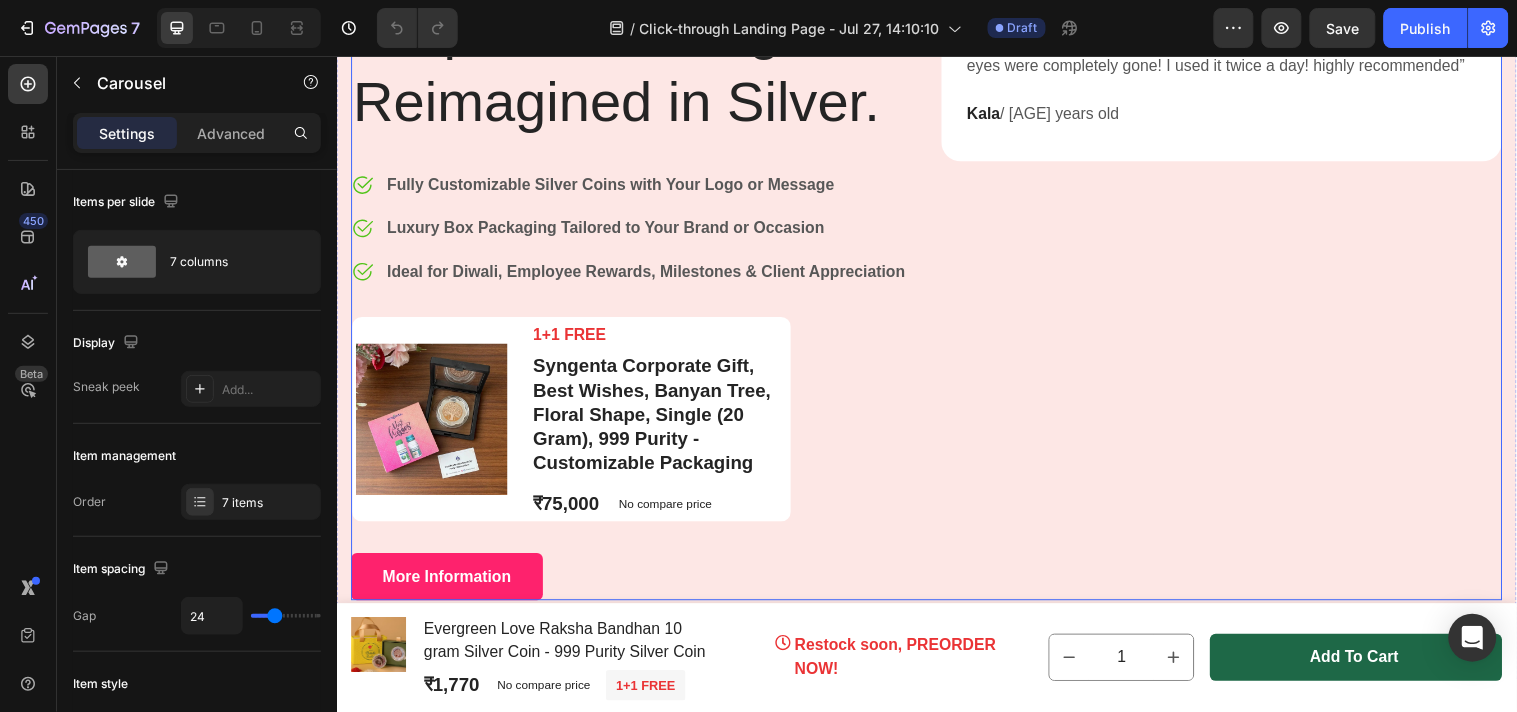 scroll, scrollTop: 0, scrollLeft: 0, axis: both 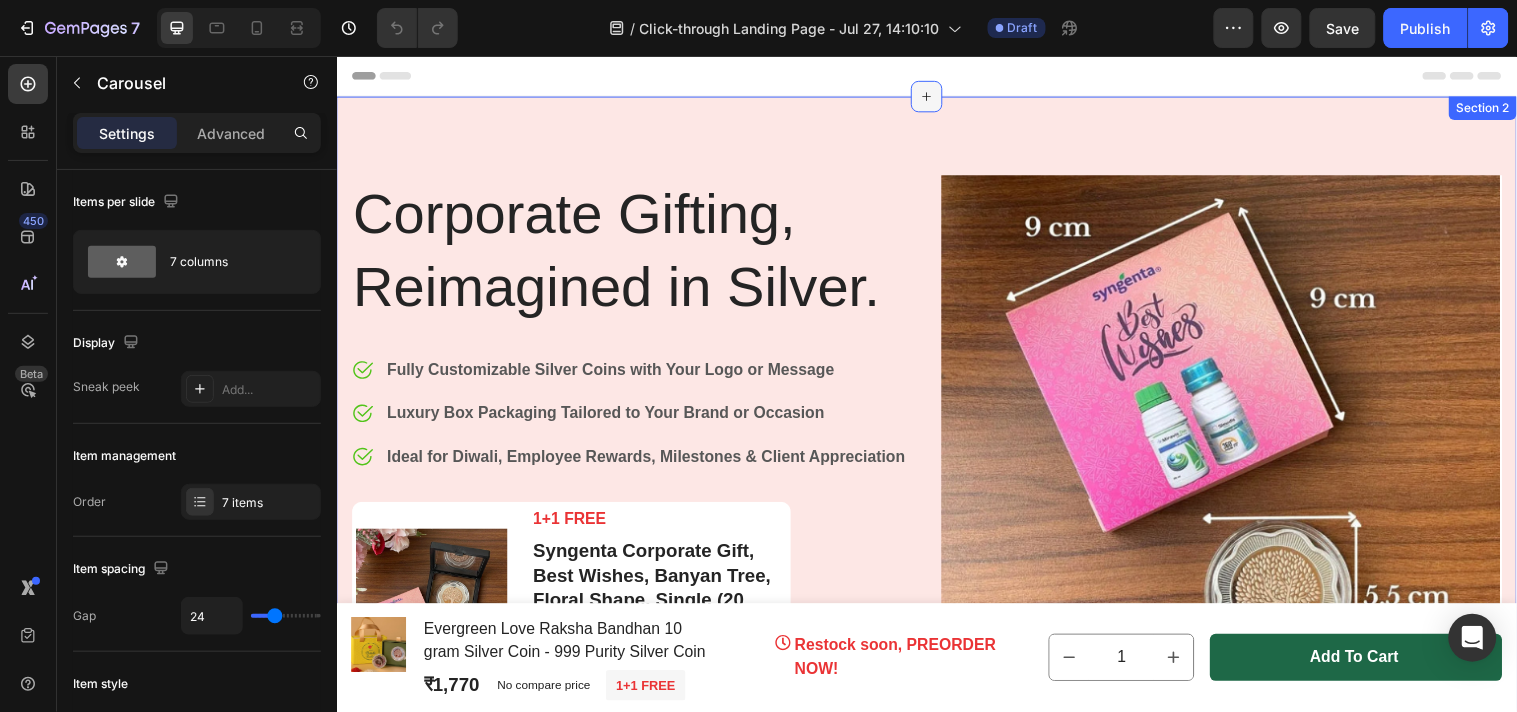 click 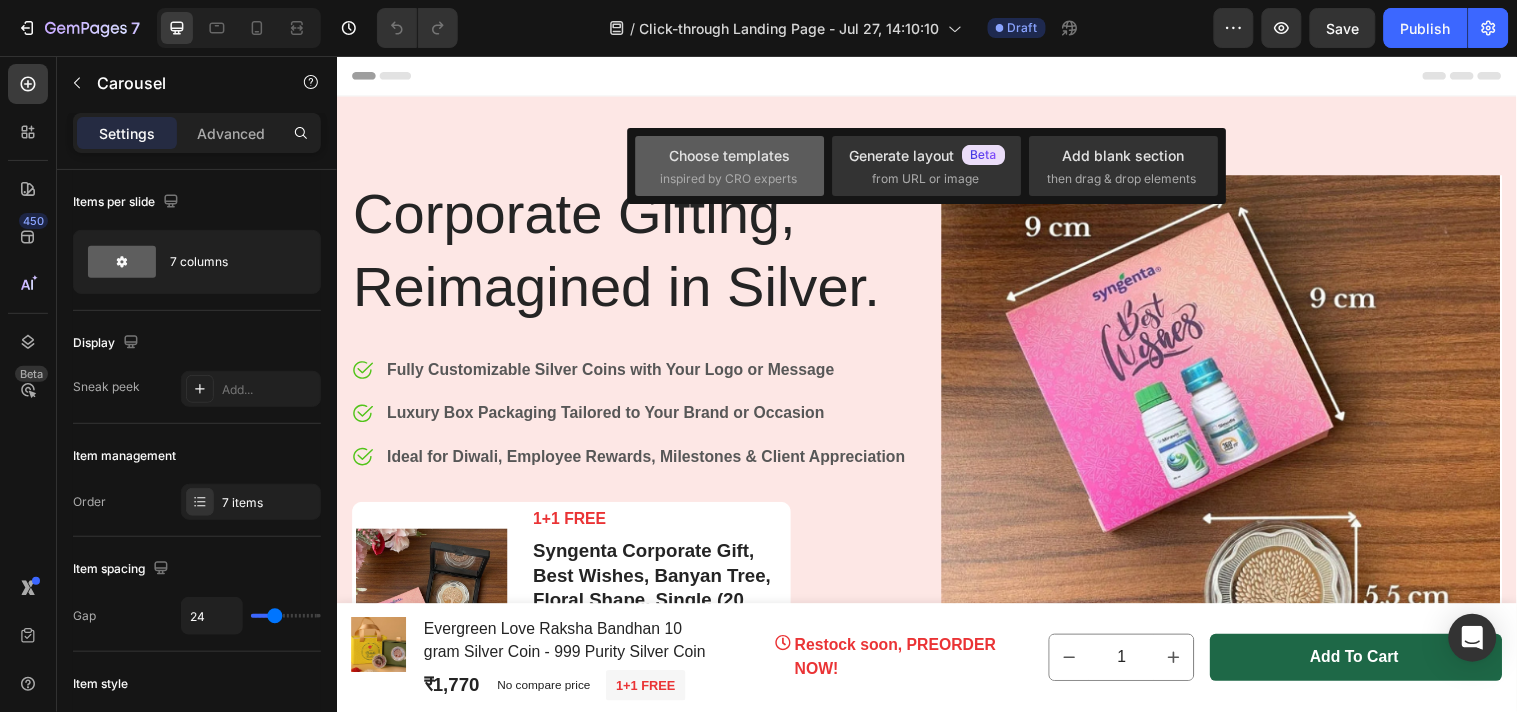 click on "inspired by CRO experts" at bounding box center (728, 179) 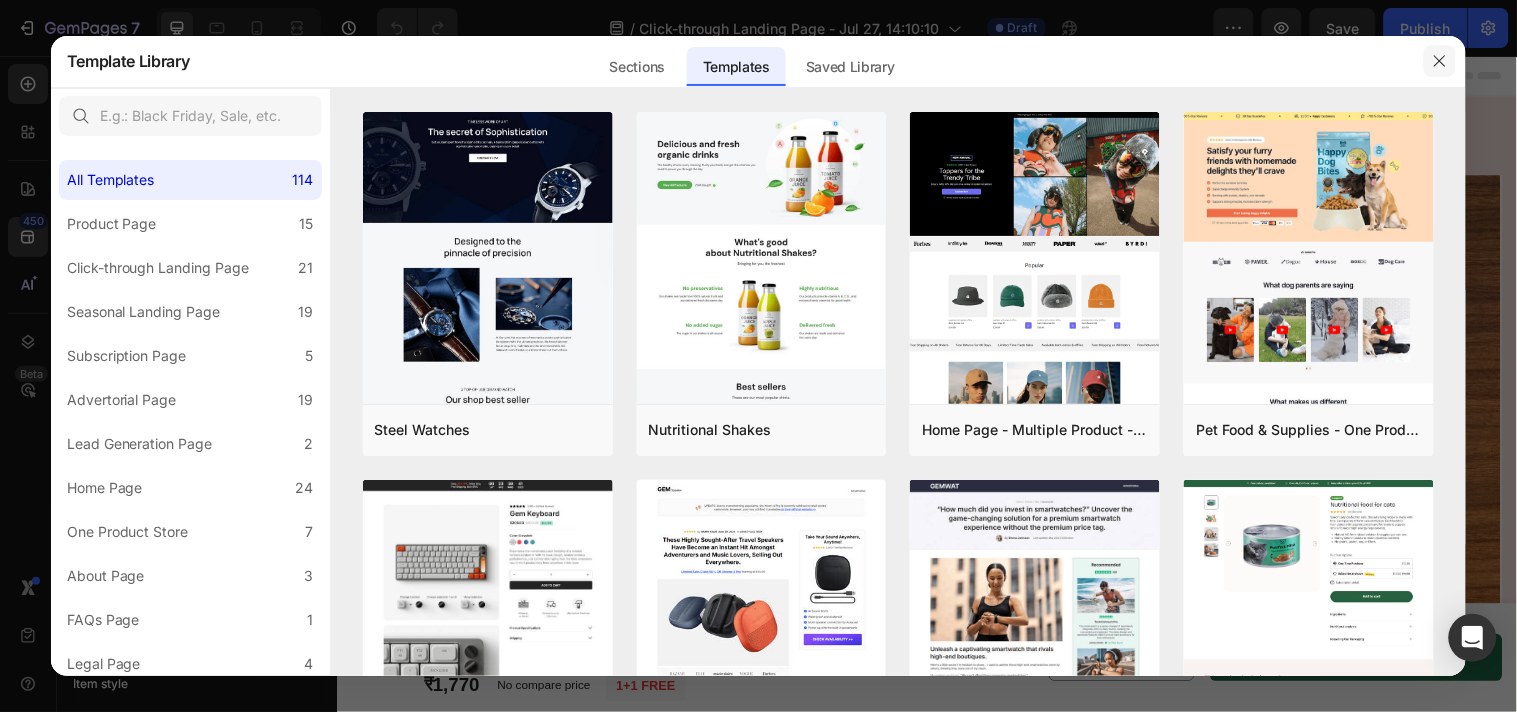 click 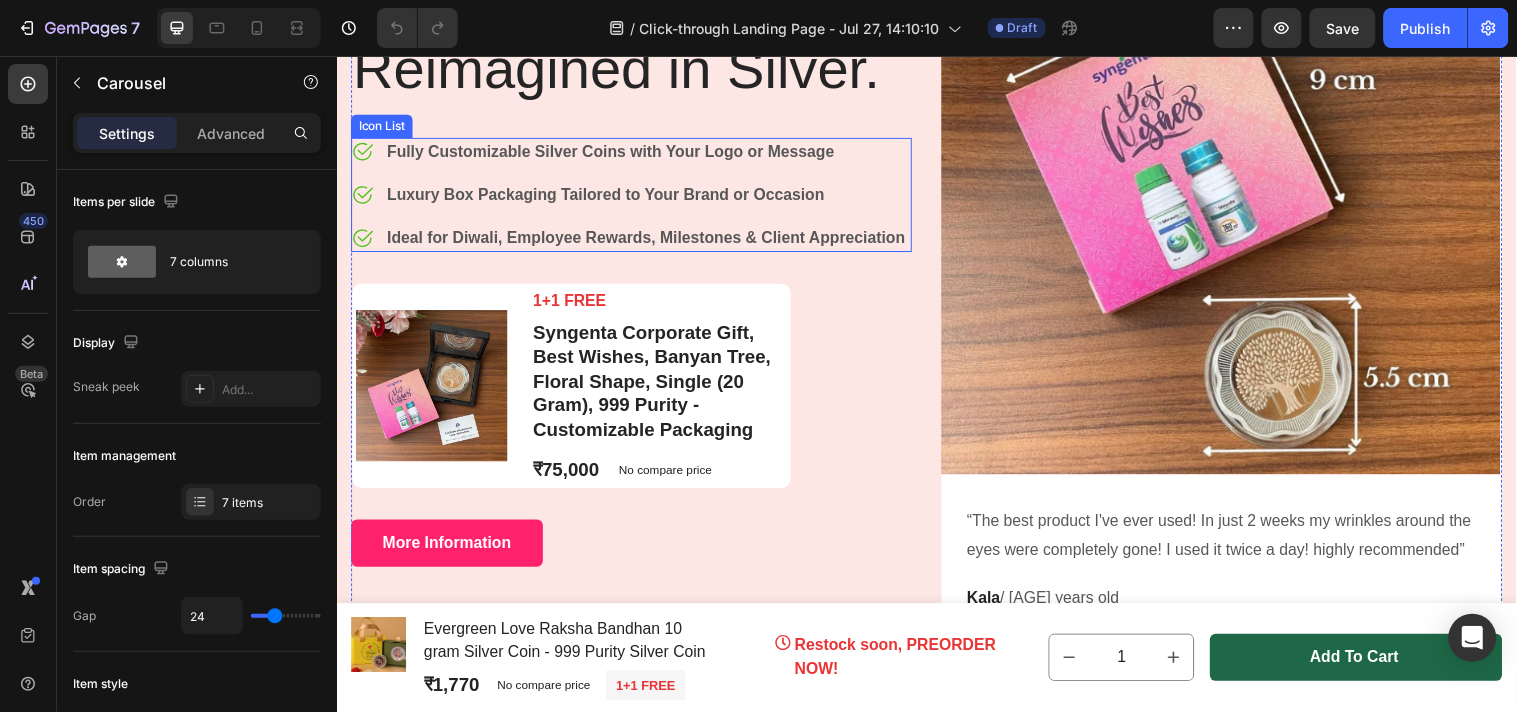scroll, scrollTop: 0, scrollLeft: 0, axis: both 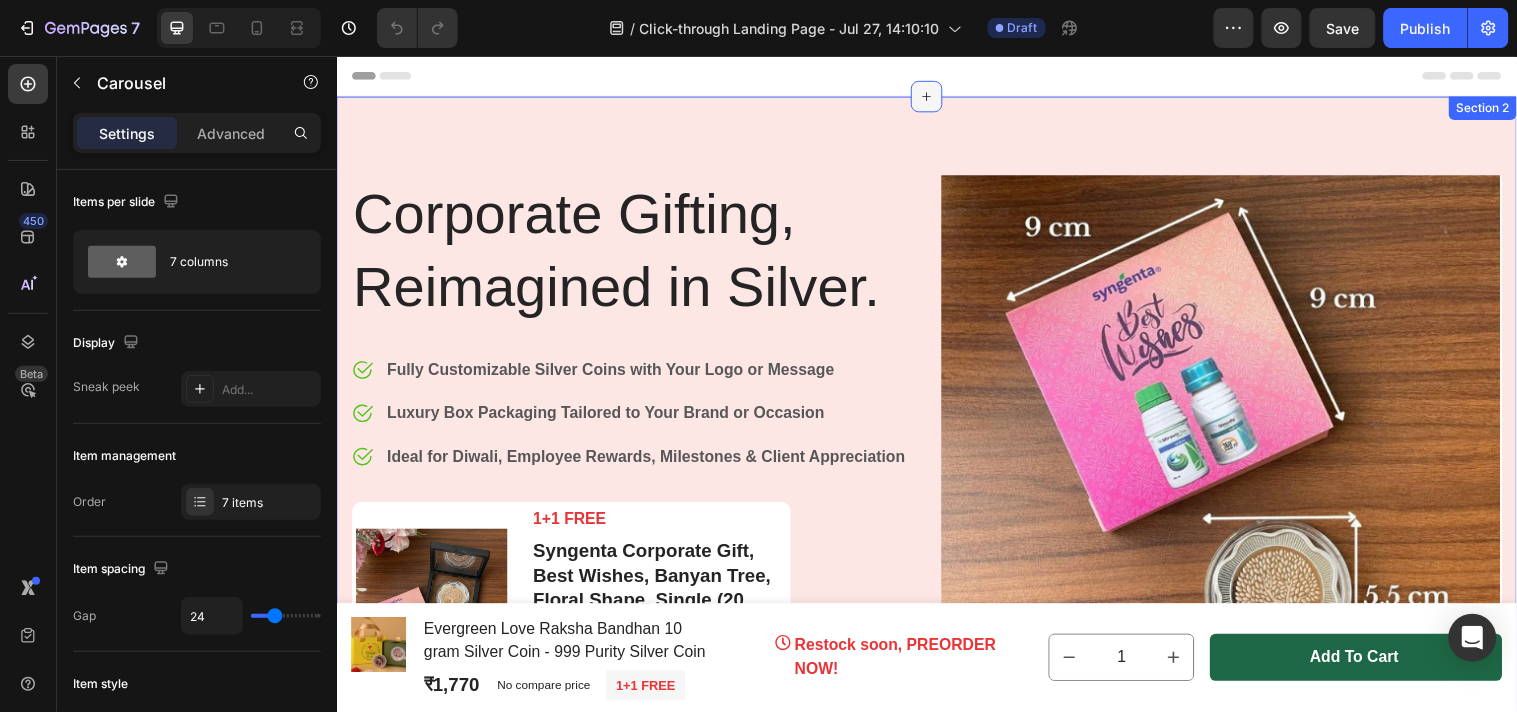 click 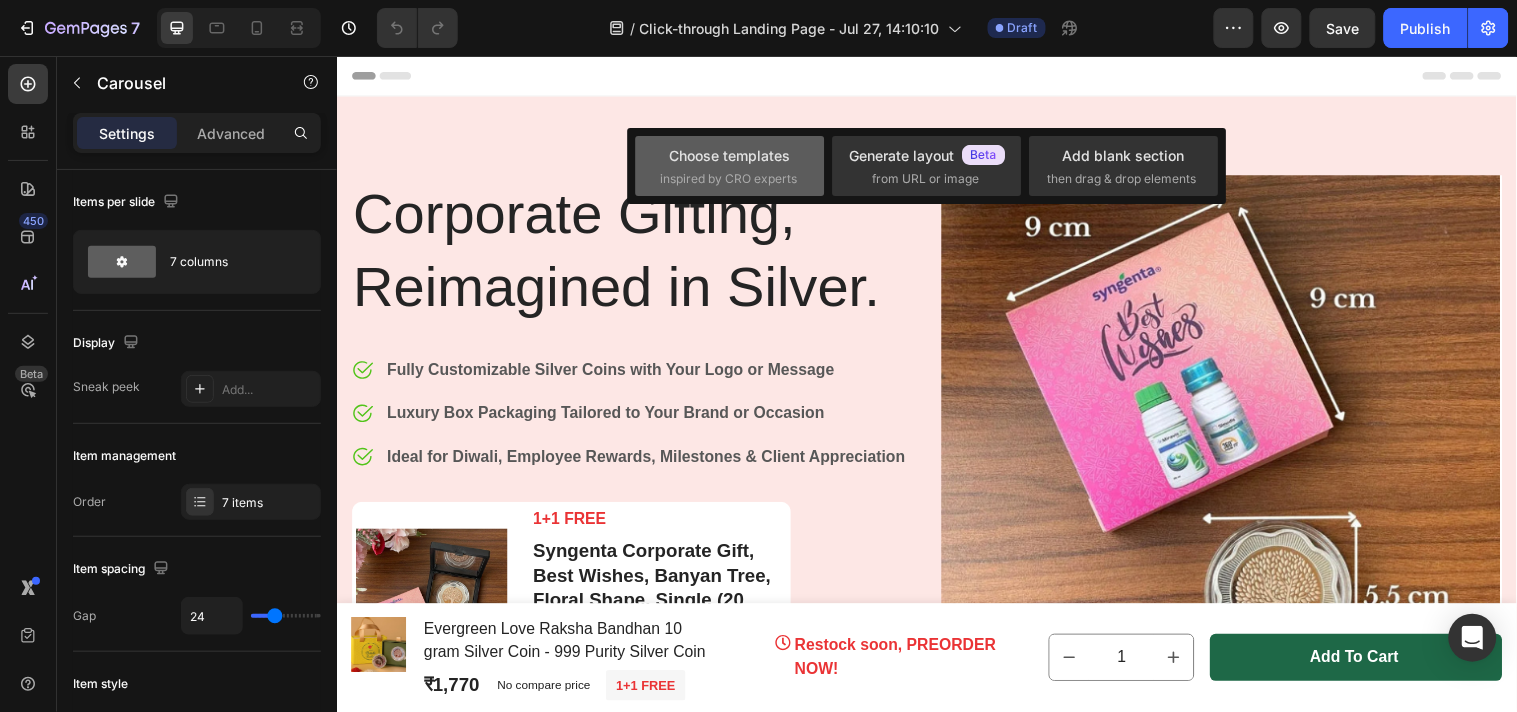 click on "Choose templates" at bounding box center (730, 155) 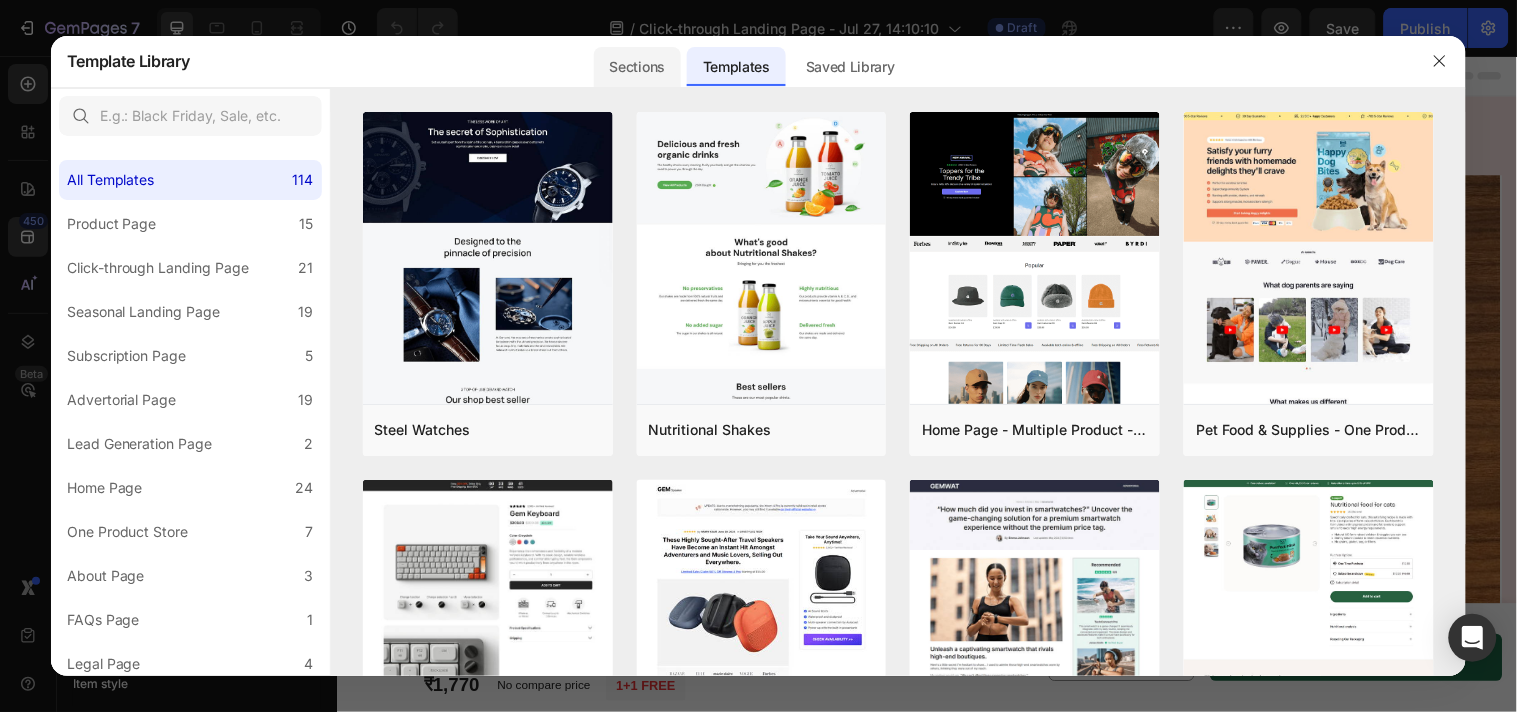 click on "Sections" 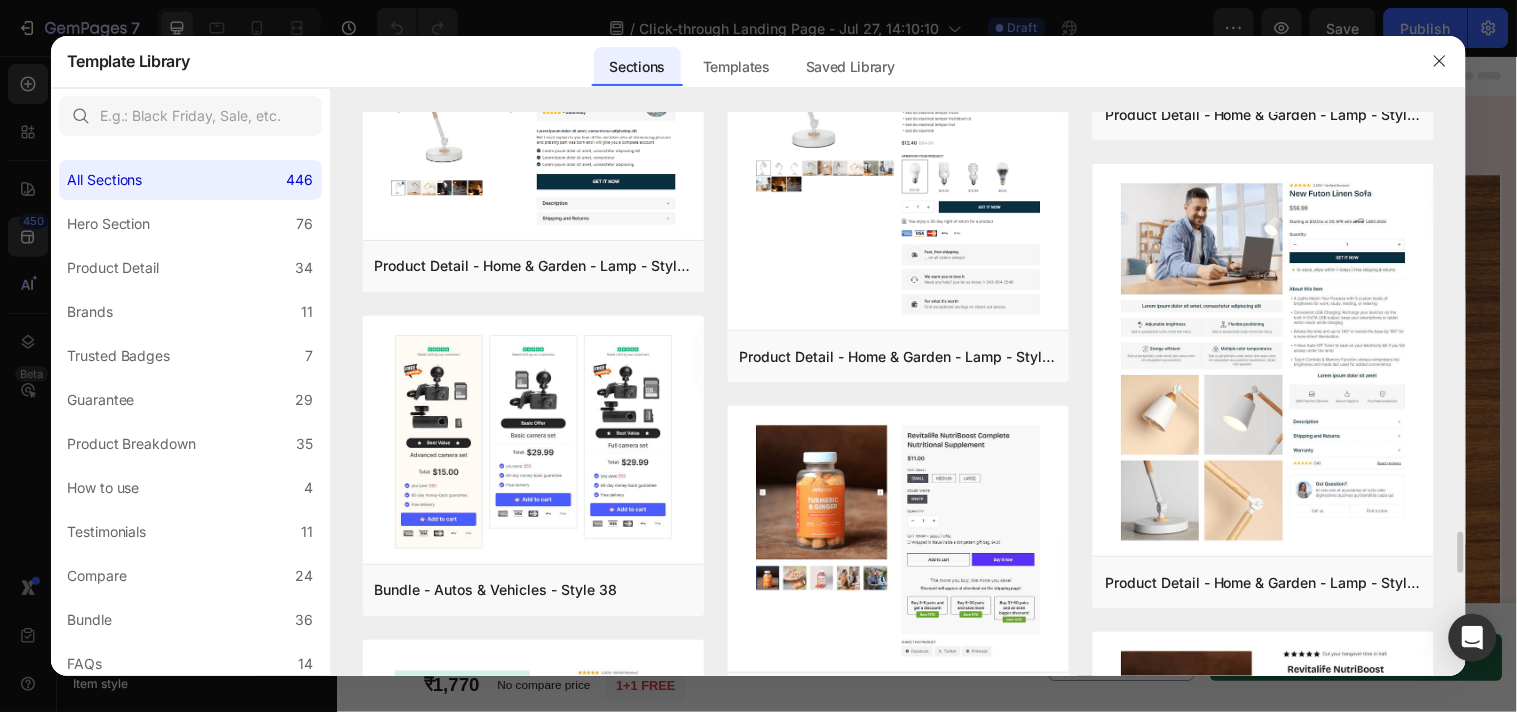 scroll, scrollTop: 6114, scrollLeft: 0, axis: vertical 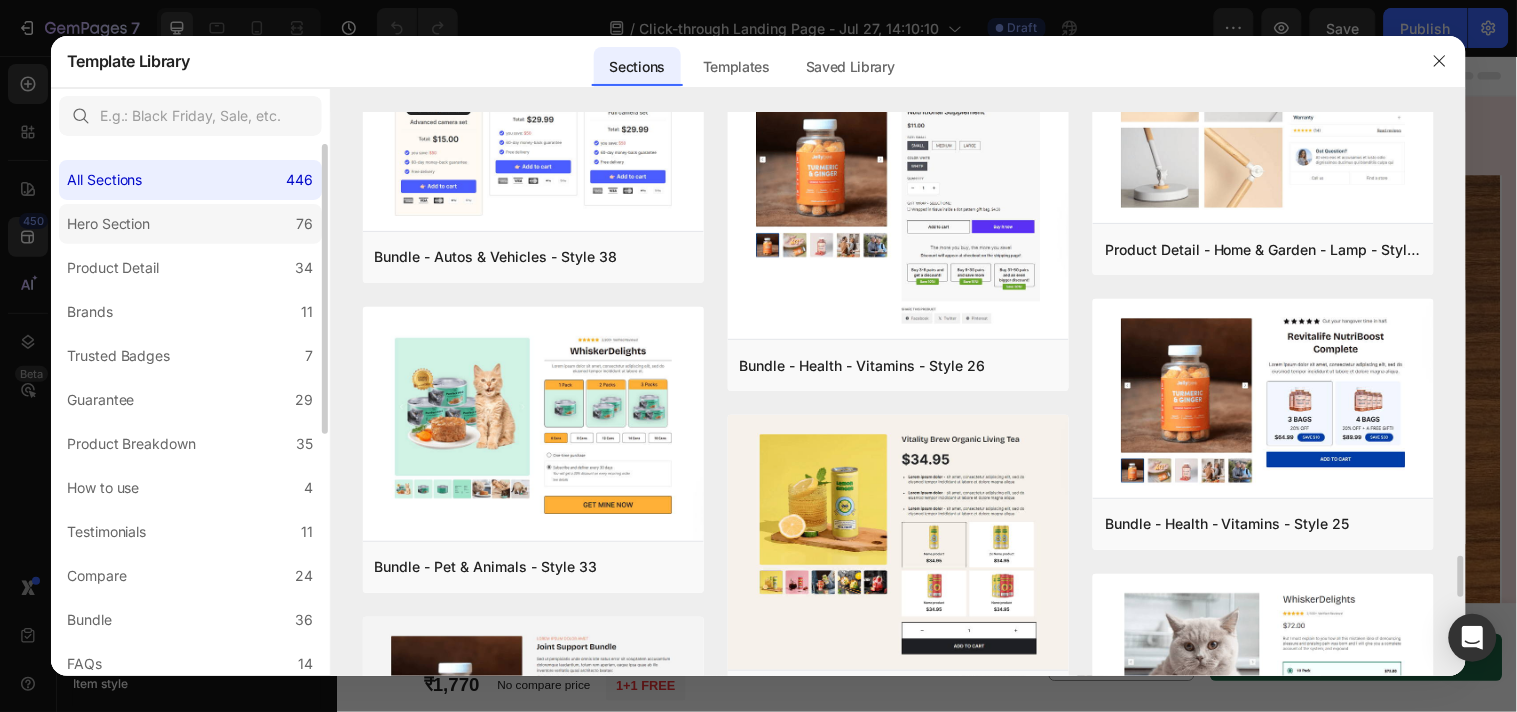 click on "Hero Section 76" 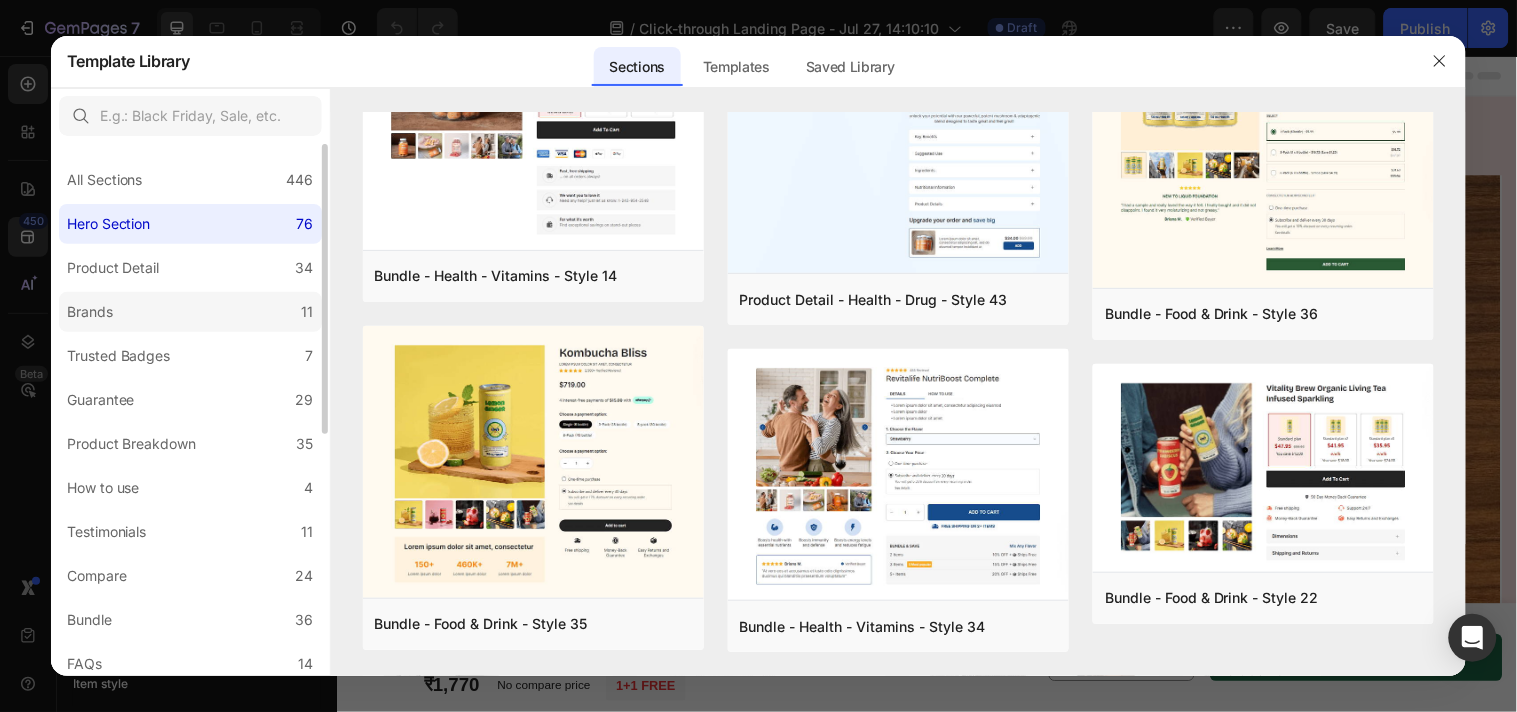 scroll, scrollTop: 0, scrollLeft: 0, axis: both 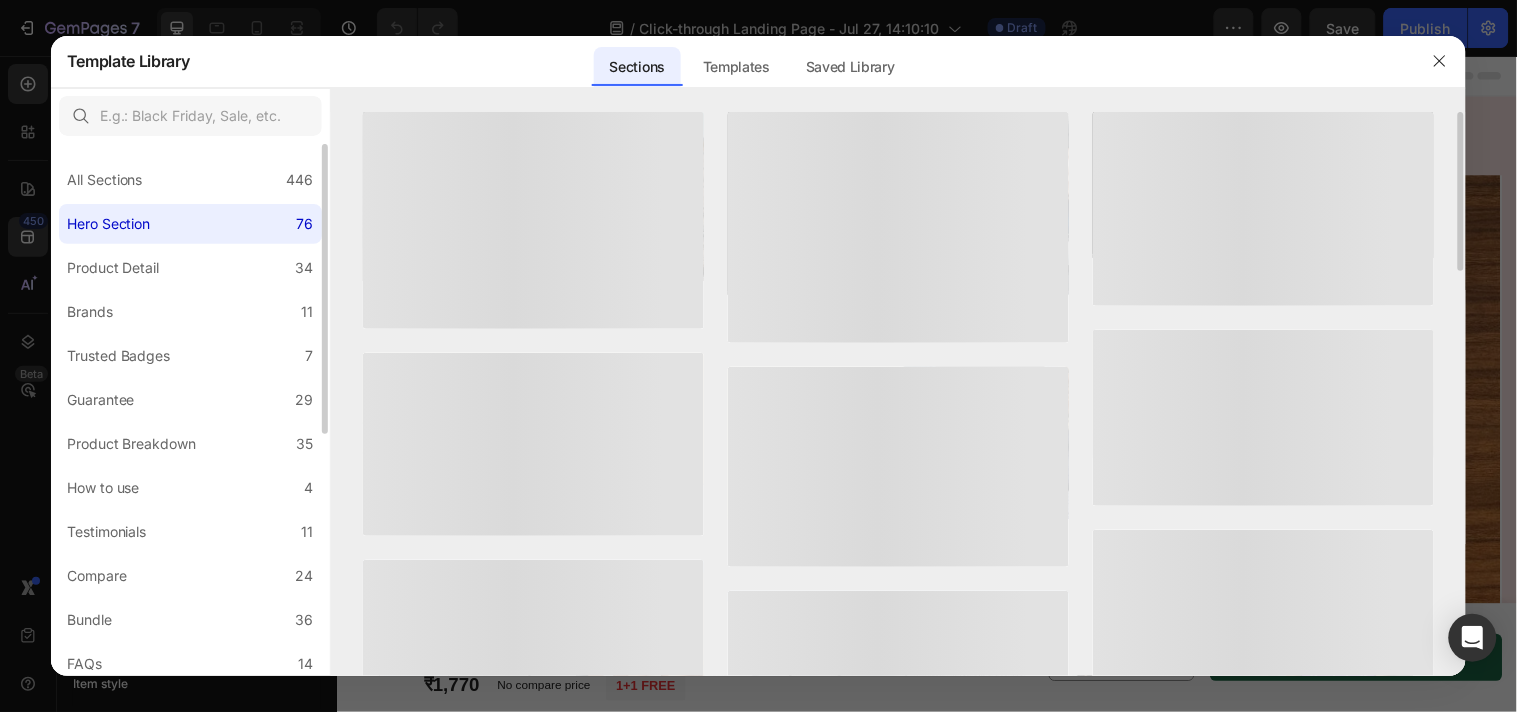 drag, startPoint x: 216, startPoint y: 230, endPoint x: 216, endPoint y: 245, distance: 15 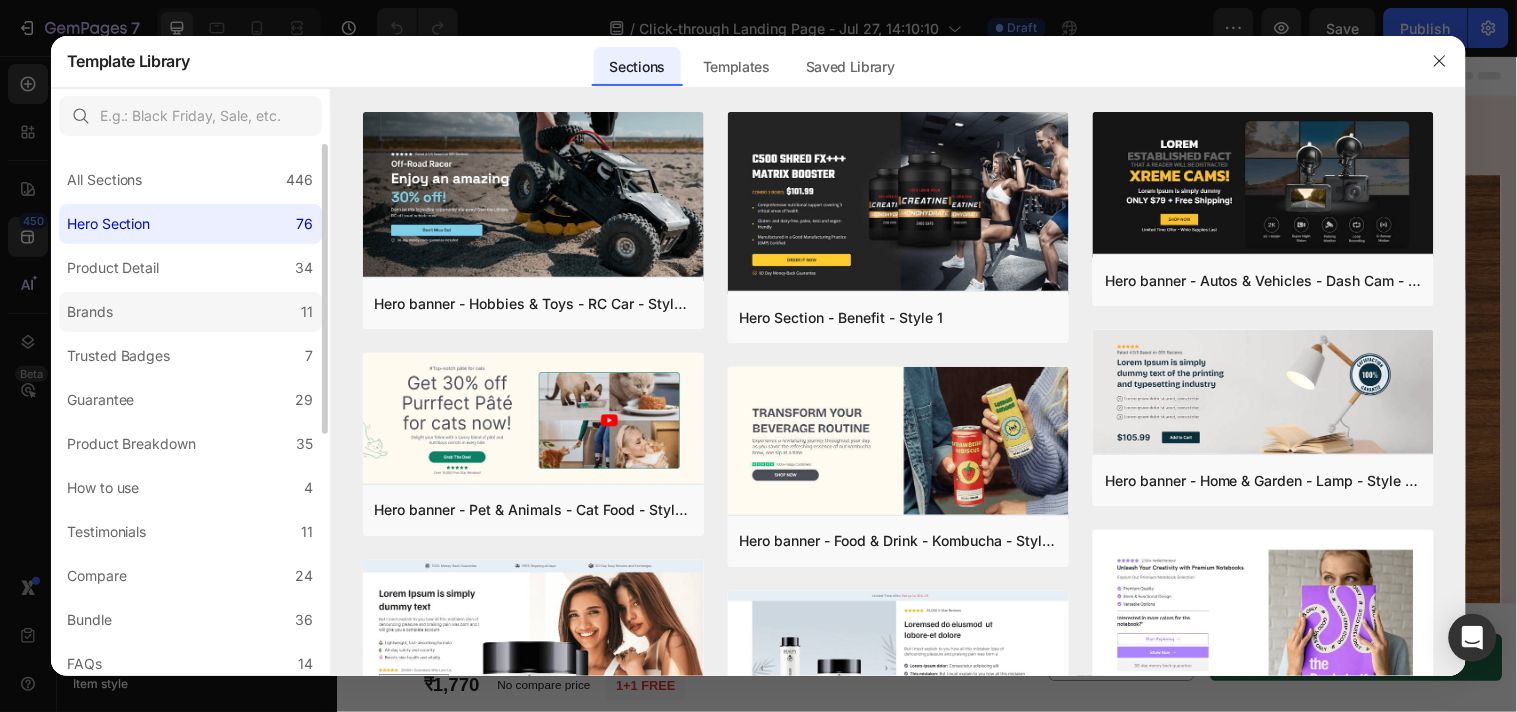 drag, startPoint x: 160, startPoint y: 302, endPoint x: 194, endPoint y: 311, distance: 35.17101 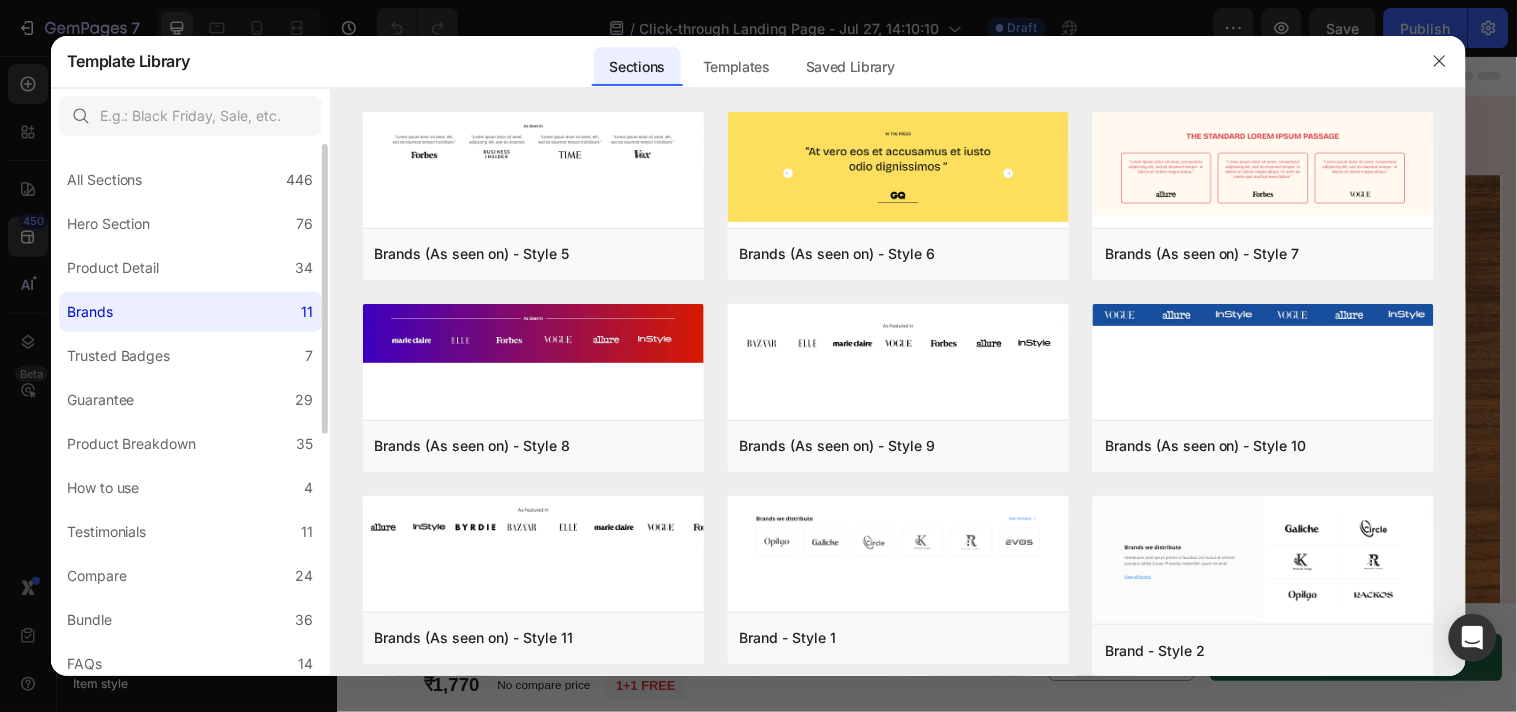 scroll, scrollTop: 222, scrollLeft: 0, axis: vertical 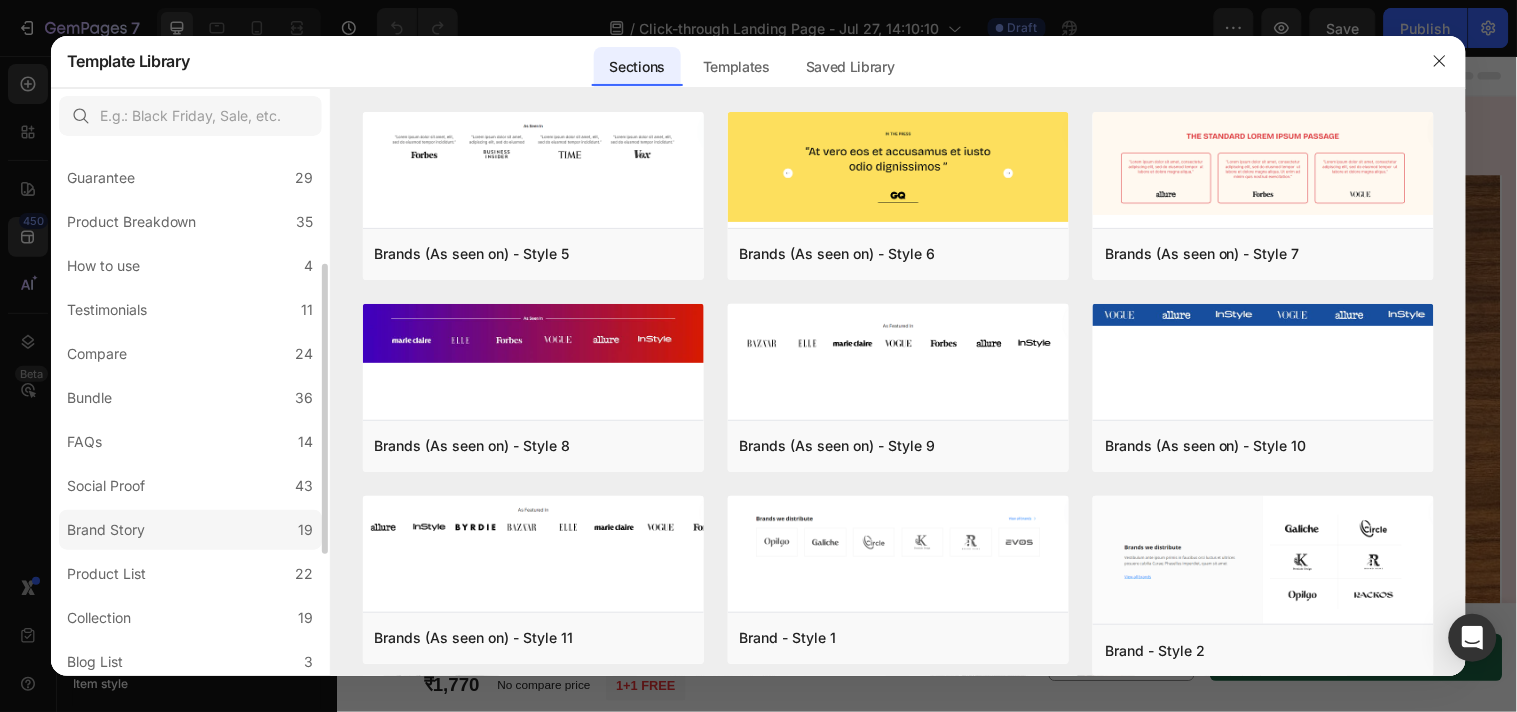 click on "Brand Story" at bounding box center [110, 530] 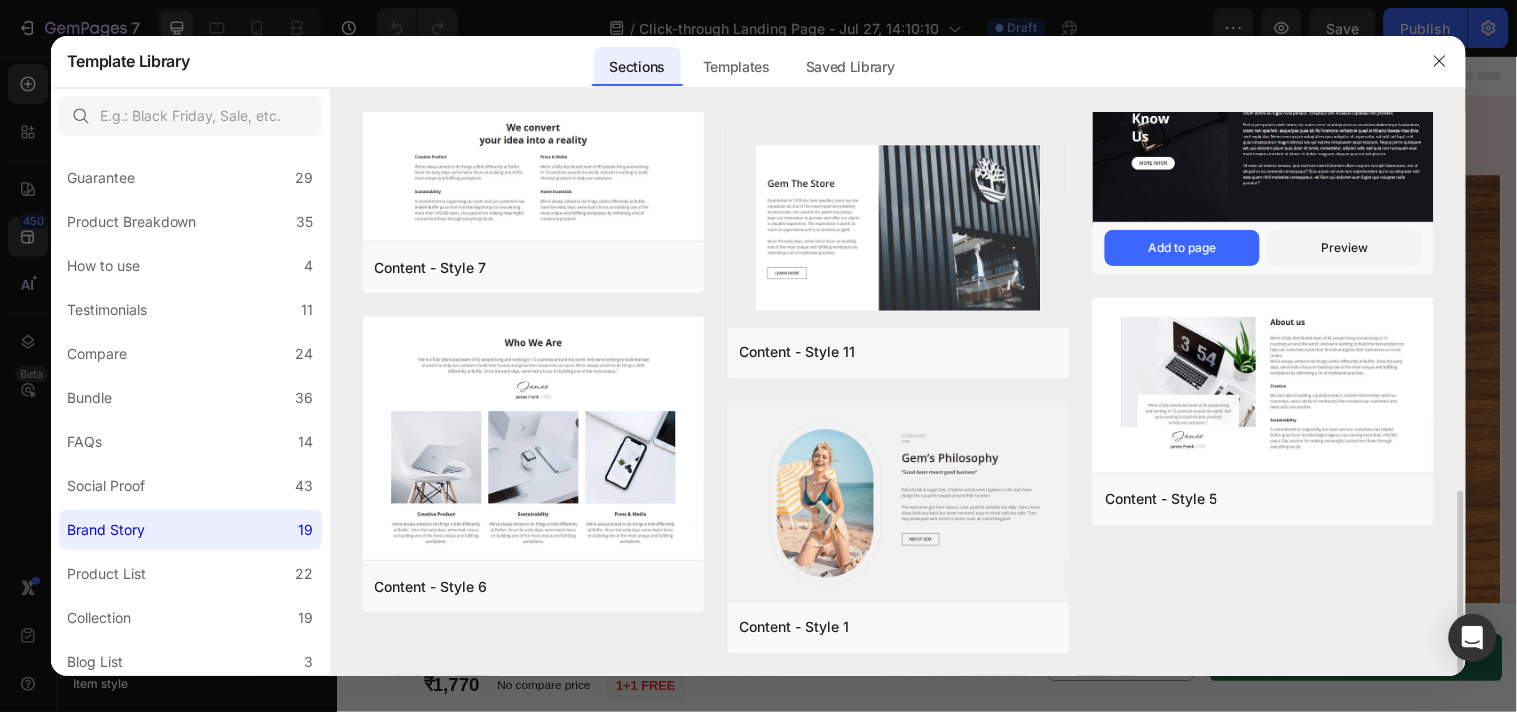 scroll, scrollTop: 811, scrollLeft: 0, axis: vertical 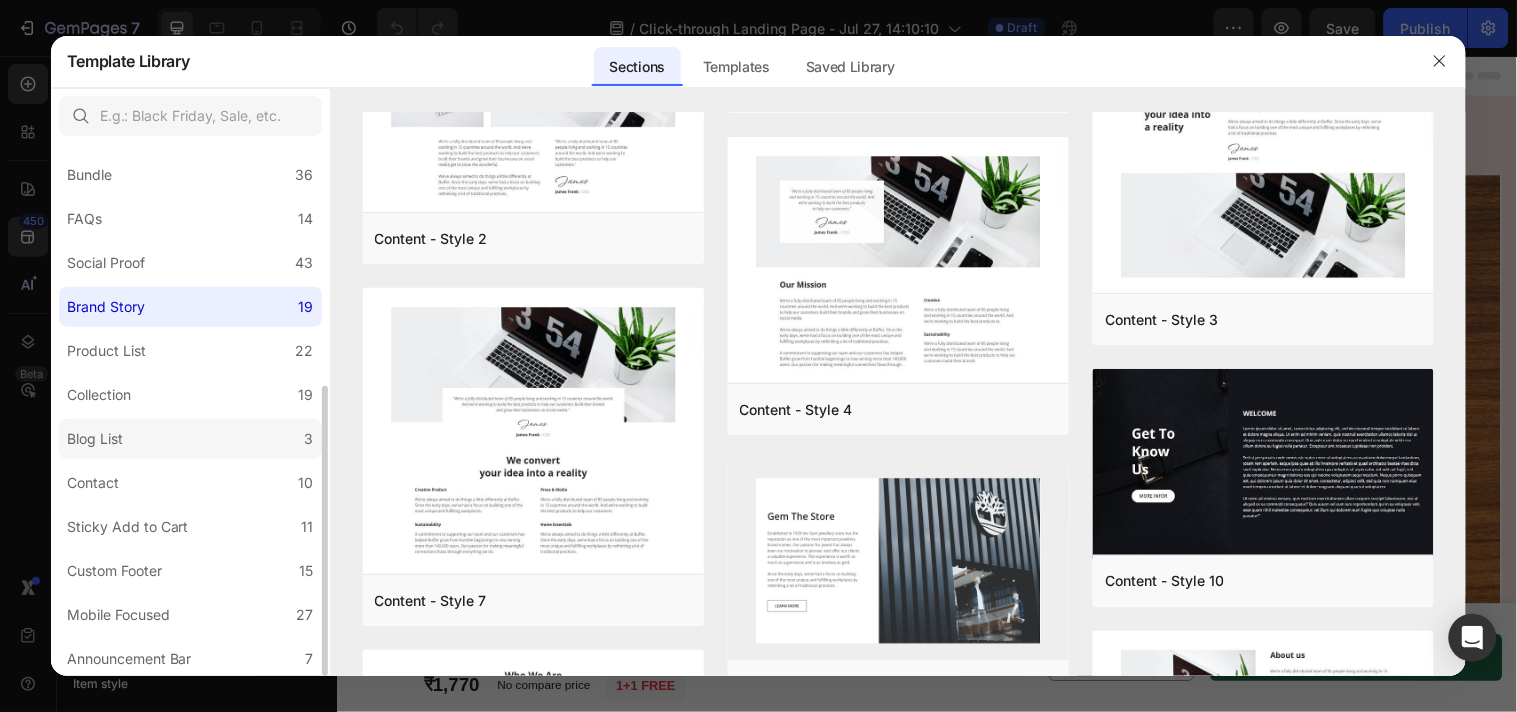 drag, startPoint x: 132, startPoint y: 421, endPoint x: 142, endPoint y: 426, distance: 11.18034 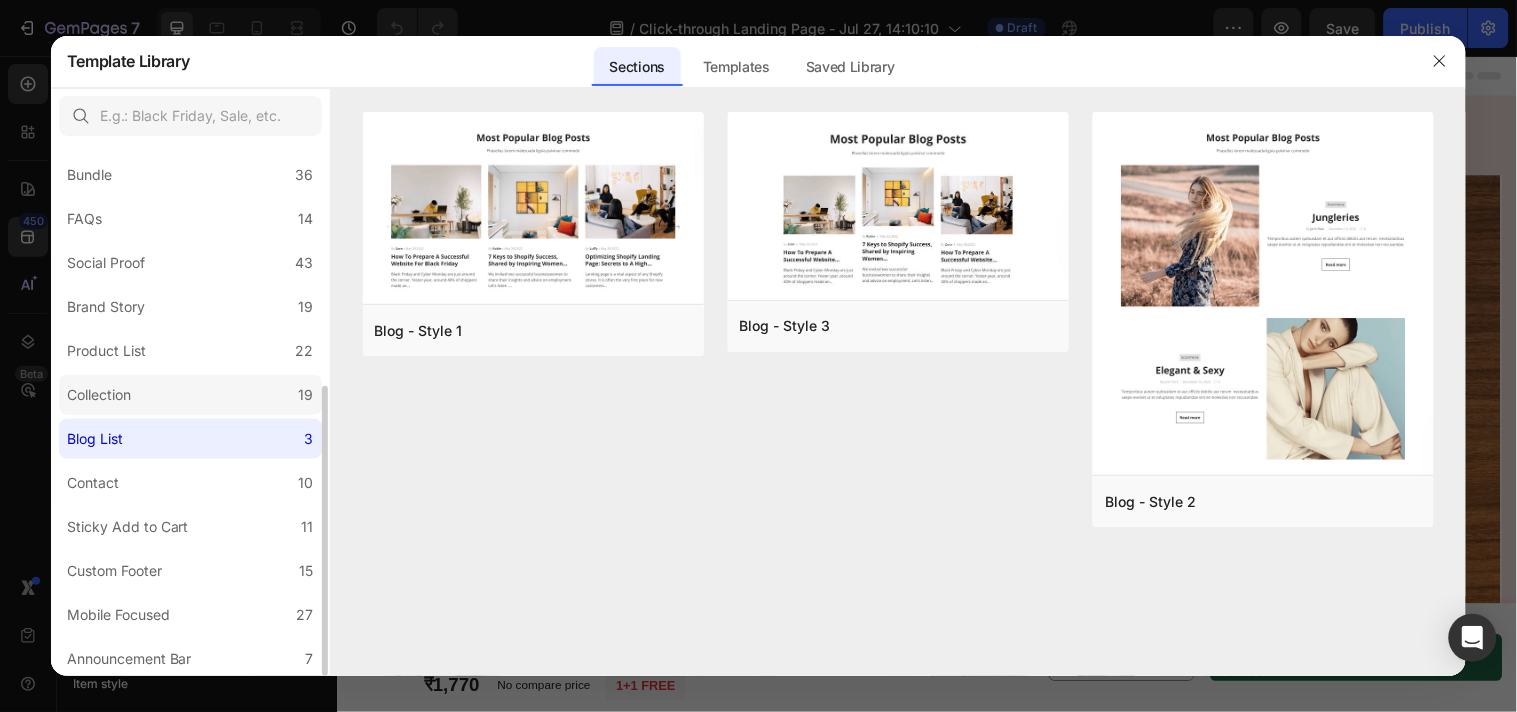 click on "Collection 19" 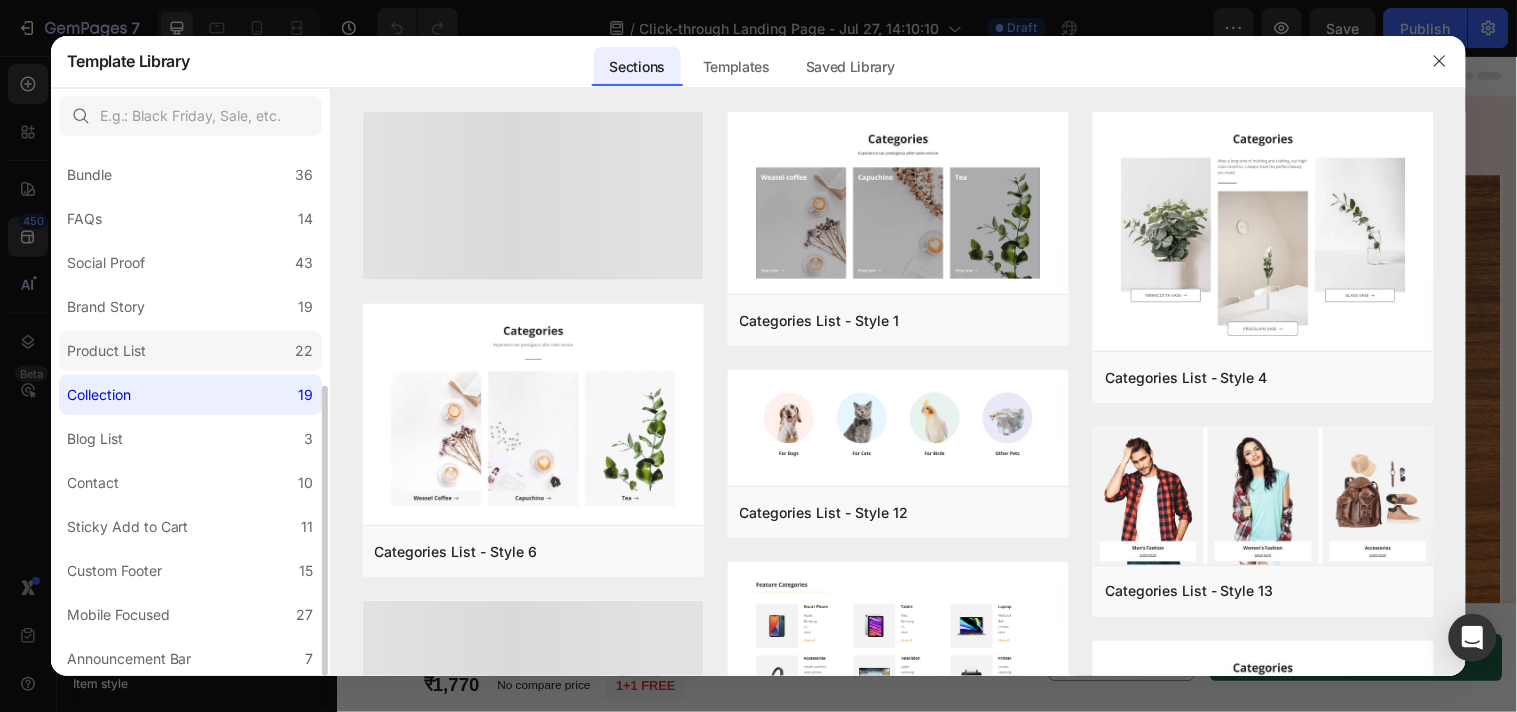 click on "Product List 22" 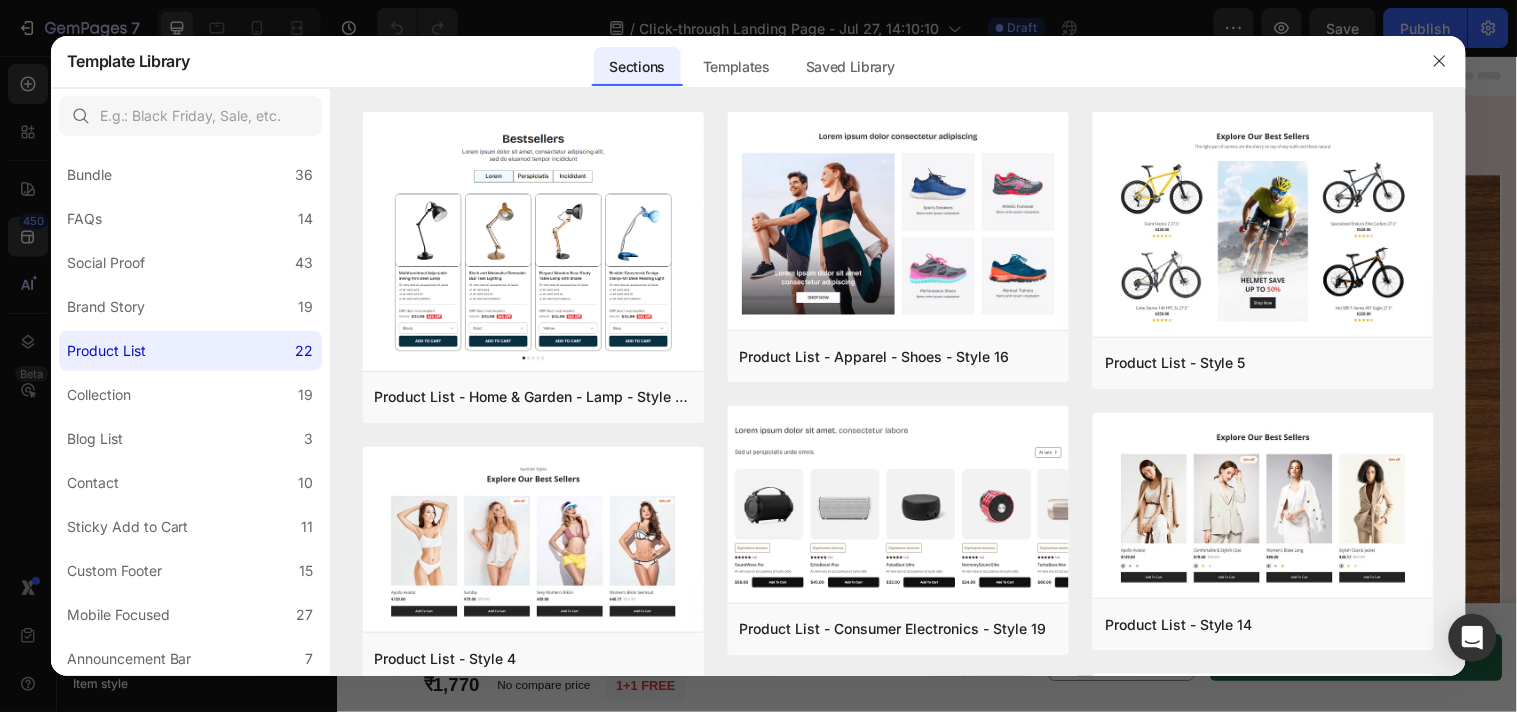 click at bounding box center (758, 356) 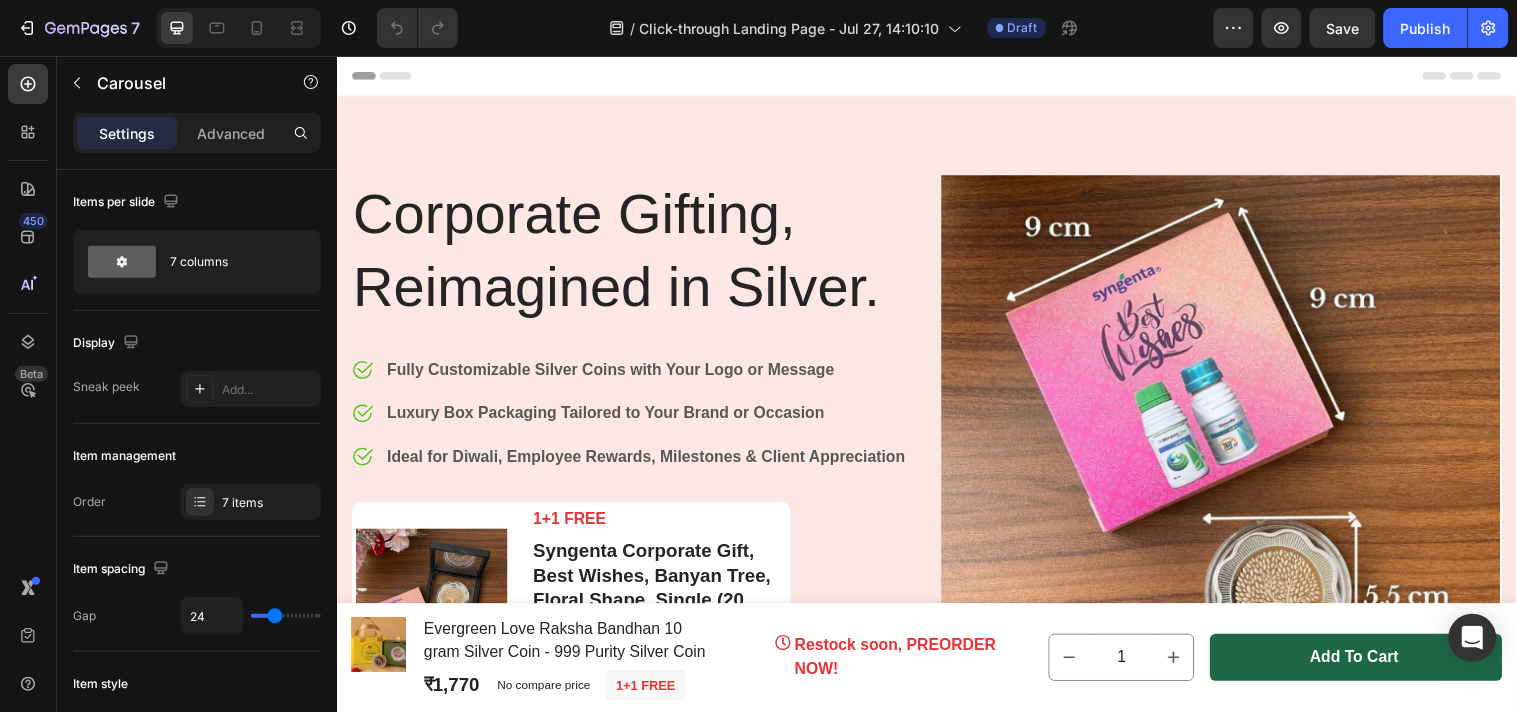 click on "Header" at bounding box center (936, 75) 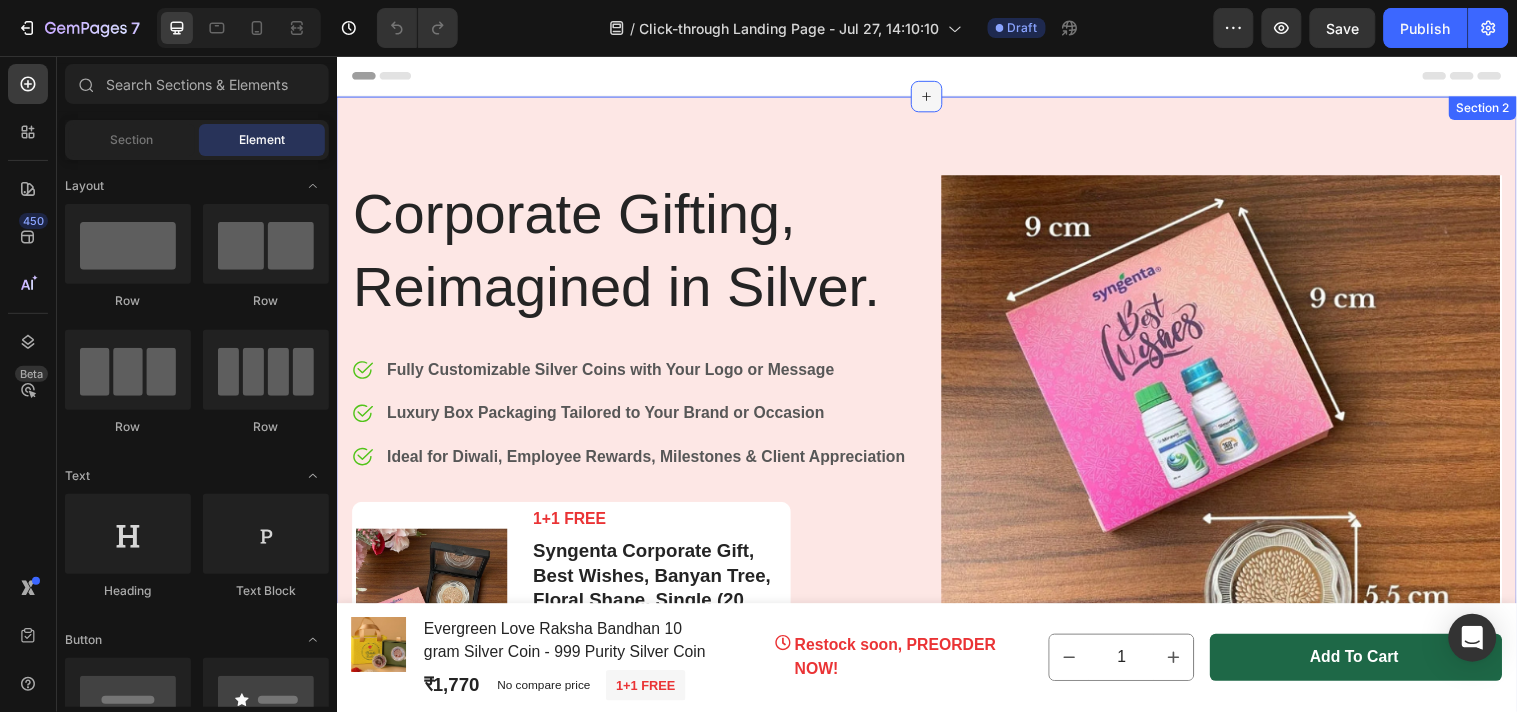click 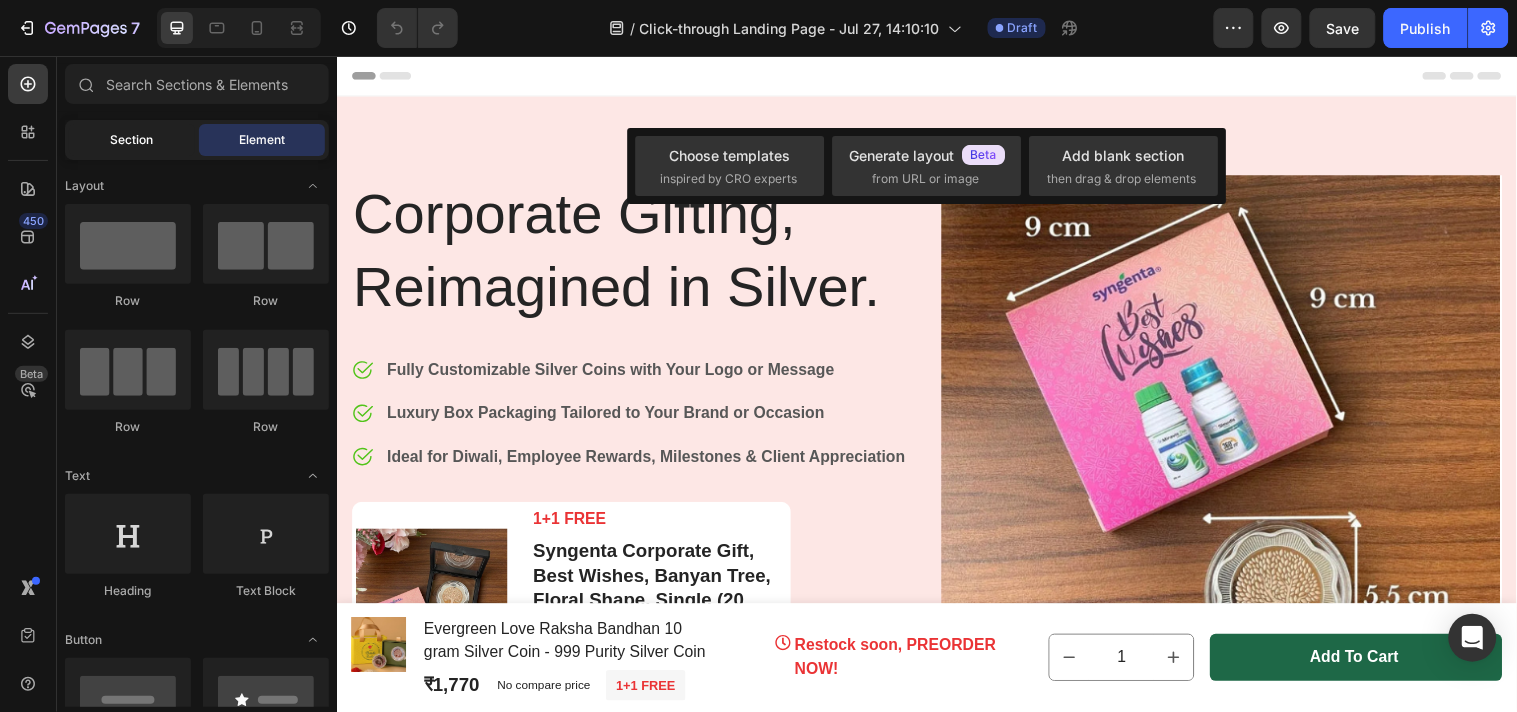 click on "Section" at bounding box center (132, 140) 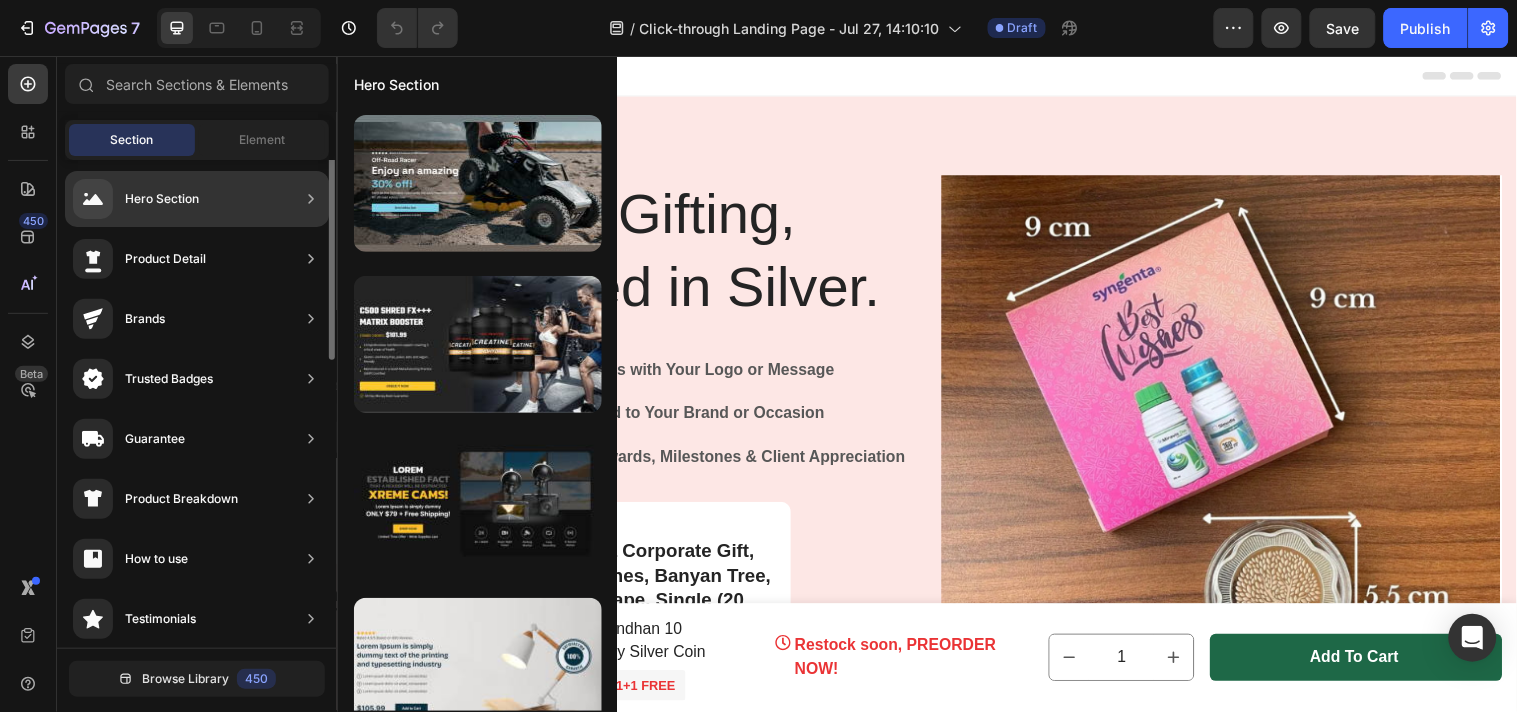 scroll, scrollTop: 0, scrollLeft: 0, axis: both 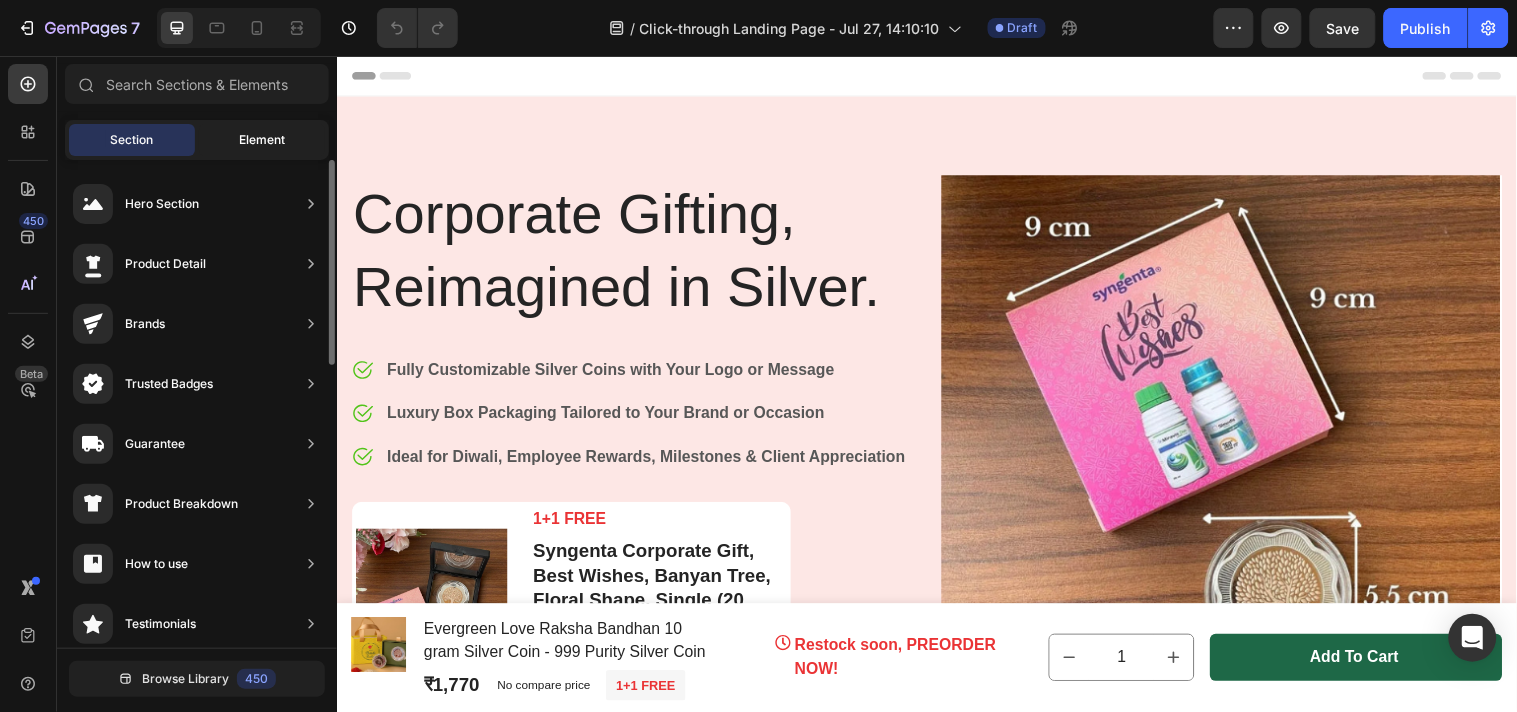 click on "Element" at bounding box center [262, 140] 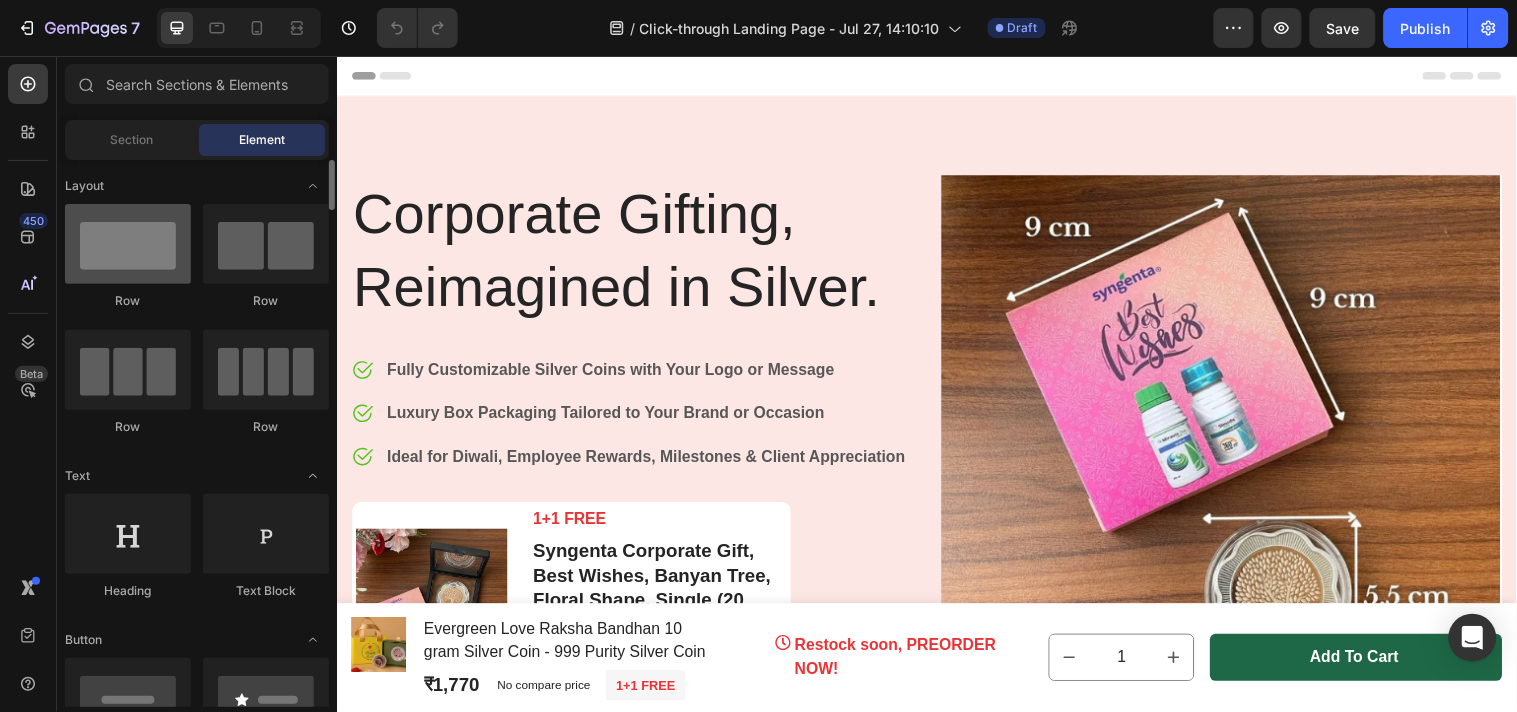 click at bounding box center [128, 244] 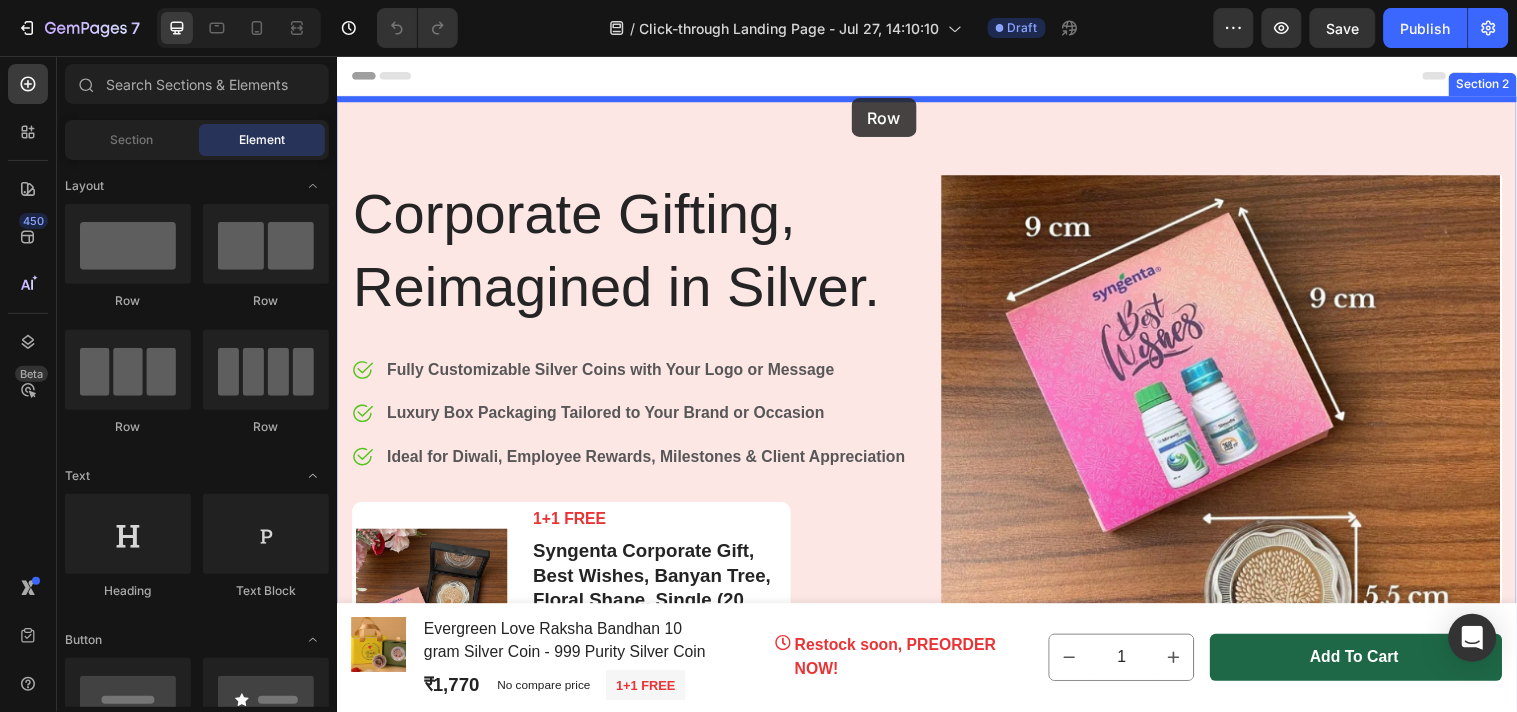 drag, startPoint x: 479, startPoint y: 323, endPoint x: 859, endPoint y: 98, distance: 441.61636 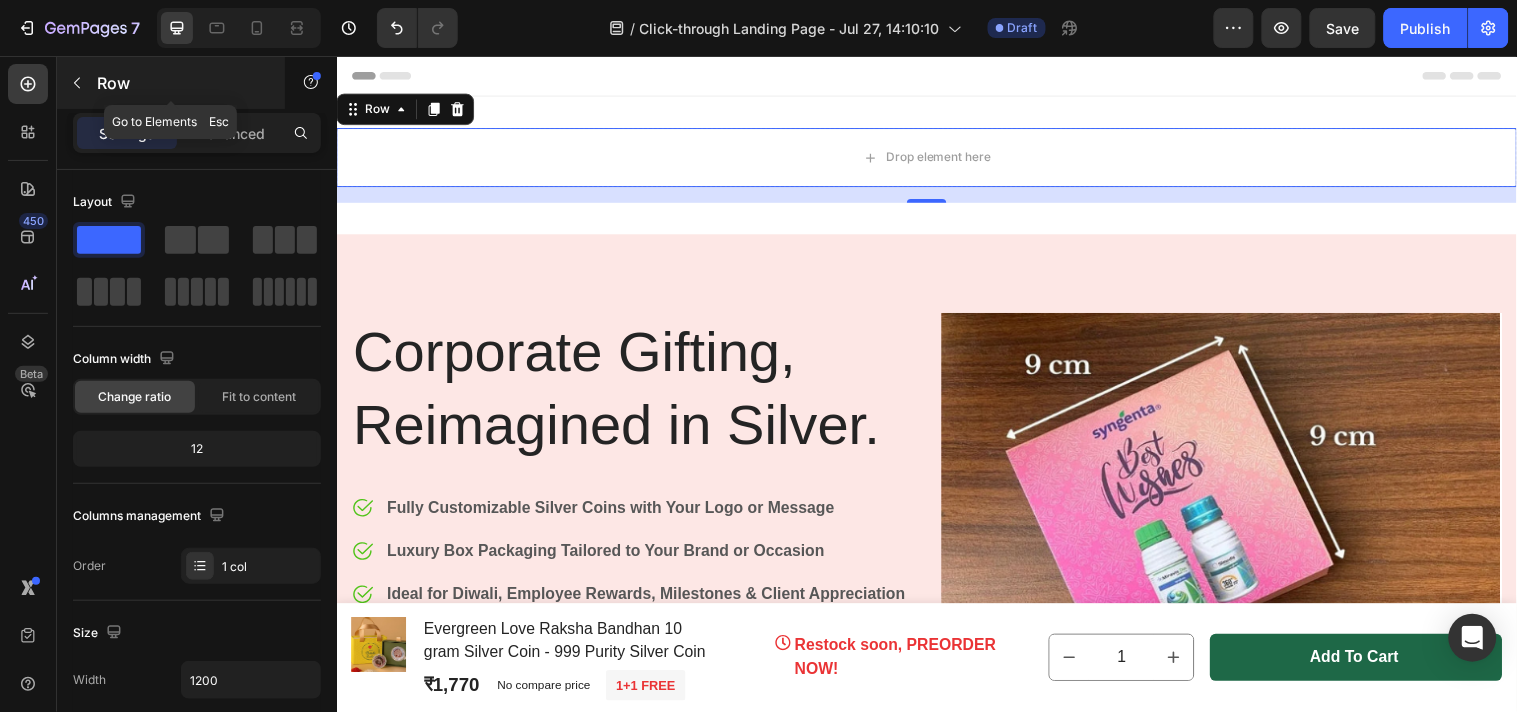 click 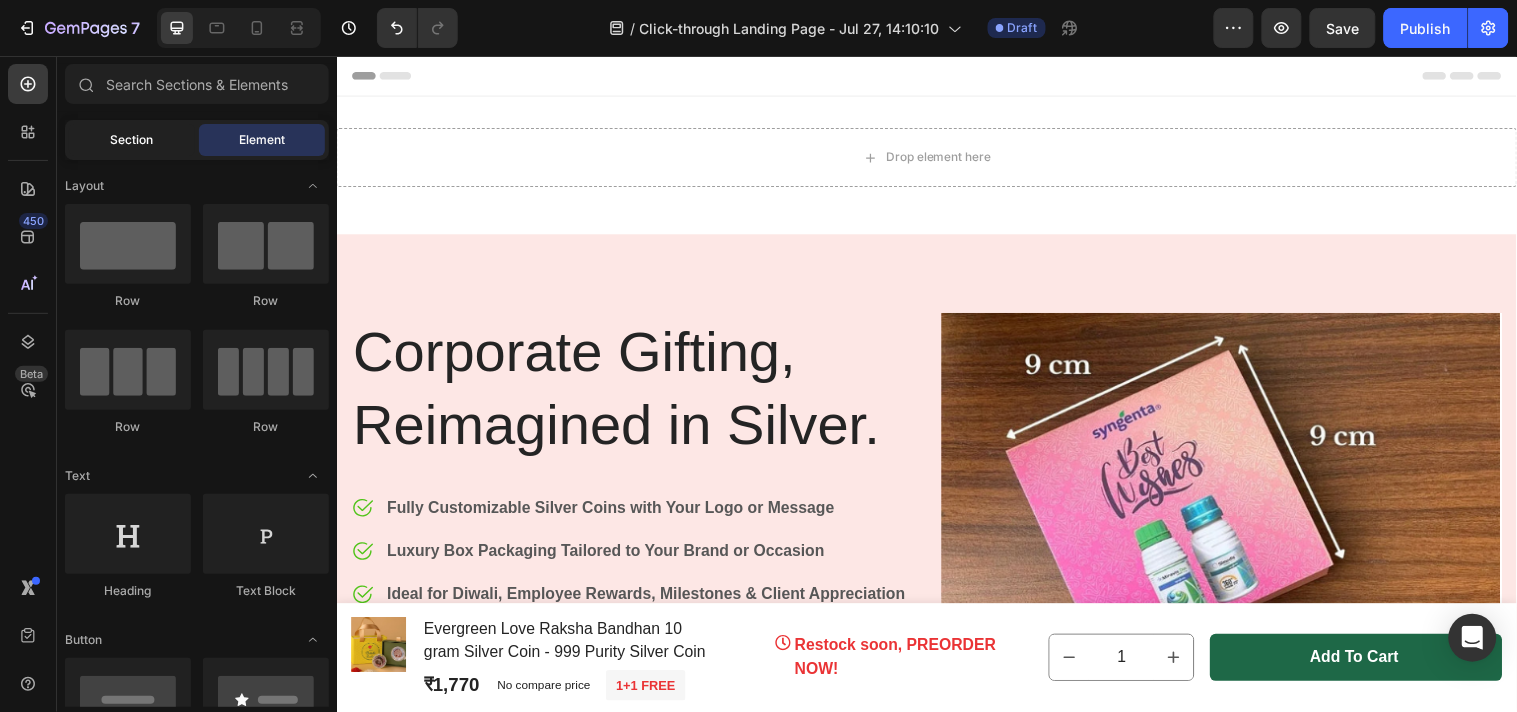 click on "Section" 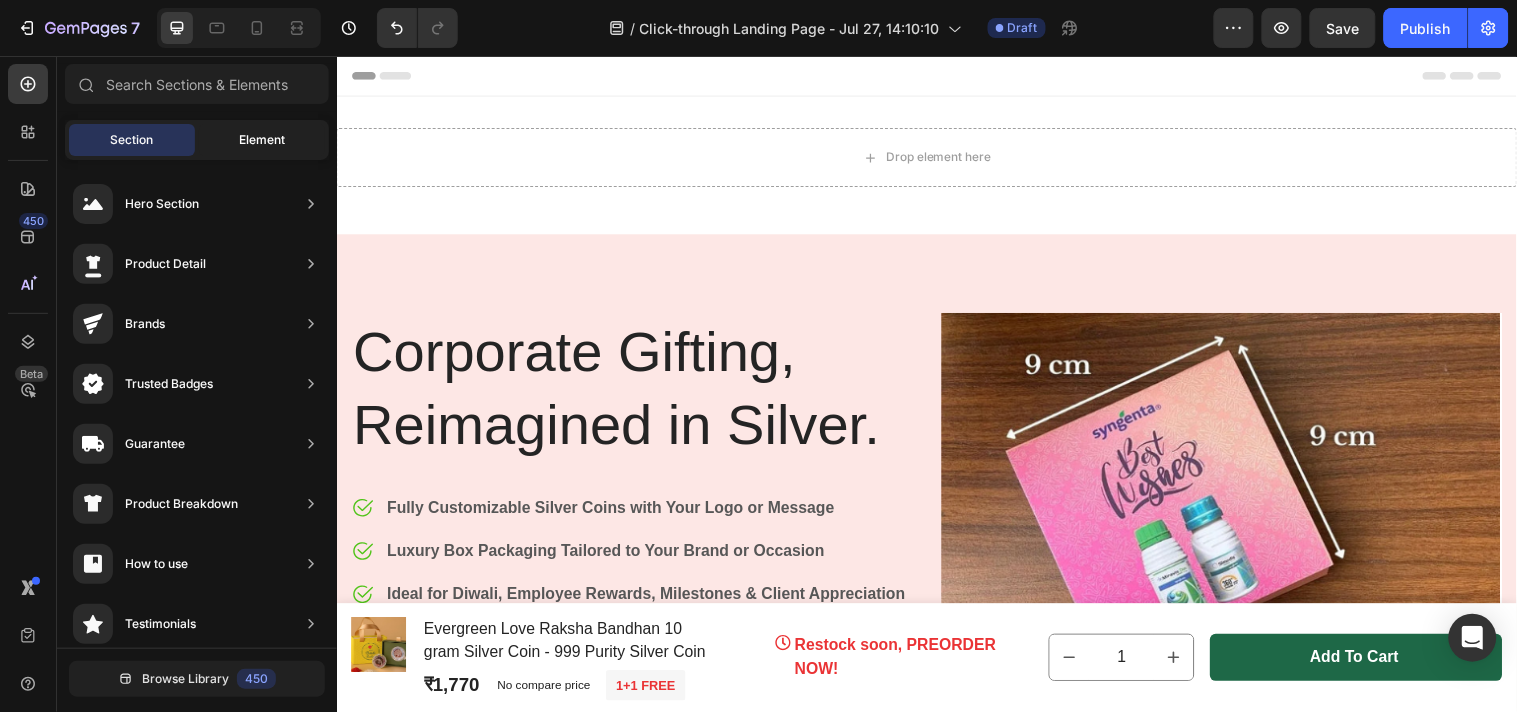 click on "Element" 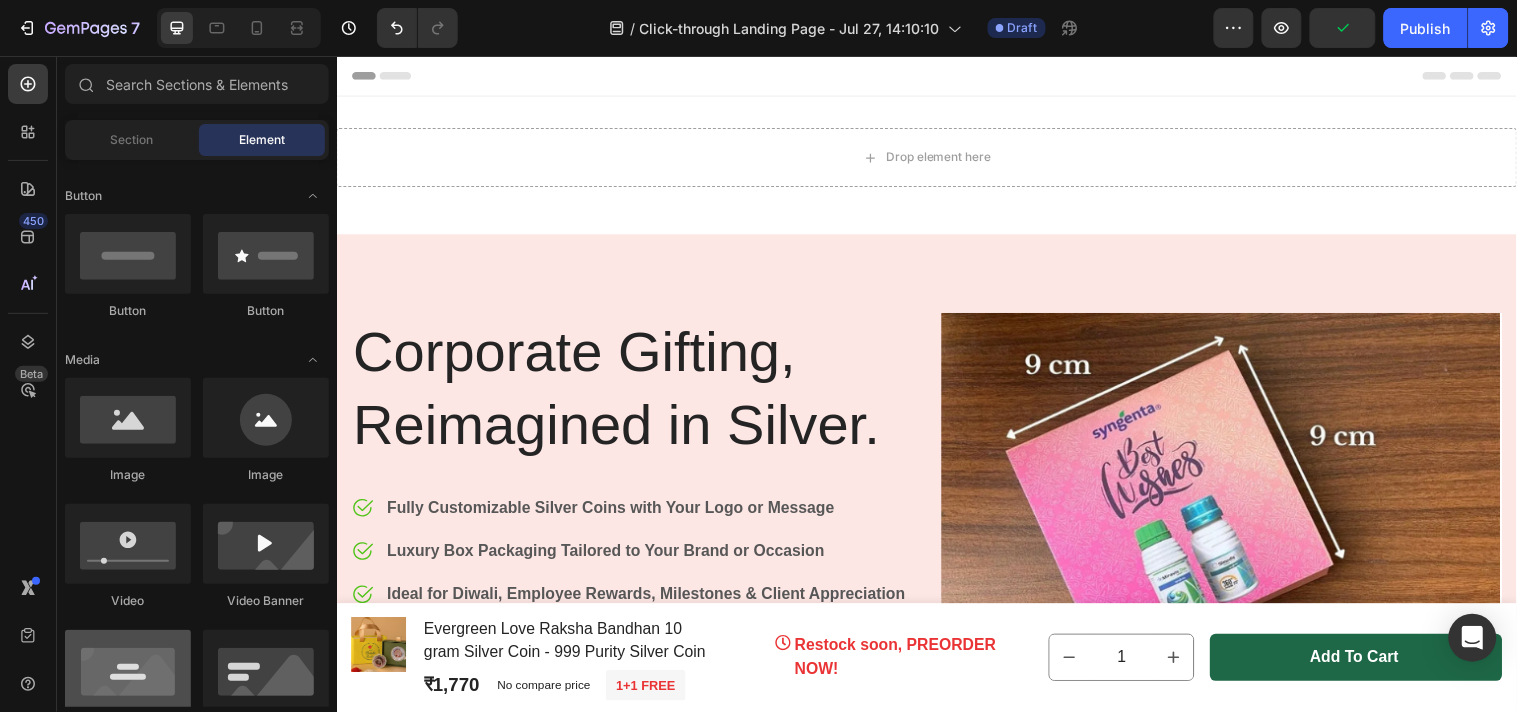 scroll, scrollTop: 0, scrollLeft: 0, axis: both 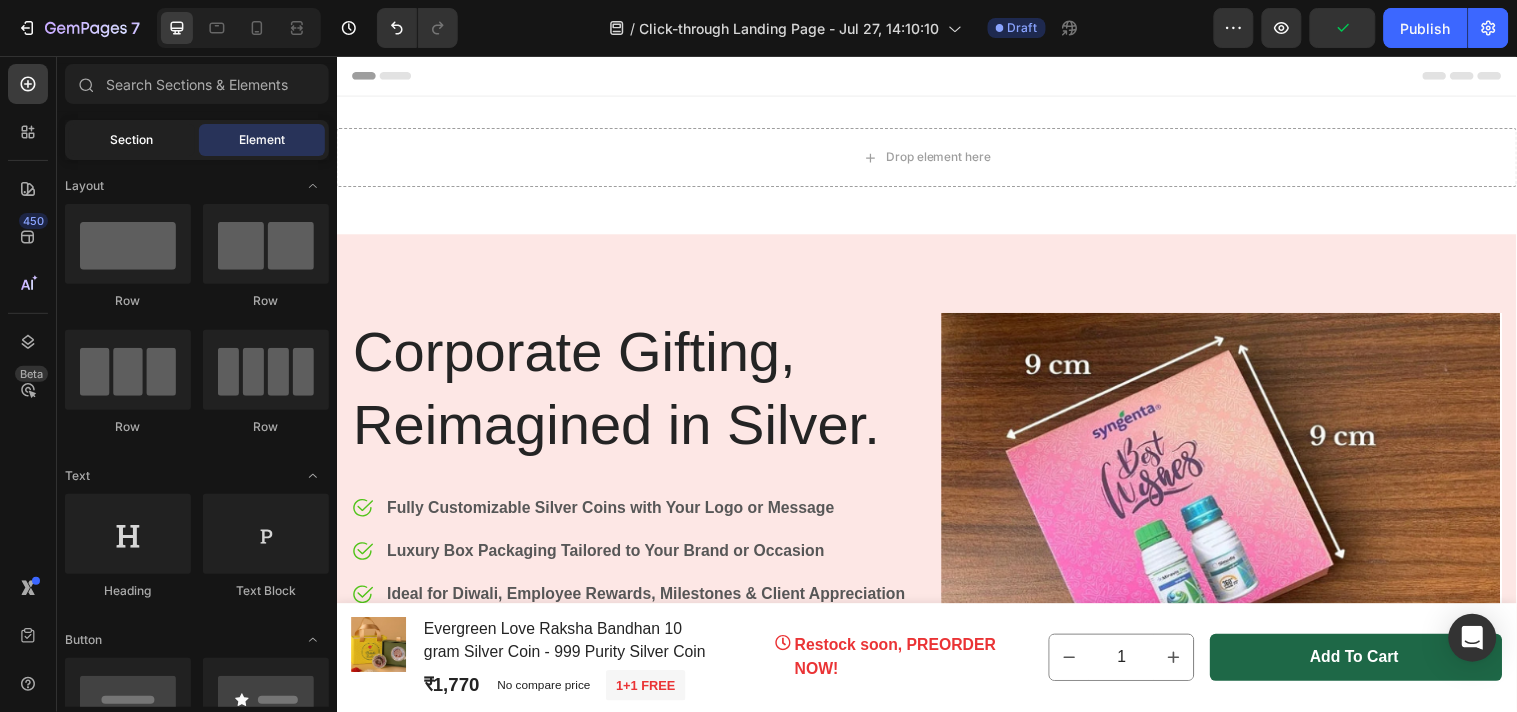 click on "Section" at bounding box center [132, 140] 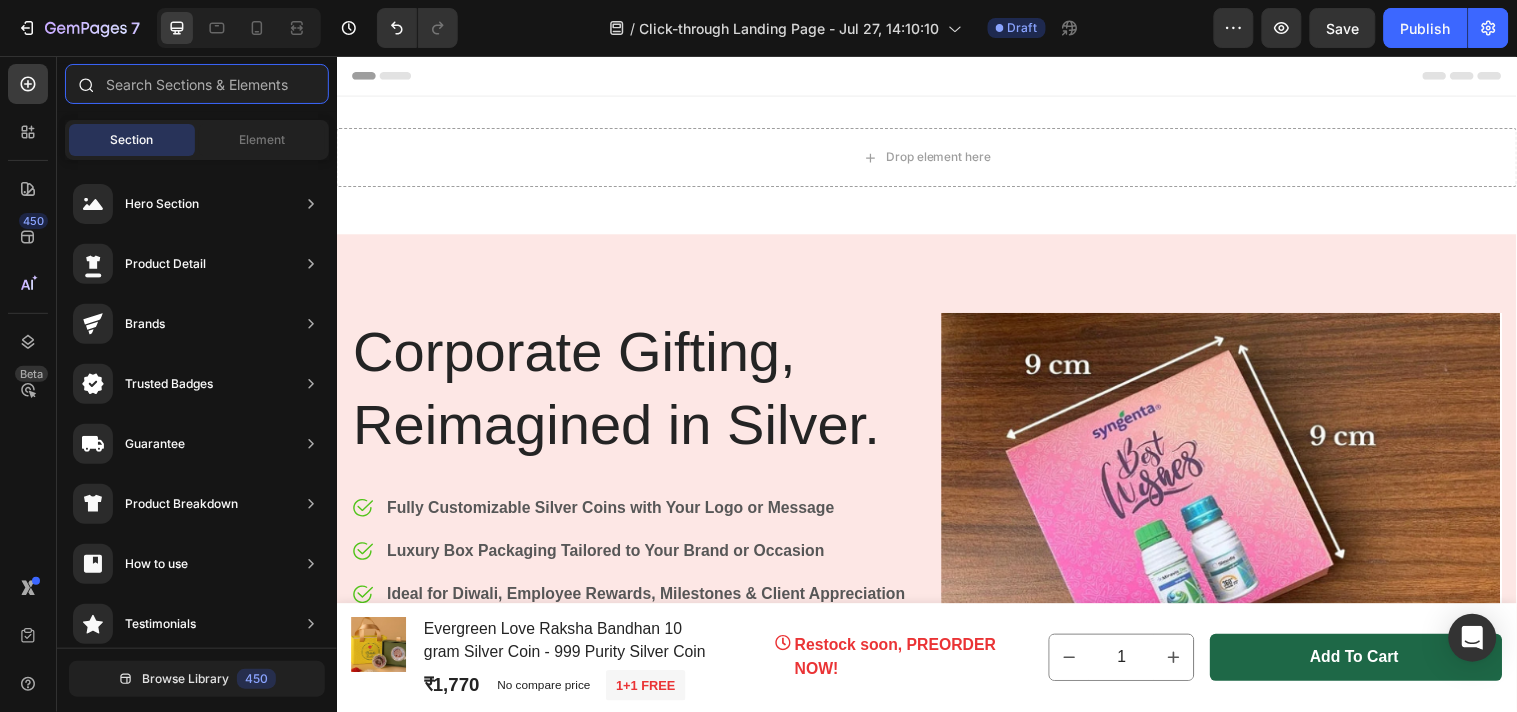 click at bounding box center (197, 84) 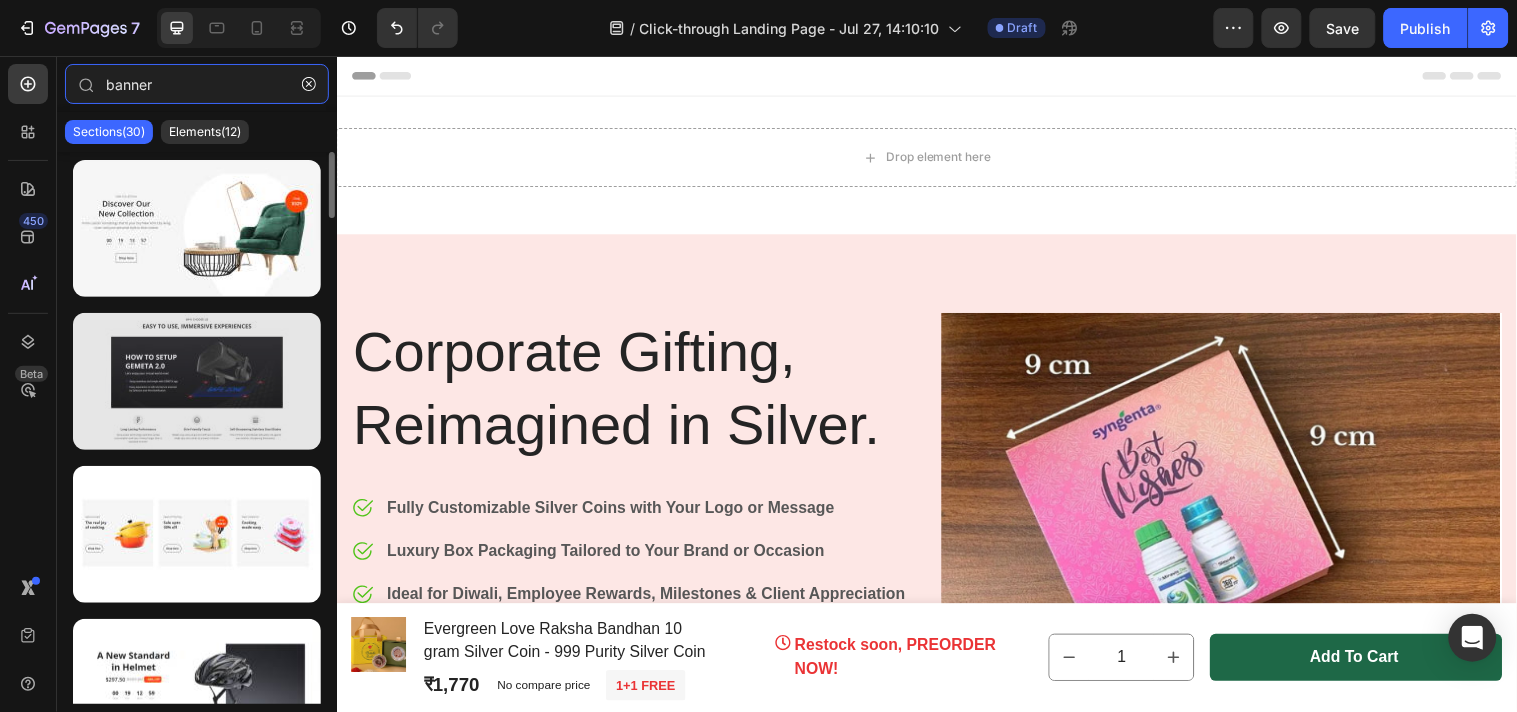 type on "banner" 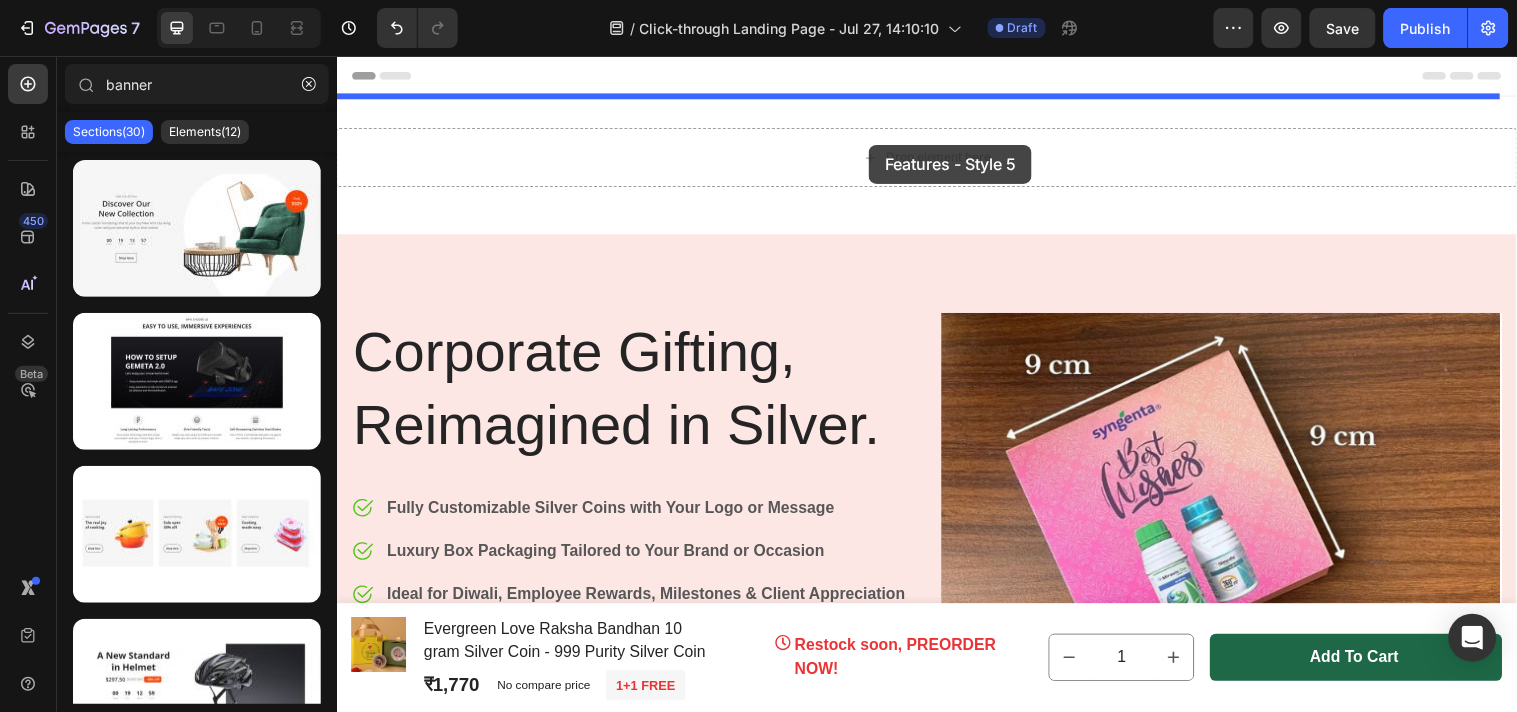 drag, startPoint x: 556, startPoint y: 413, endPoint x: 878, endPoint y: 147, distance: 417.66016 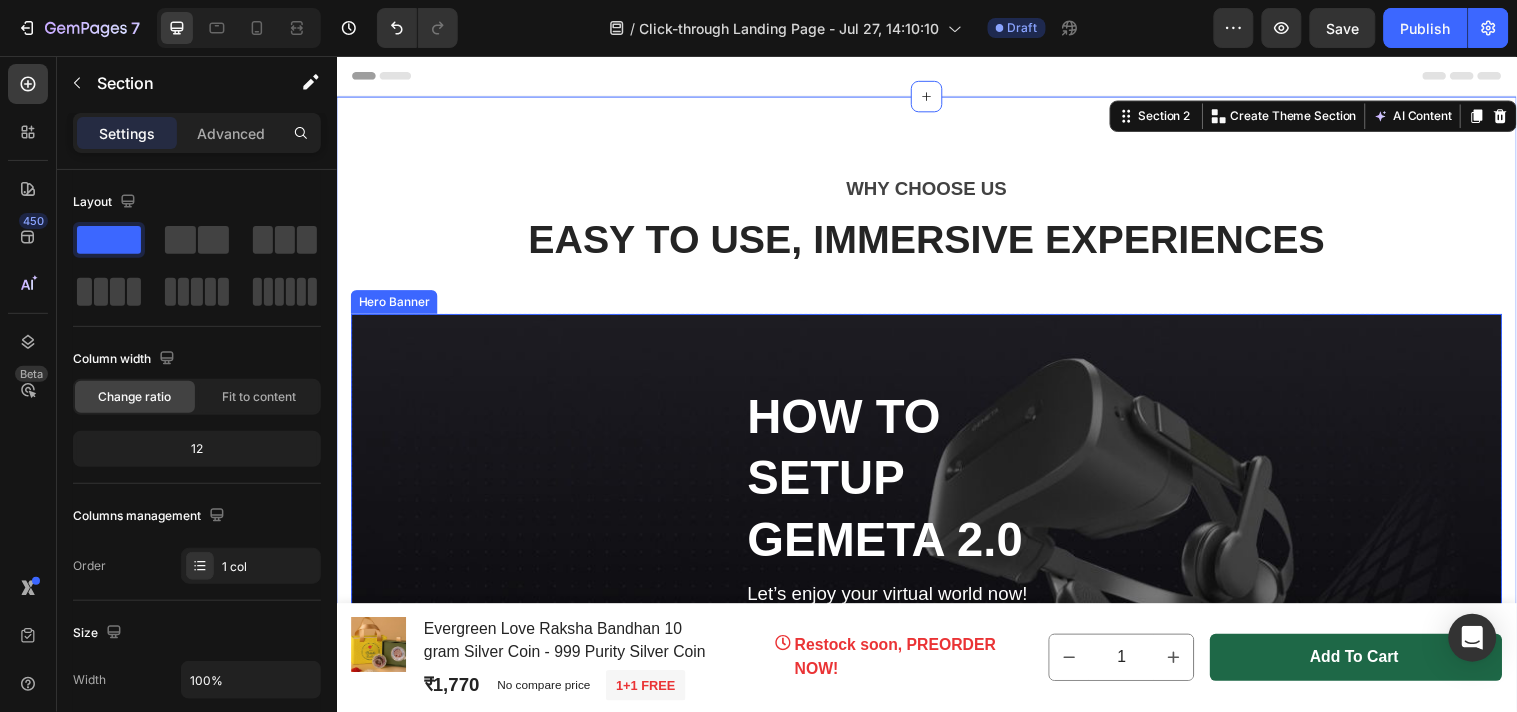 scroll, scrollTop: 333, scrollLeft: 0, axis: vertical 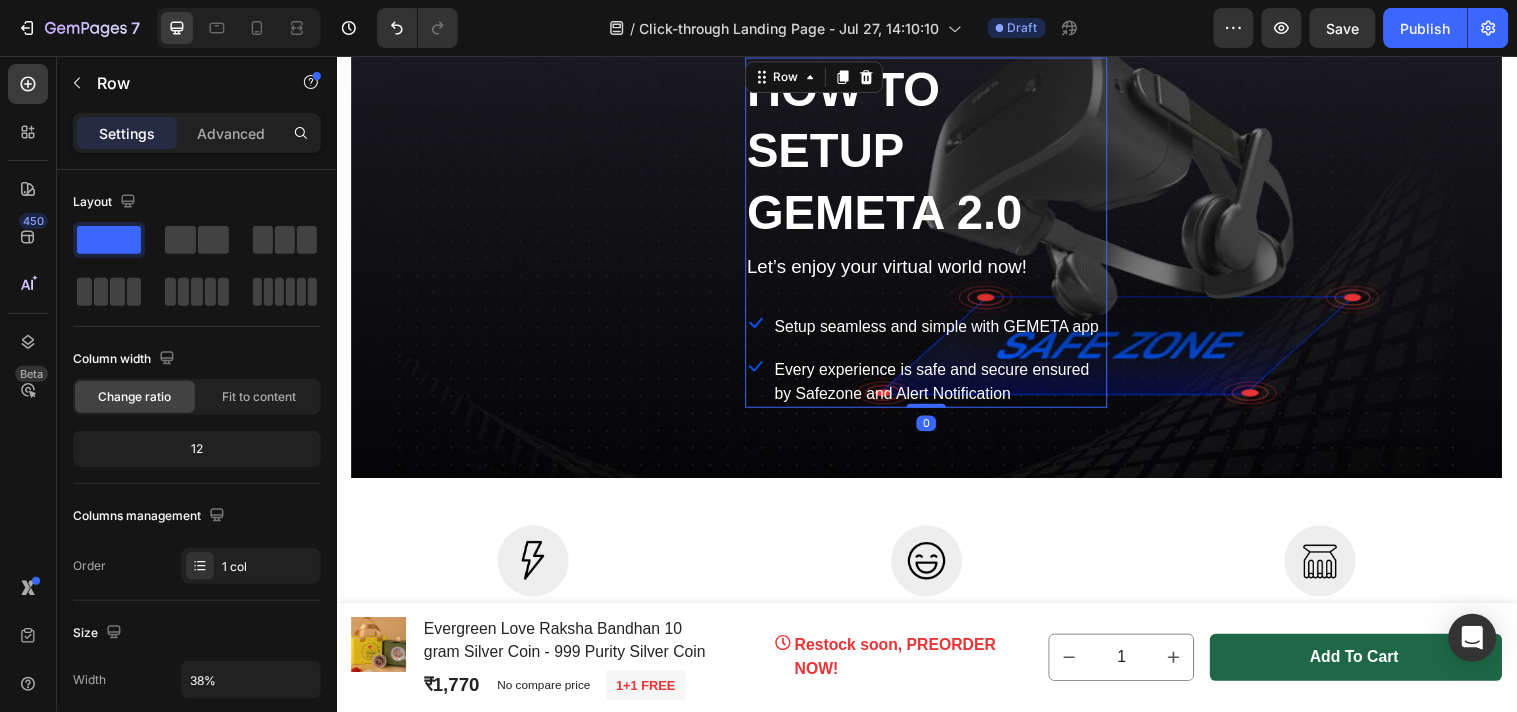 click on "HOW TO SETUP  GEMETA 2.0  Heading Let’s enjoy your virtual world now! Text block                Icon Setup seamless and simple with GEMETA app  Text block Row                Icon Every experience is safe and secure ensured  by Safezone and Alert Notification Text block Row" at bounding box center [936, 234] 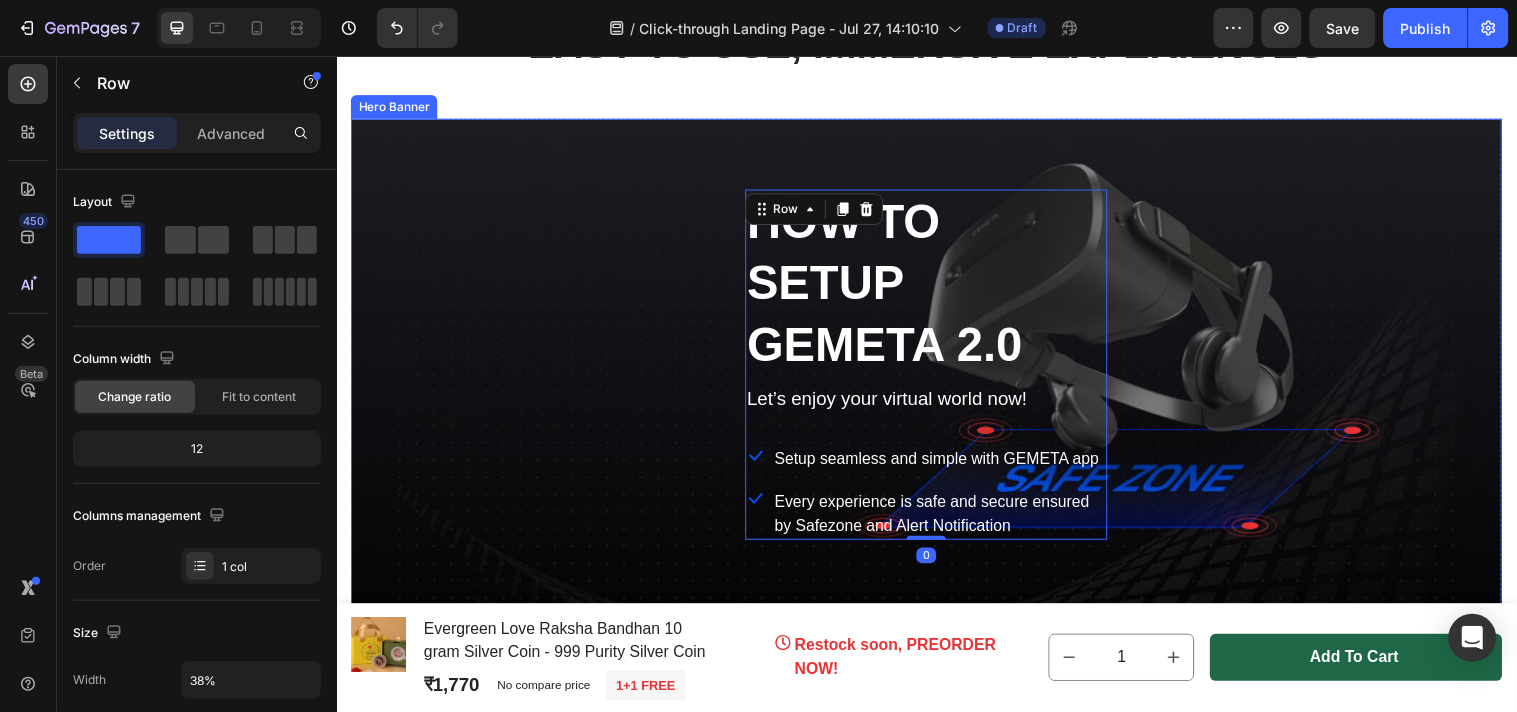 scroll, scrollTop: 111, scrollLeft: 0, axis: vertical 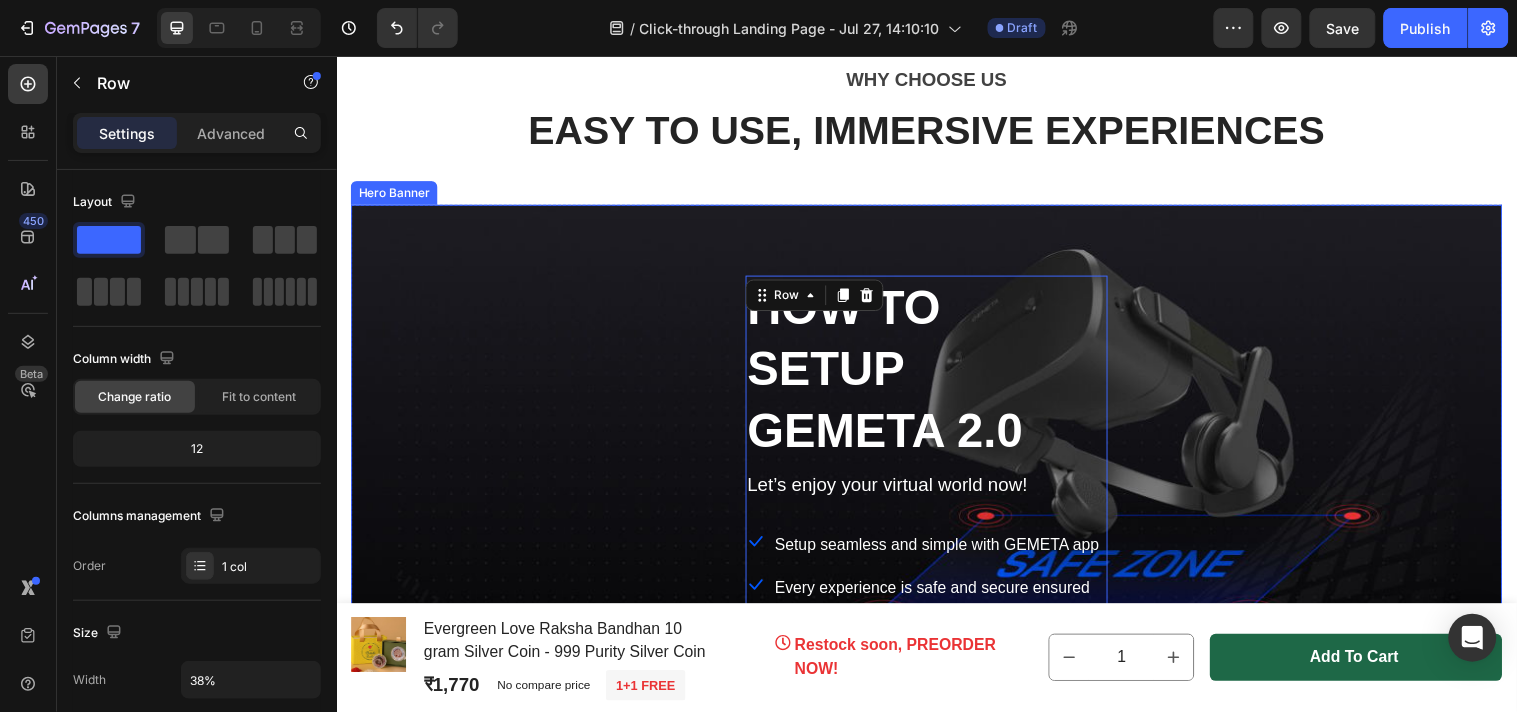 click at bounding box center (936, 456) 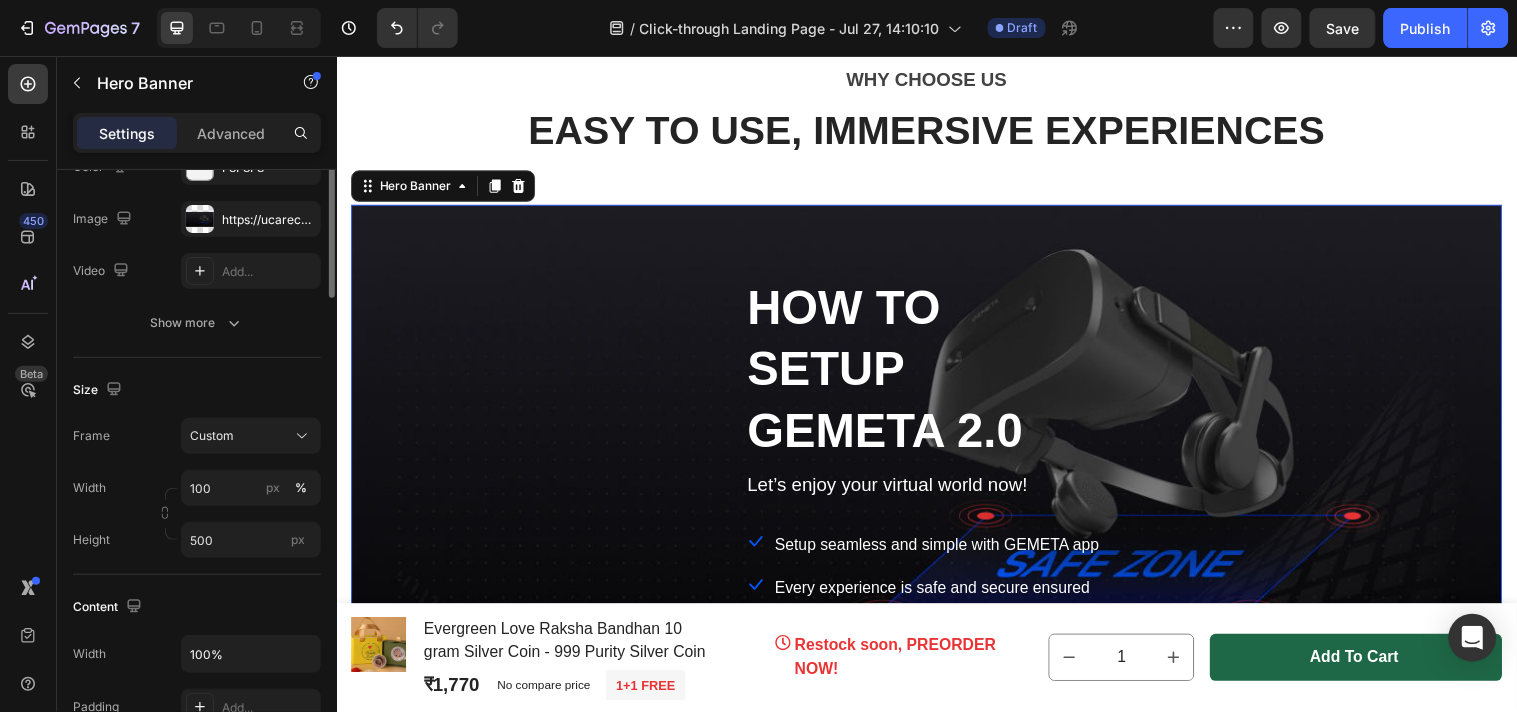 scroll, scrollTop: 111, scrollLeft: 0, axis: vertical 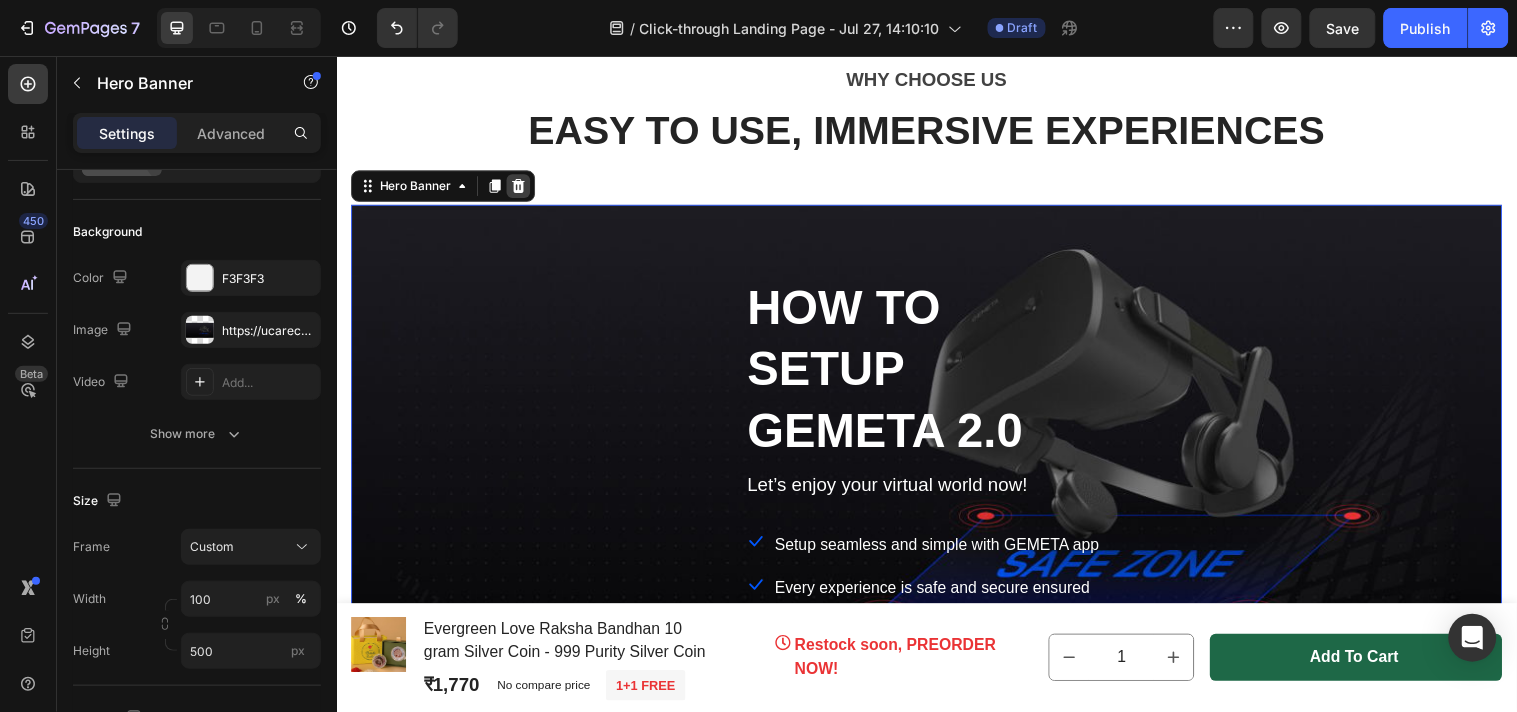click 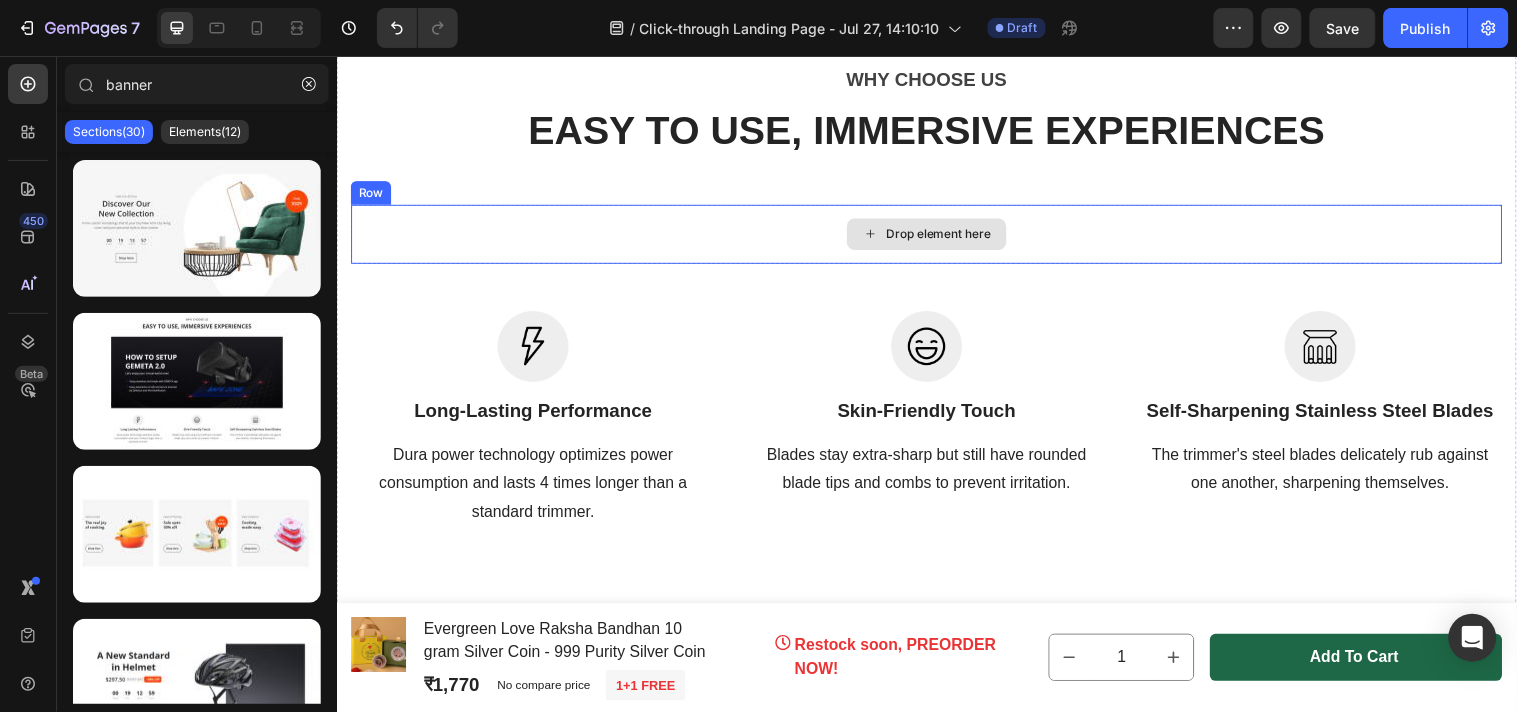 scroll, scrollTop: 0, scrollLeft: 0, axis: both 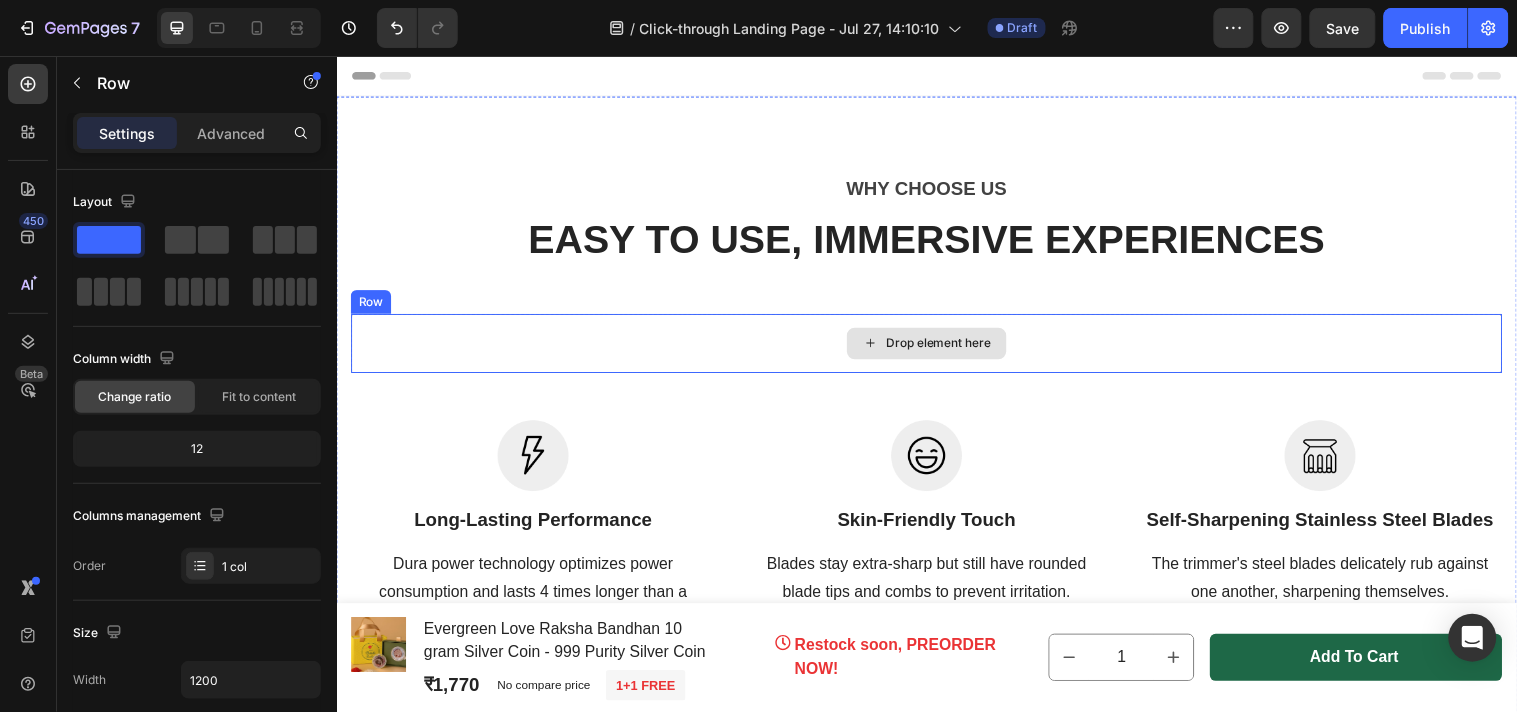 click on "Drop element here" at bounding box center [936, 347] 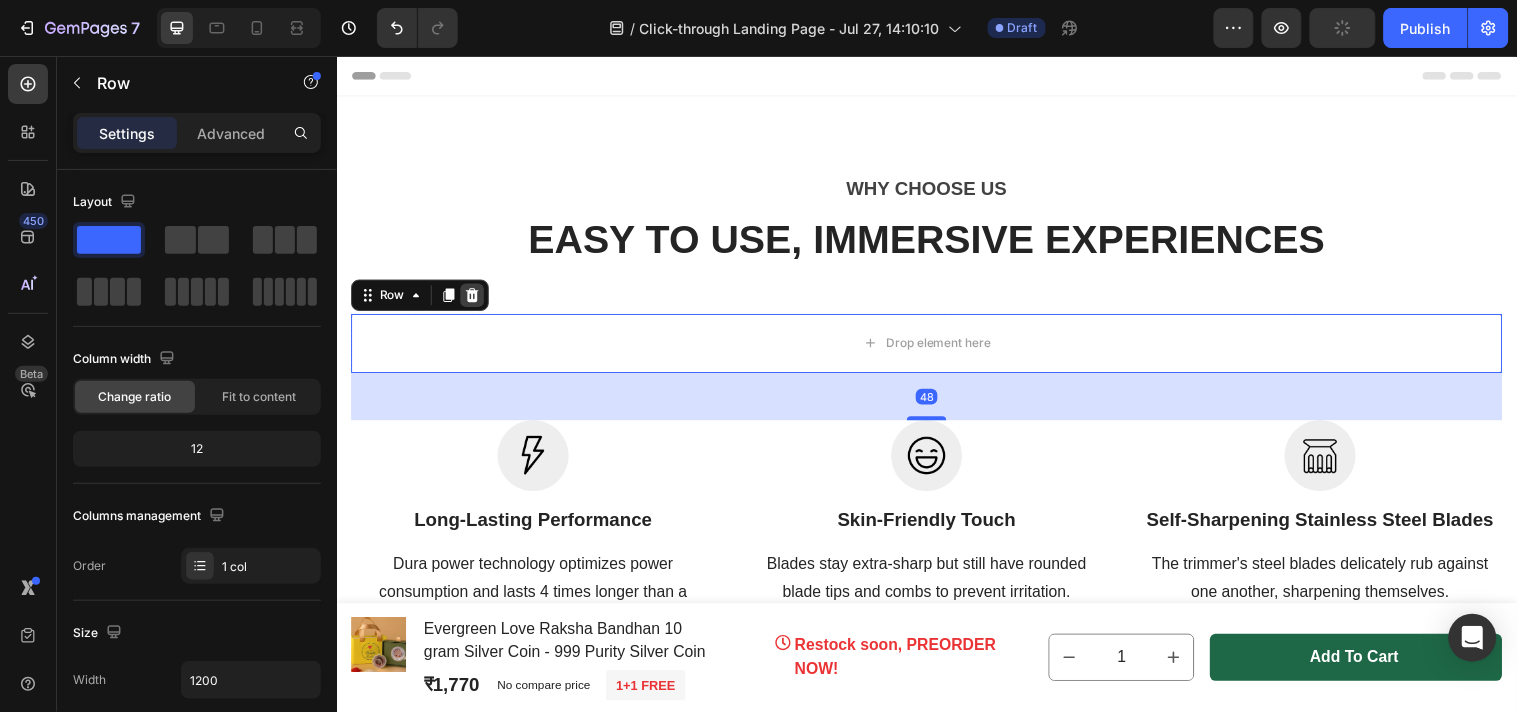 click 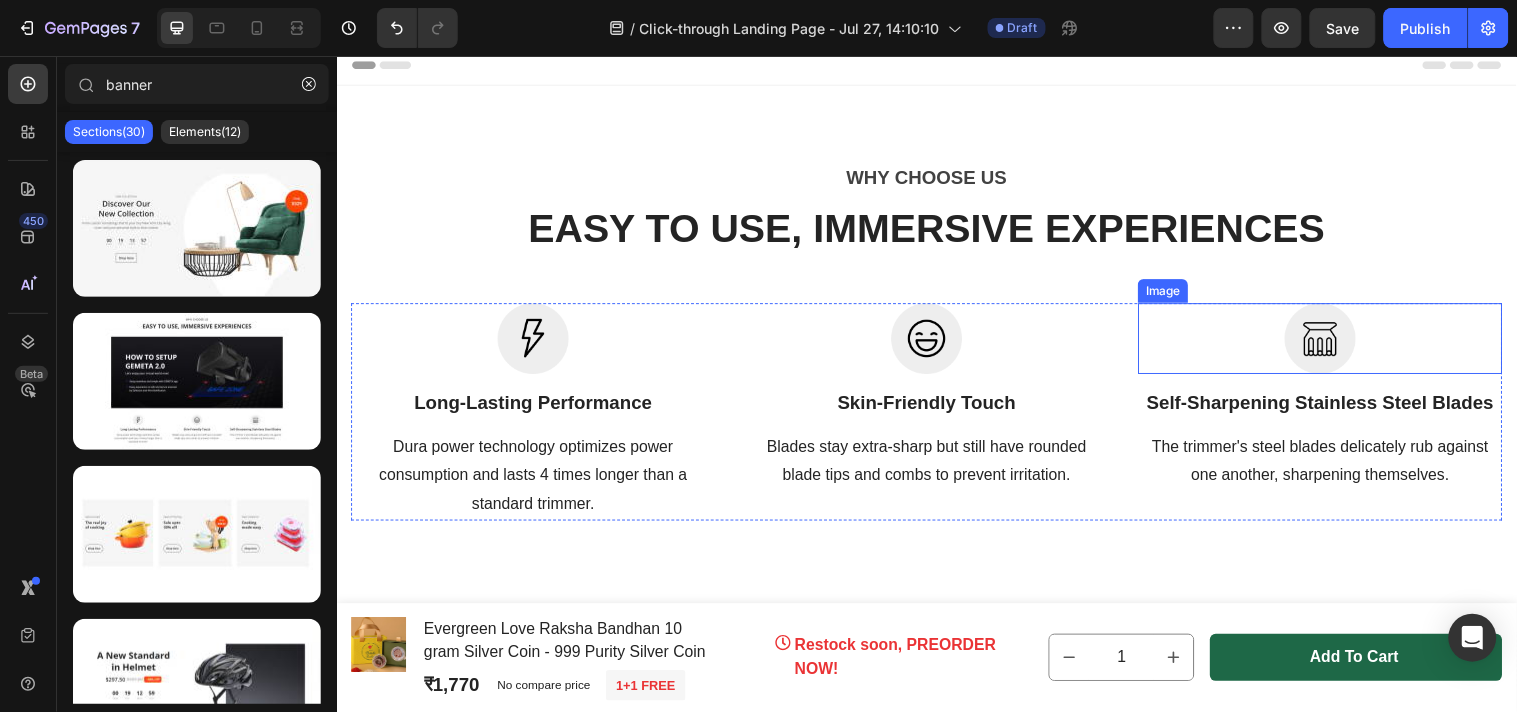 scroll, scrollTop: 0, scrollLeft: 0, axis: both 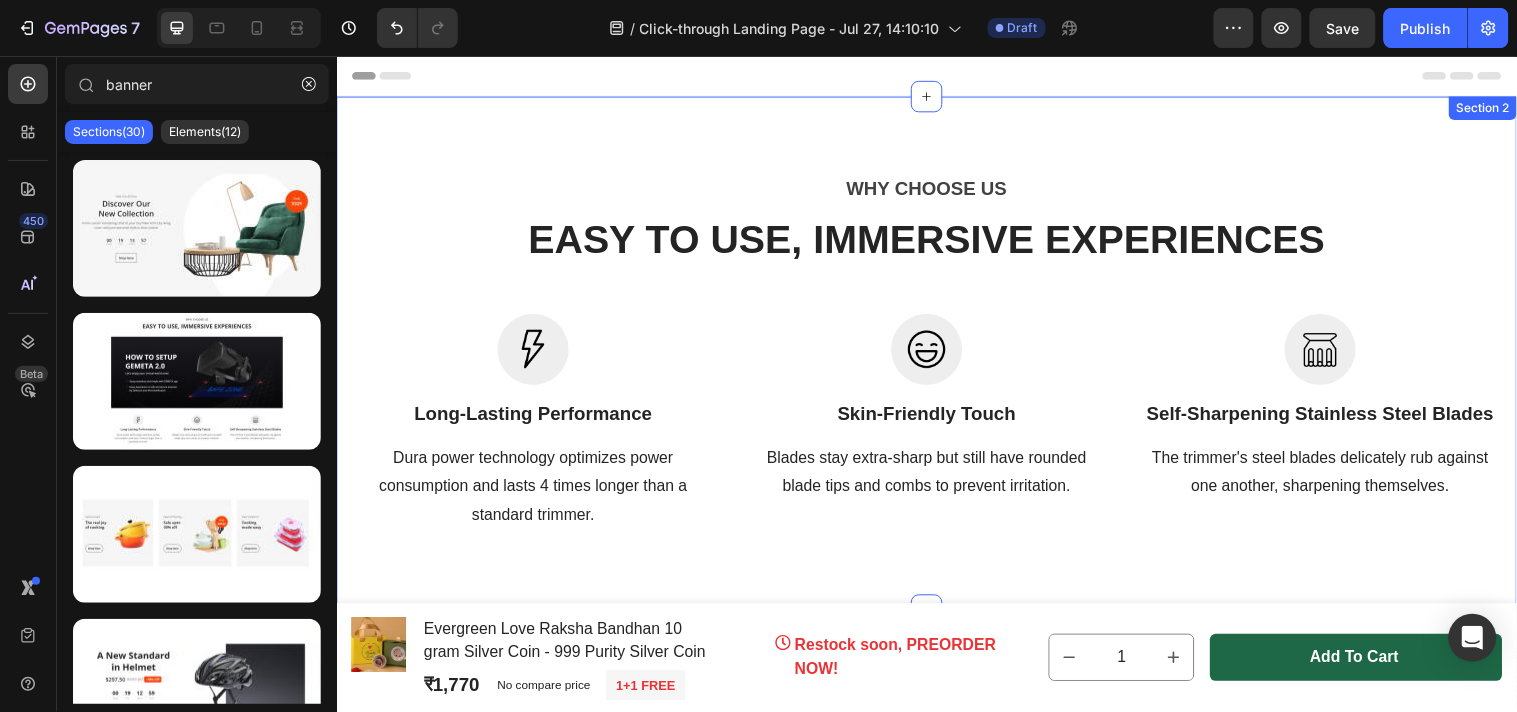 click on "WHY CHOOSE US Text block EASY TO USE, IMMERSIVE EXPERIENCES Heading Row Image Long-Lasting Performance Heading Dura power technology optimizes power consumption and lasts 4 times longer than a  standard trimmer. Text block Image Skin-Friendly Touch Heading Blades stay extra-sharp but still have rounded blade tips and combs to prevent irritation. Text block Image Self-Sharpening Stainless Steel Blades Heading The trimmer's steel blades delicately rub against one another, sharpening themselves. Text block Row Section 2" at bounding box center [936, 357] 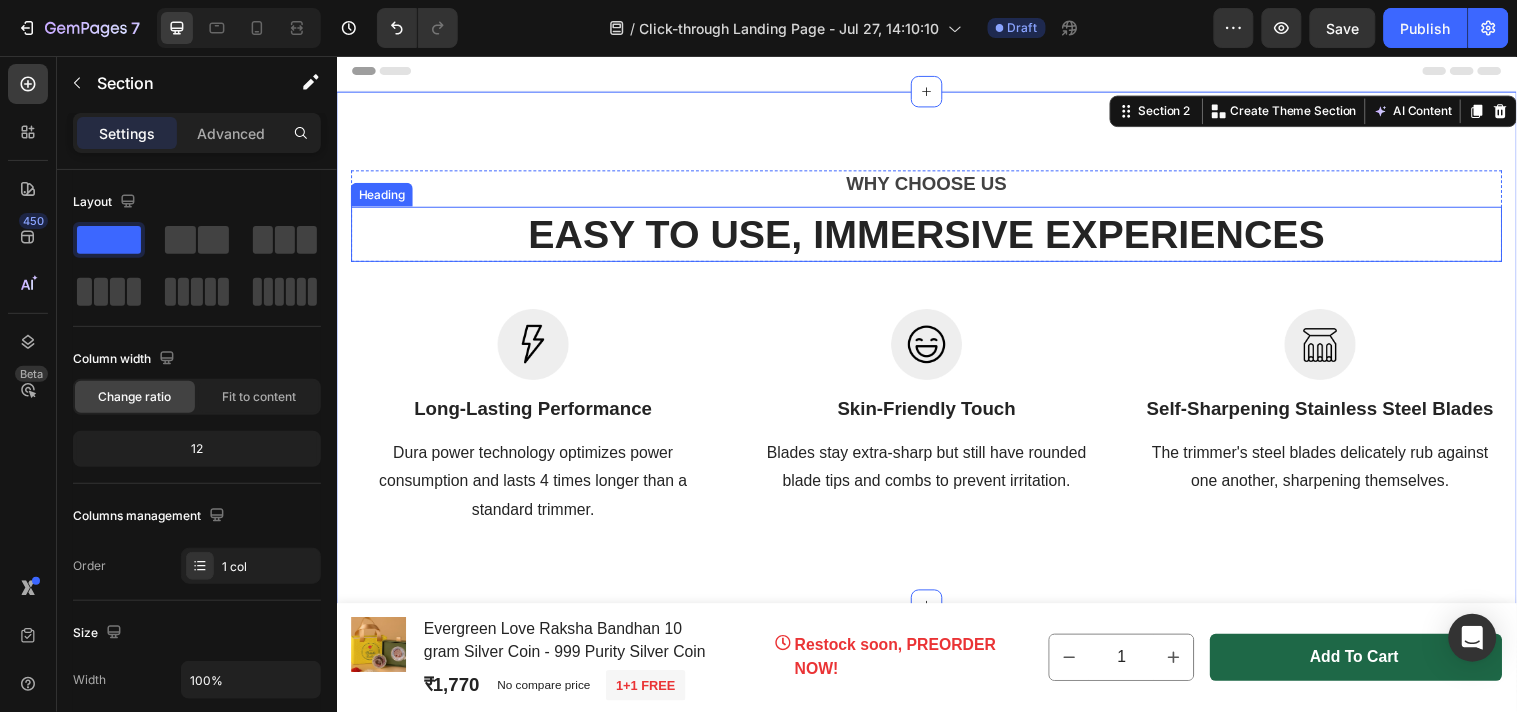 scroll, scrollTop: 0, scrollLeft: 0, axis: both 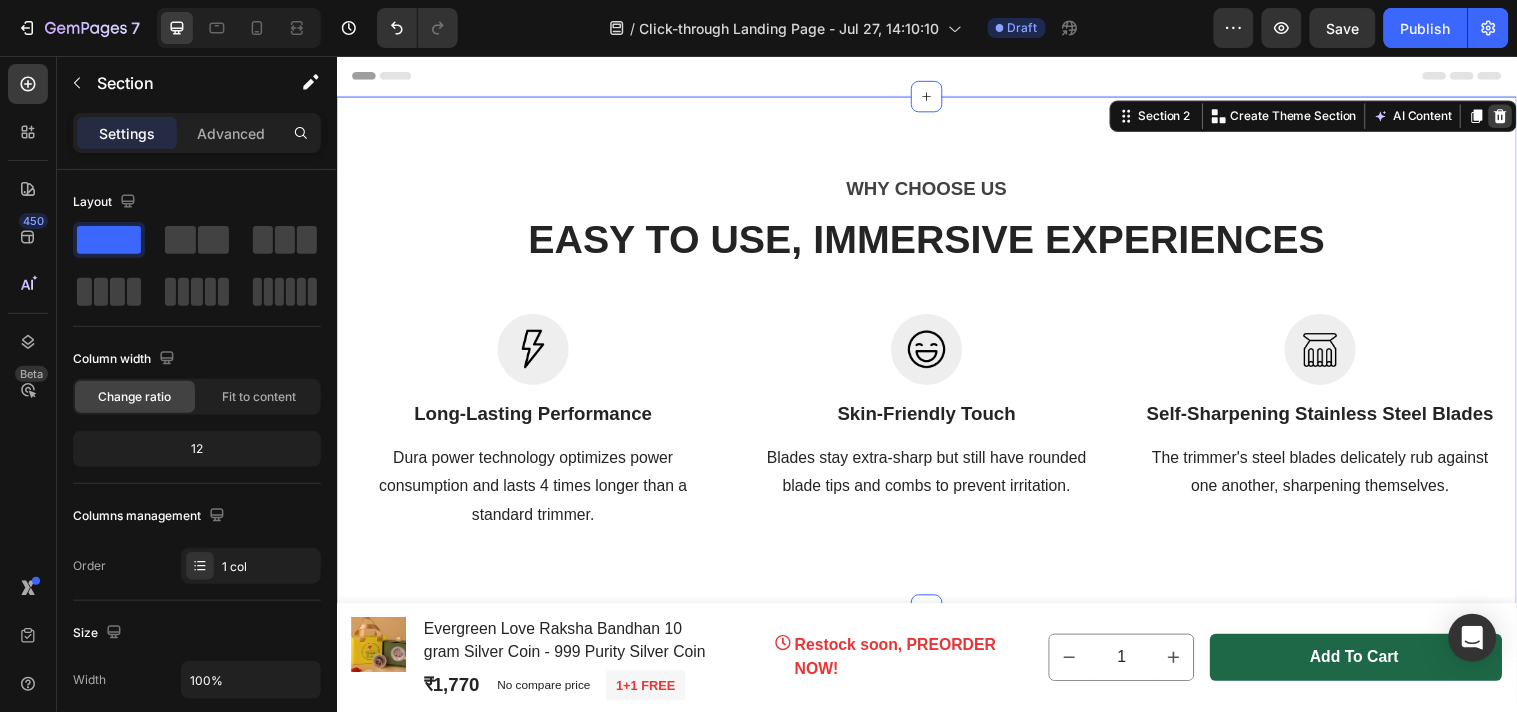 click 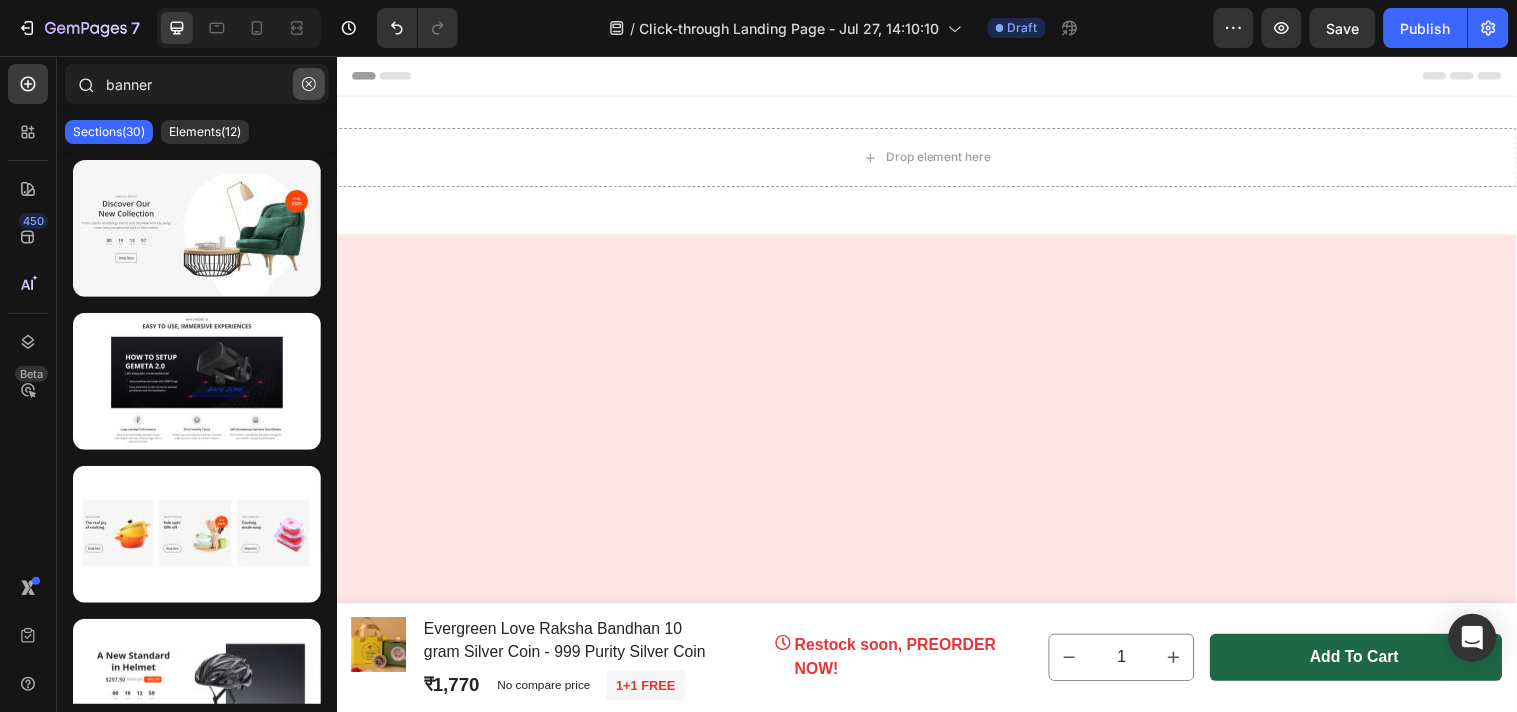click 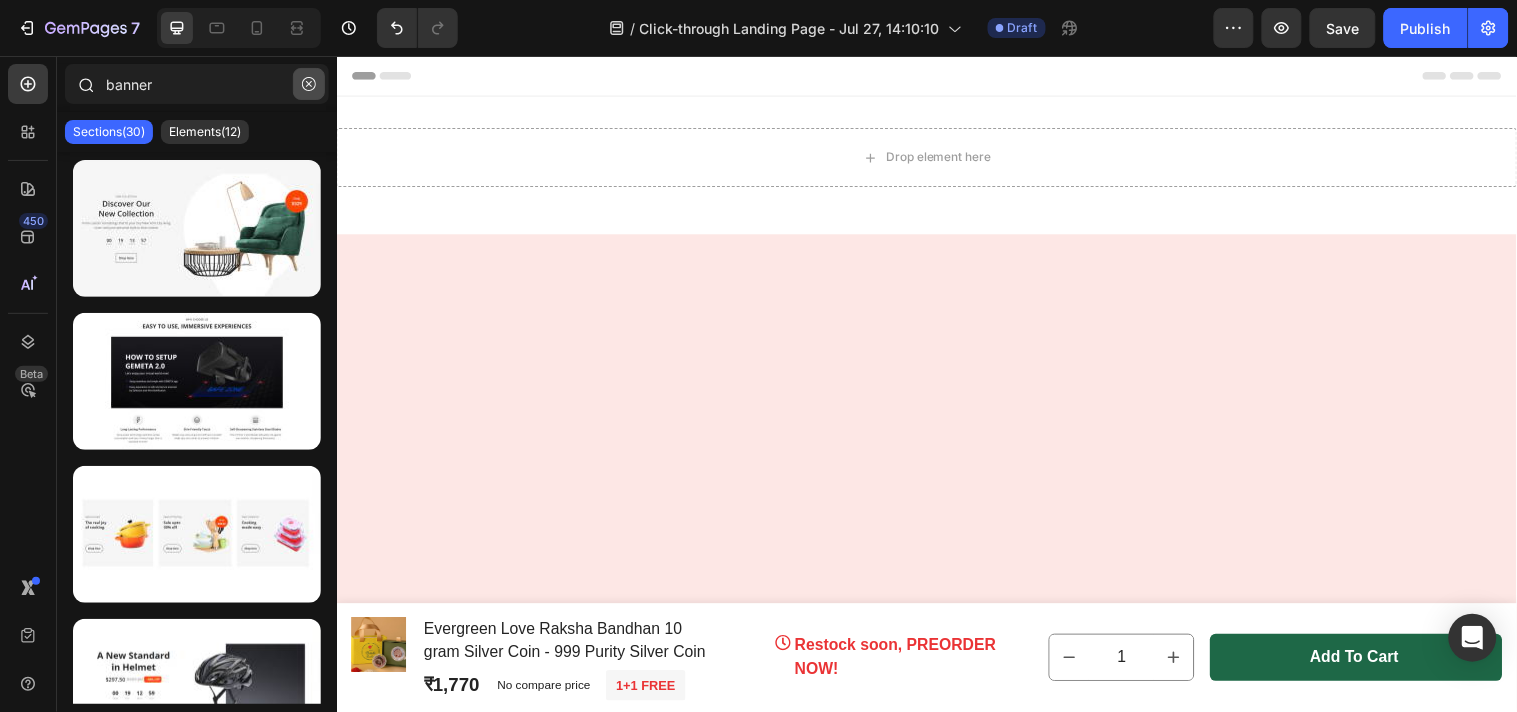 type 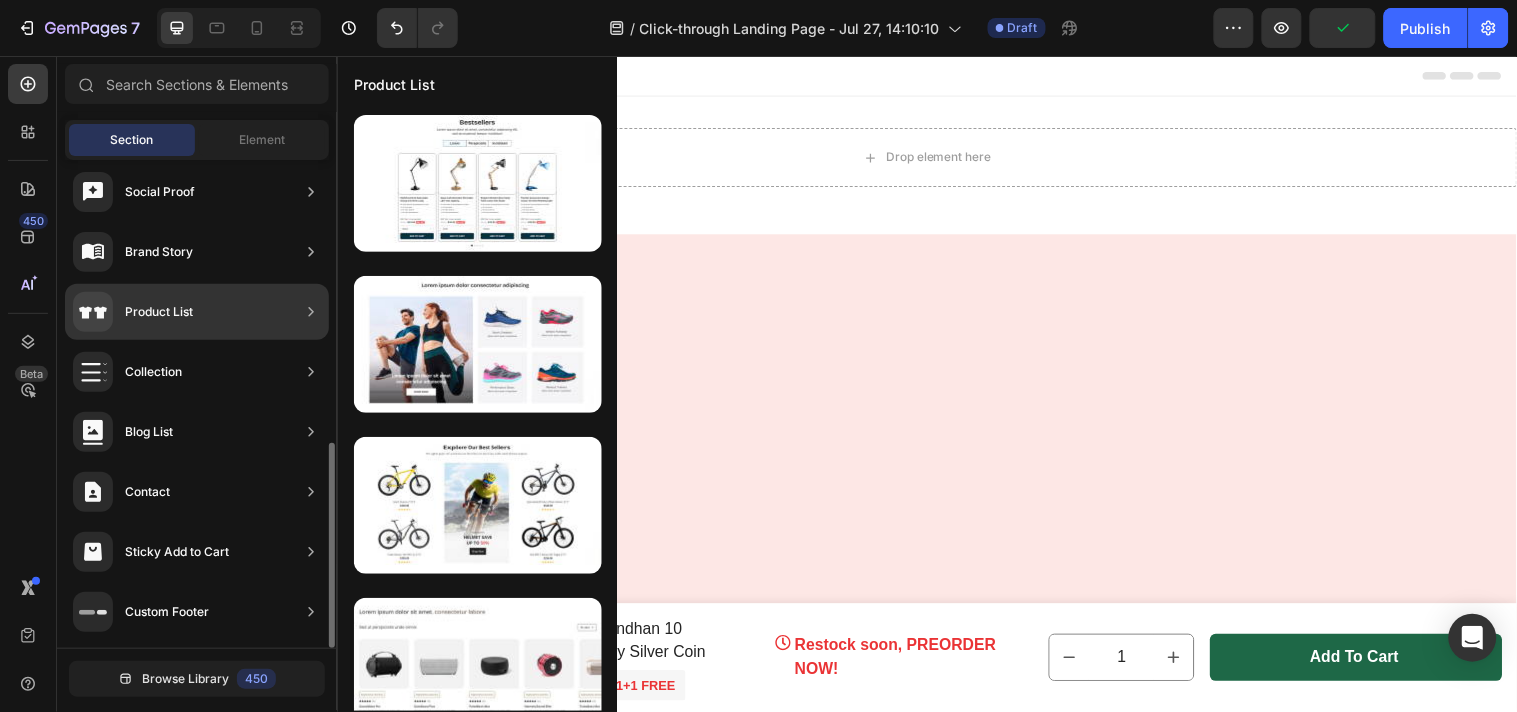 scroll, scrollTop: 450, scrollLeft: 0, axis: vertical 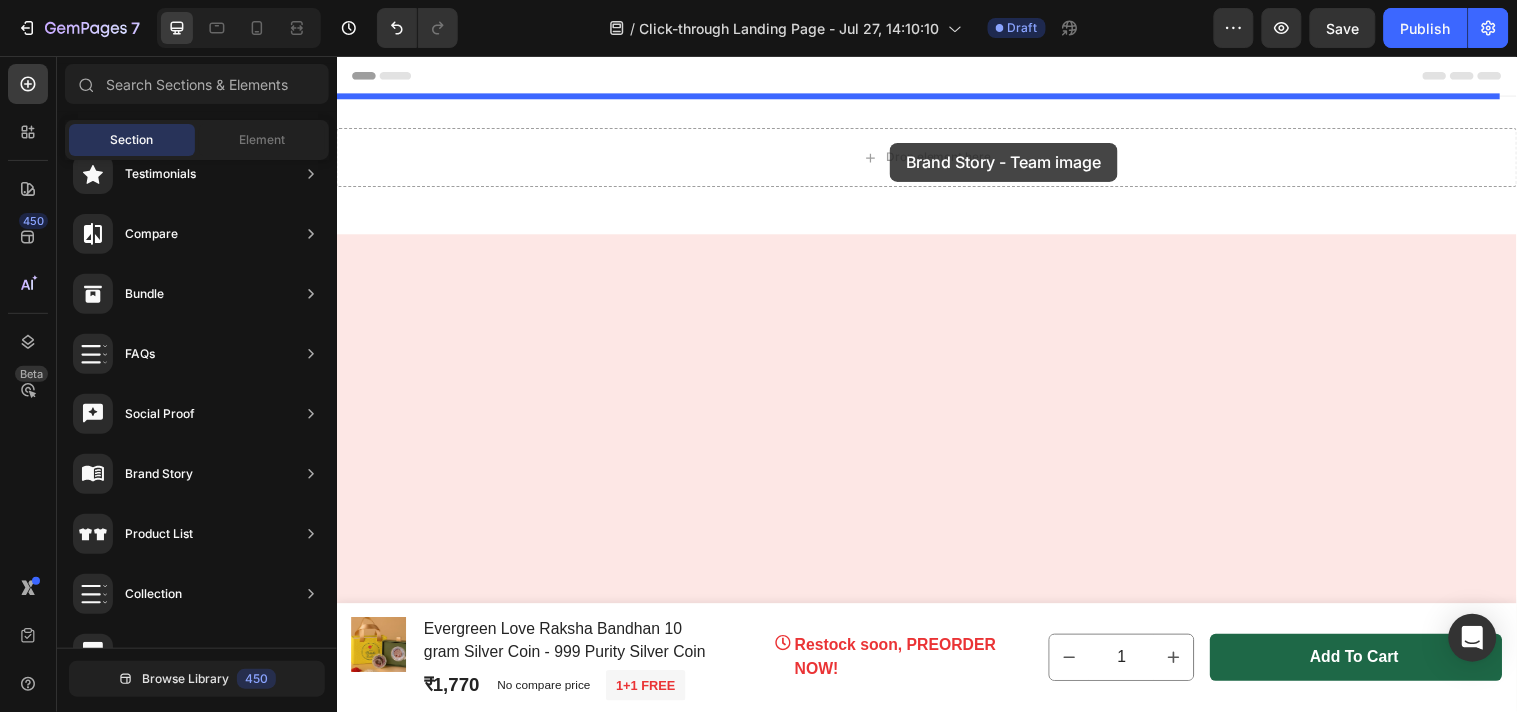 drag, startPoint x: 830, startPoint y: 396, endPoint x: 898, endPoint y: 143, distance: 261.979 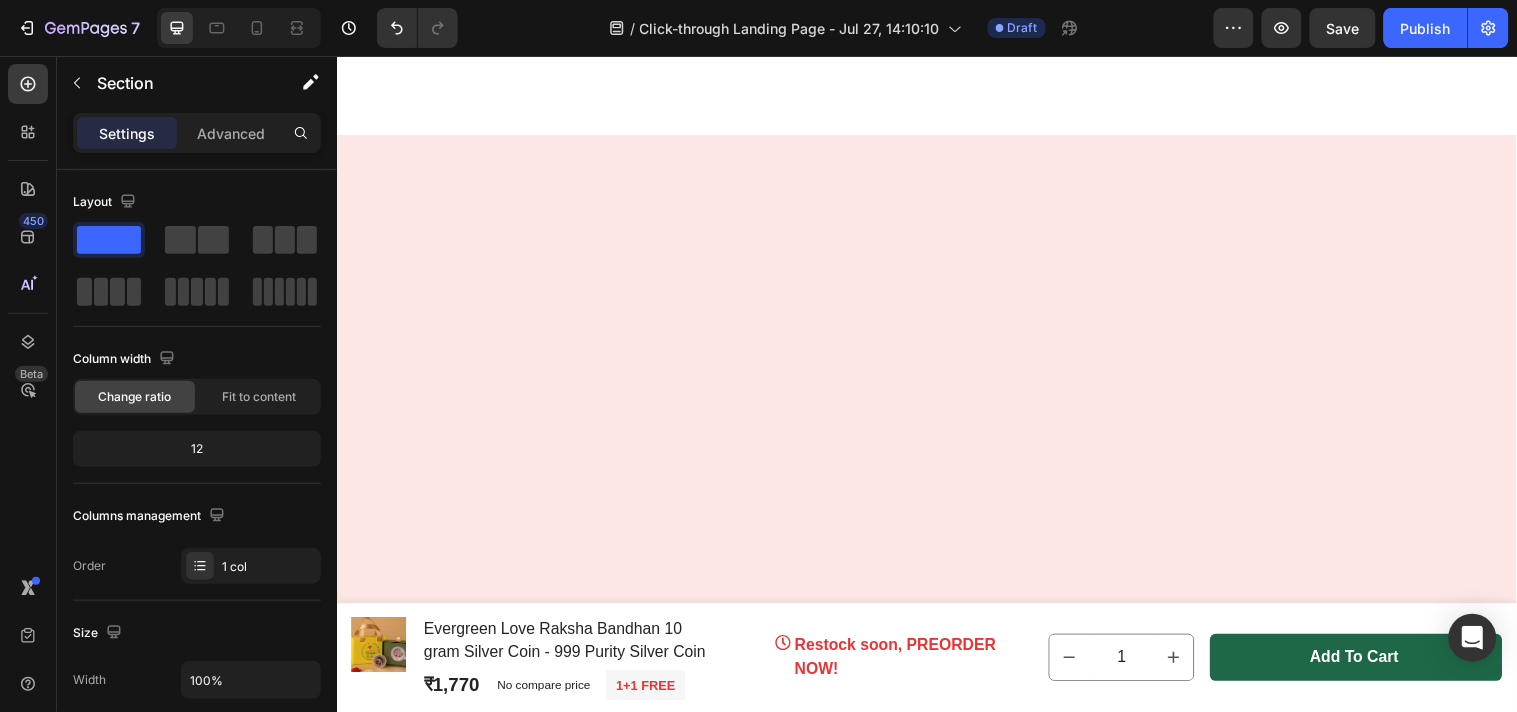 scroll, scrollTop: 444, scrollLeft: 0, axis: vertical 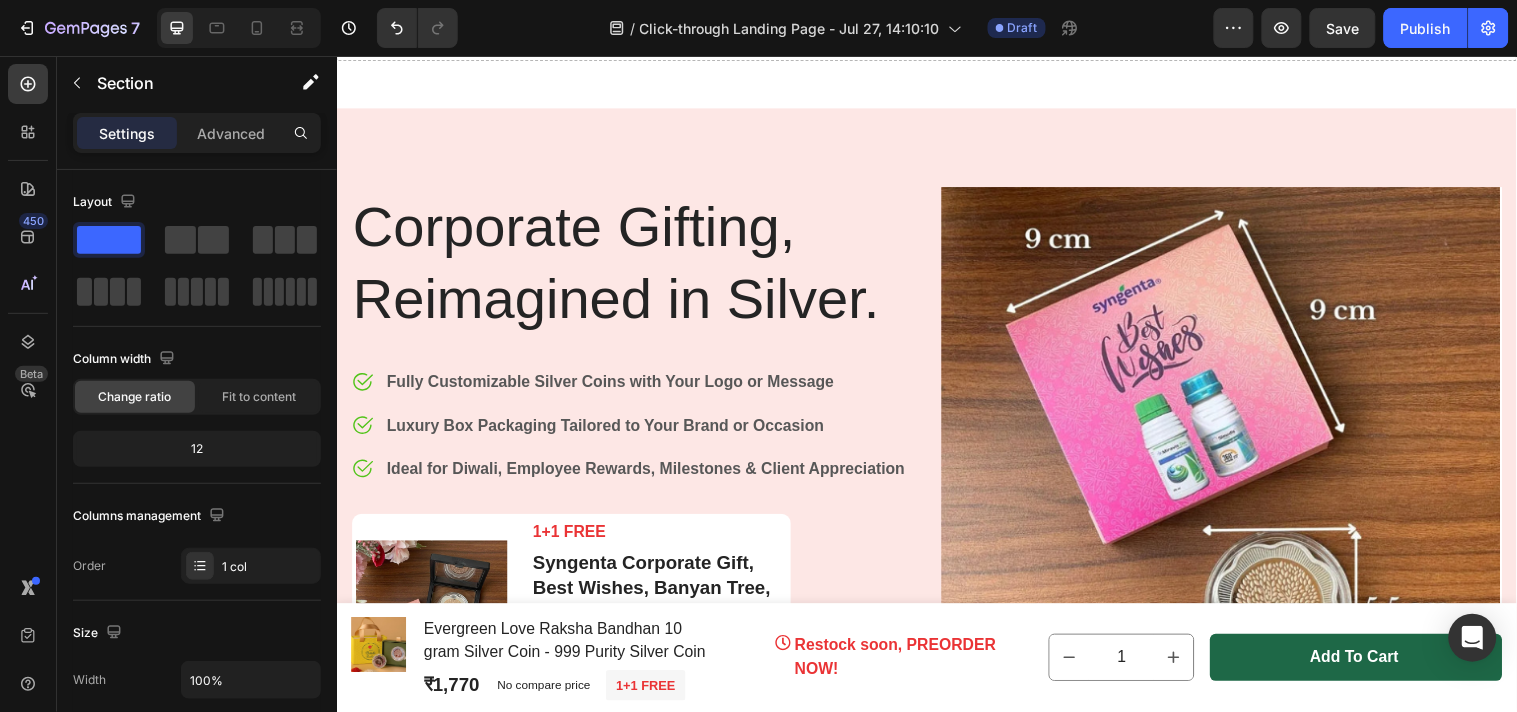 click at bounding box center [936, -112] 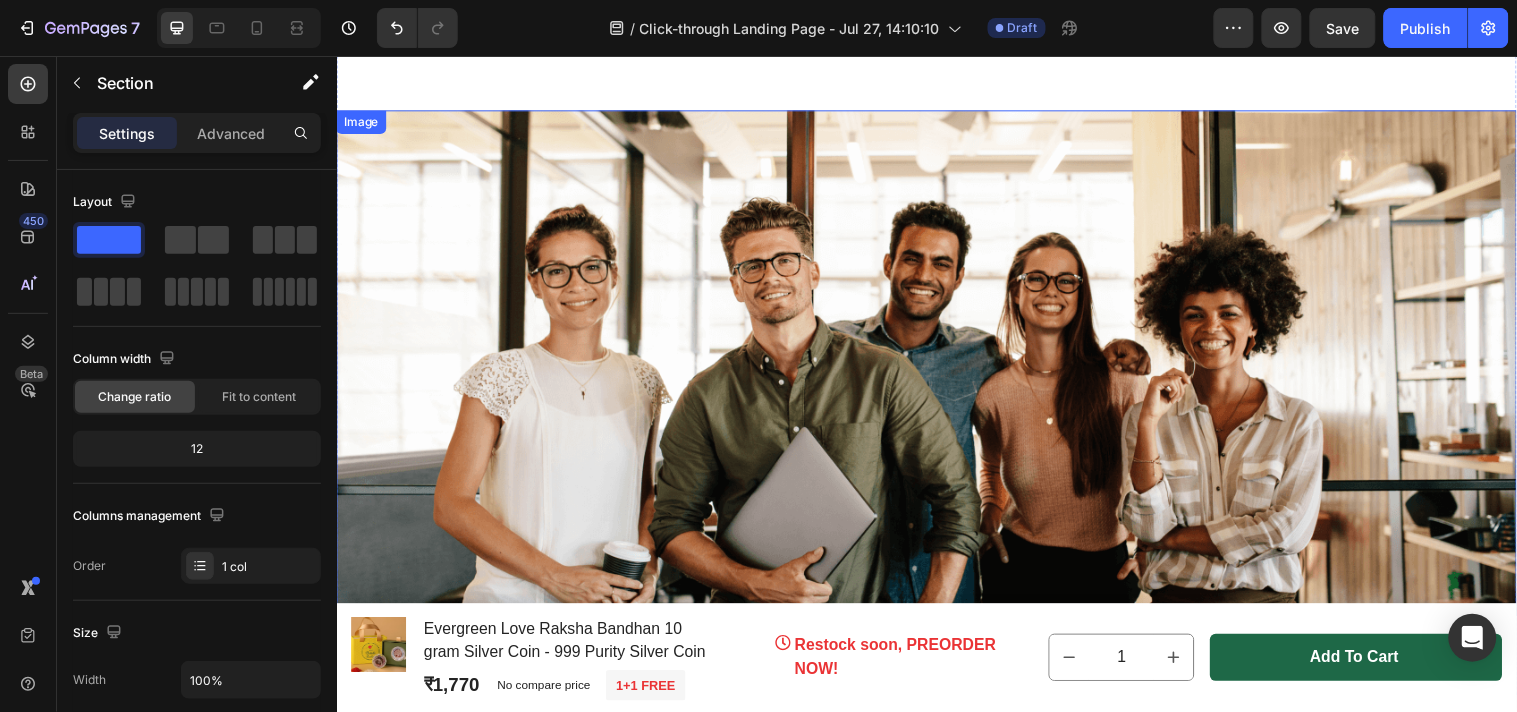 scroll, scrollTop: 0, scrollLeft: 0, axis: both 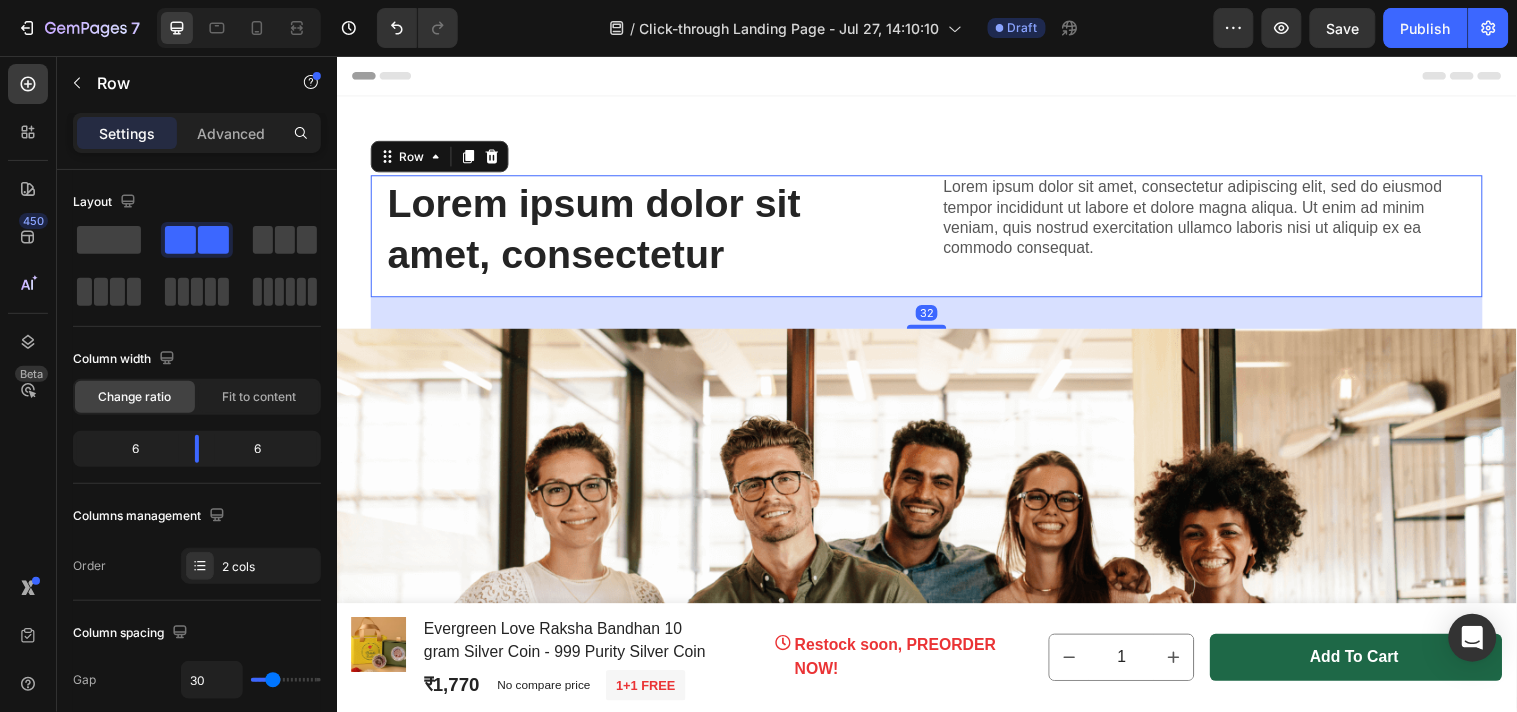 click on "Lorem ipsum dolor sit amet, consectetur  Heading Lorem ipsum dolor sit amet, consectetur adipiscing elit, sed do eiusmod tempor incididunt ut labore et dolore magna aliqua. Ut enim ad minim veniam, quis nostrud exercitation ullamco laboris nisi ut aliquip ex ea commodo consequat. Text Block Row   32" at bounding box center (936, 238) 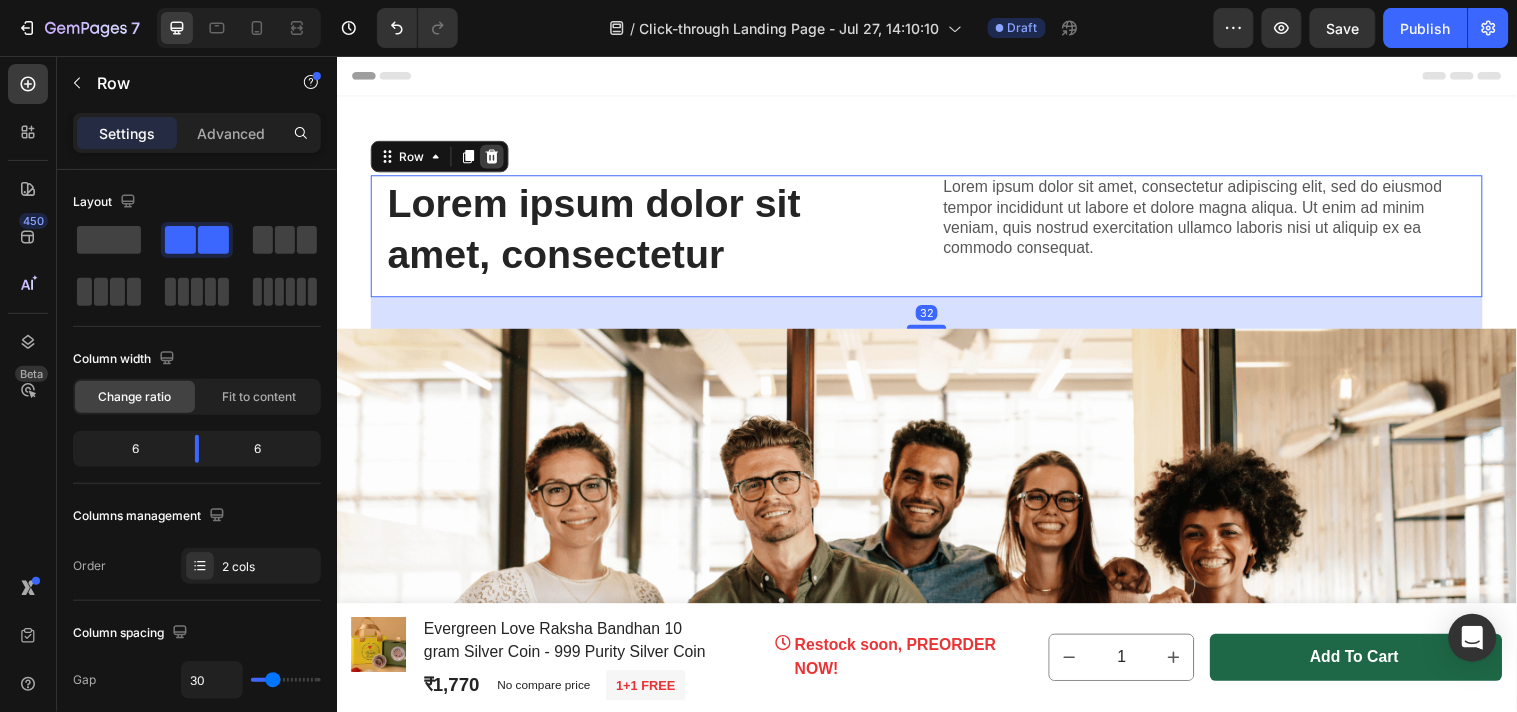 click 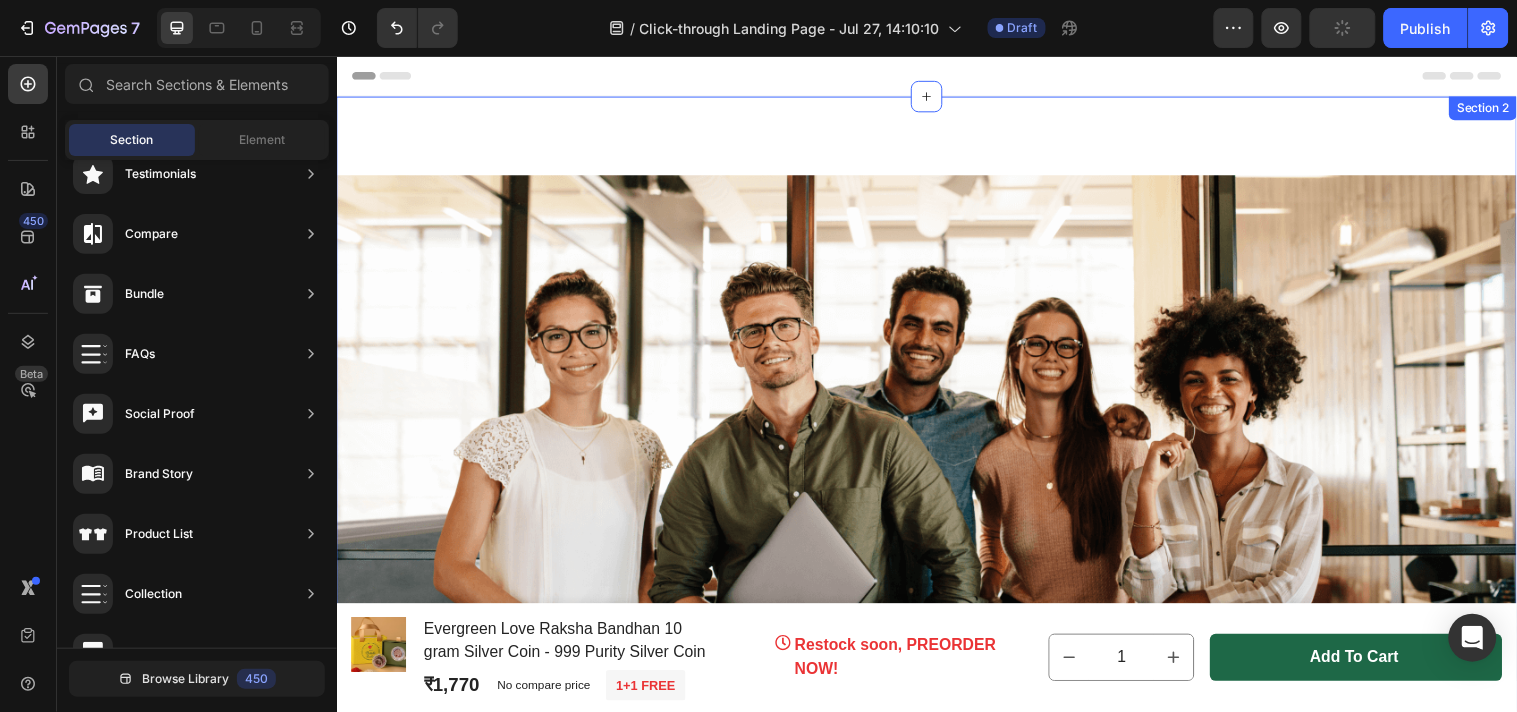 click on "Image Lorem ipsum dolor sit amet, consectetur adipiscing elit, sed do eiusmod tempor incididunt ut labore et dolore magna aliqua. Ut enim ad minim veniam, quis nostrud exercitation ullamco laboris nisi ut aliquip ex ea commodo consequat. Text Block Row Section 2" at bounding box center [936, 433] 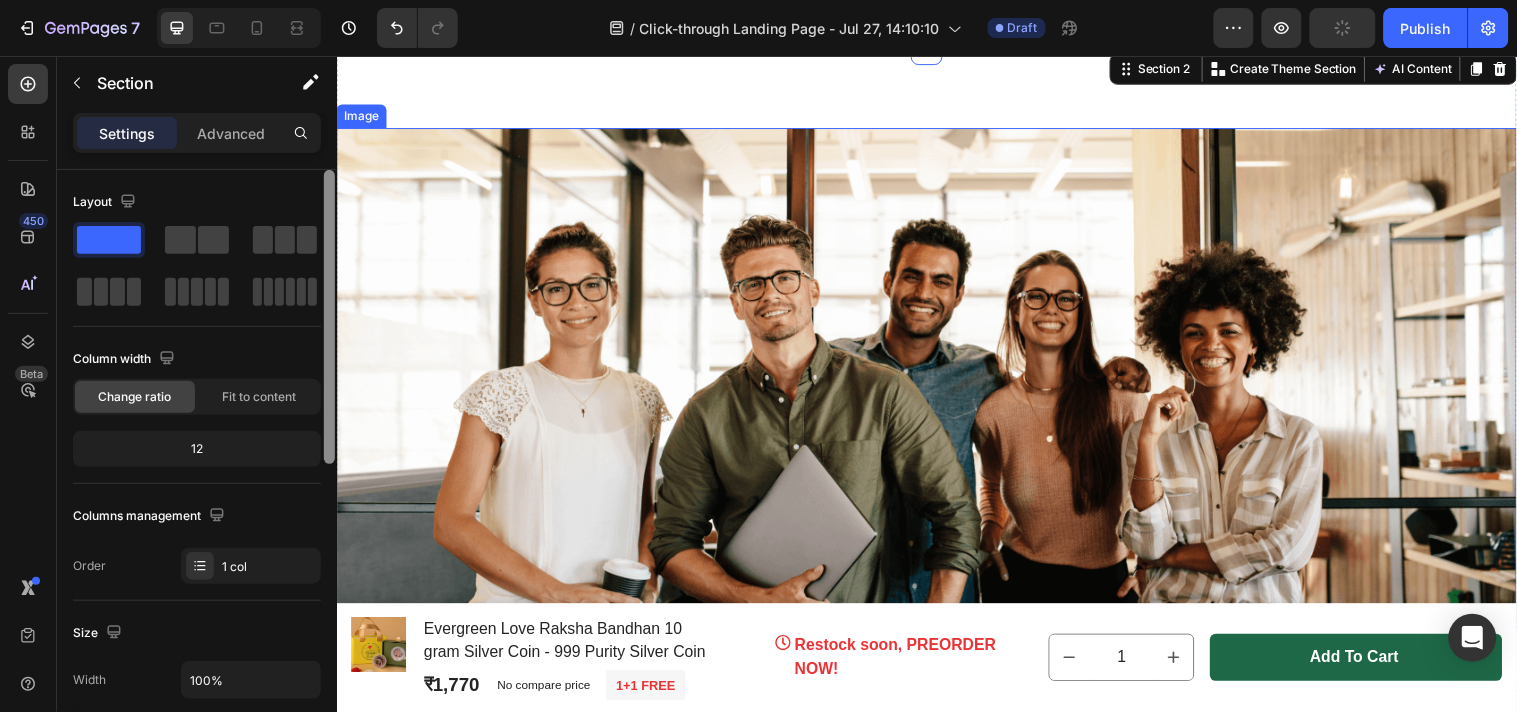 scroll, scrollTop: 222, scrollLeft: 0, axis: vertical 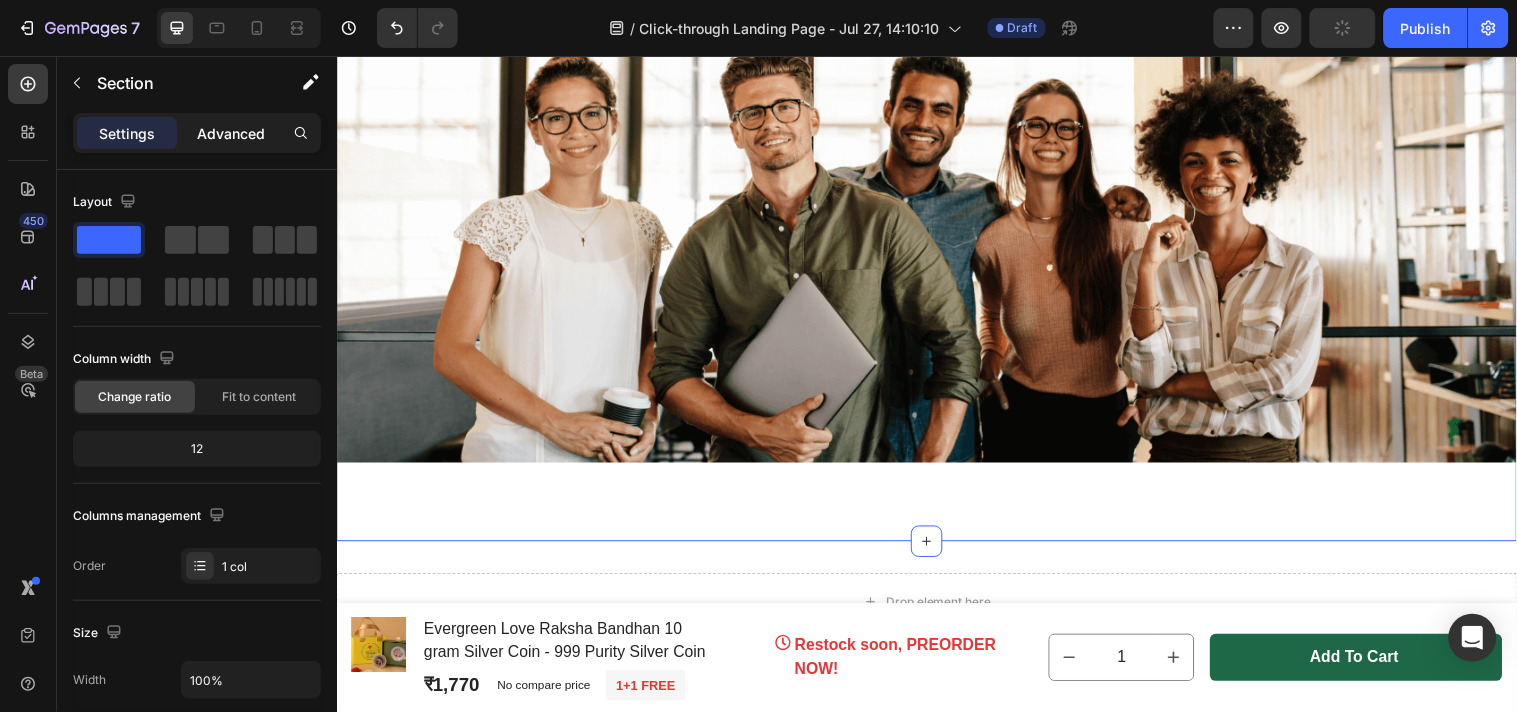 click on "Advanced" at bounding box center [231, 133] 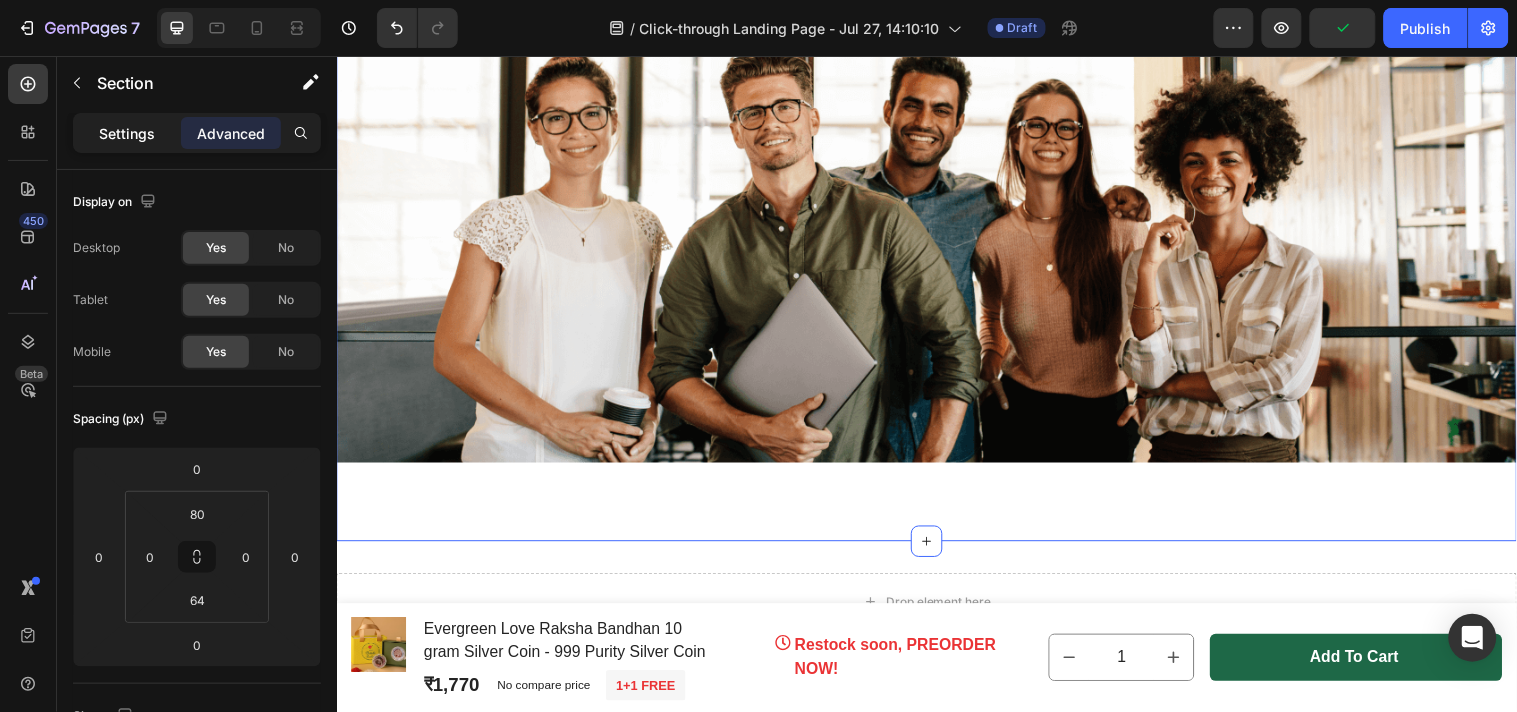 click on "Settings" at bounding box center [127, 133] 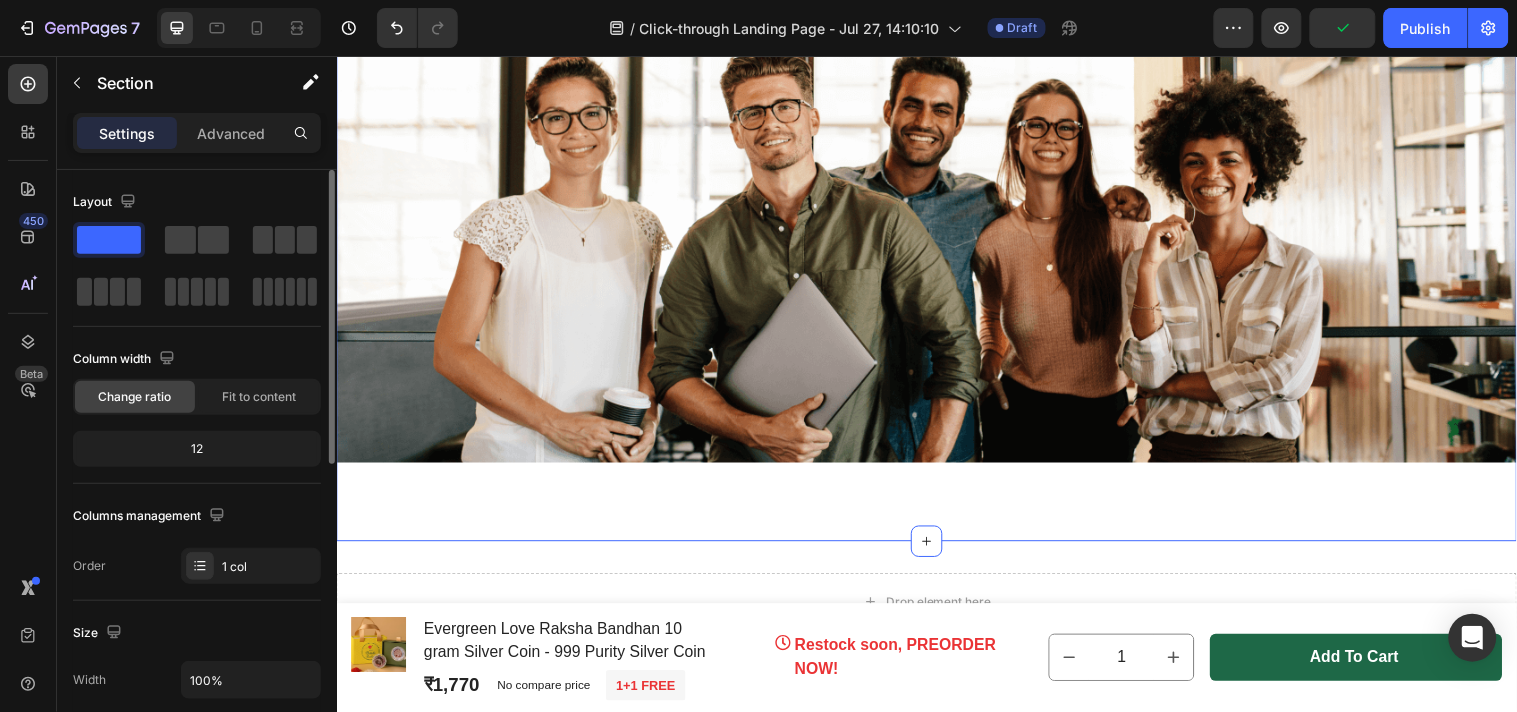 drag, startPoint x: 235, startPoint y: 133, endPoint x: 248, endPoint y: 405, distance: 272.3105 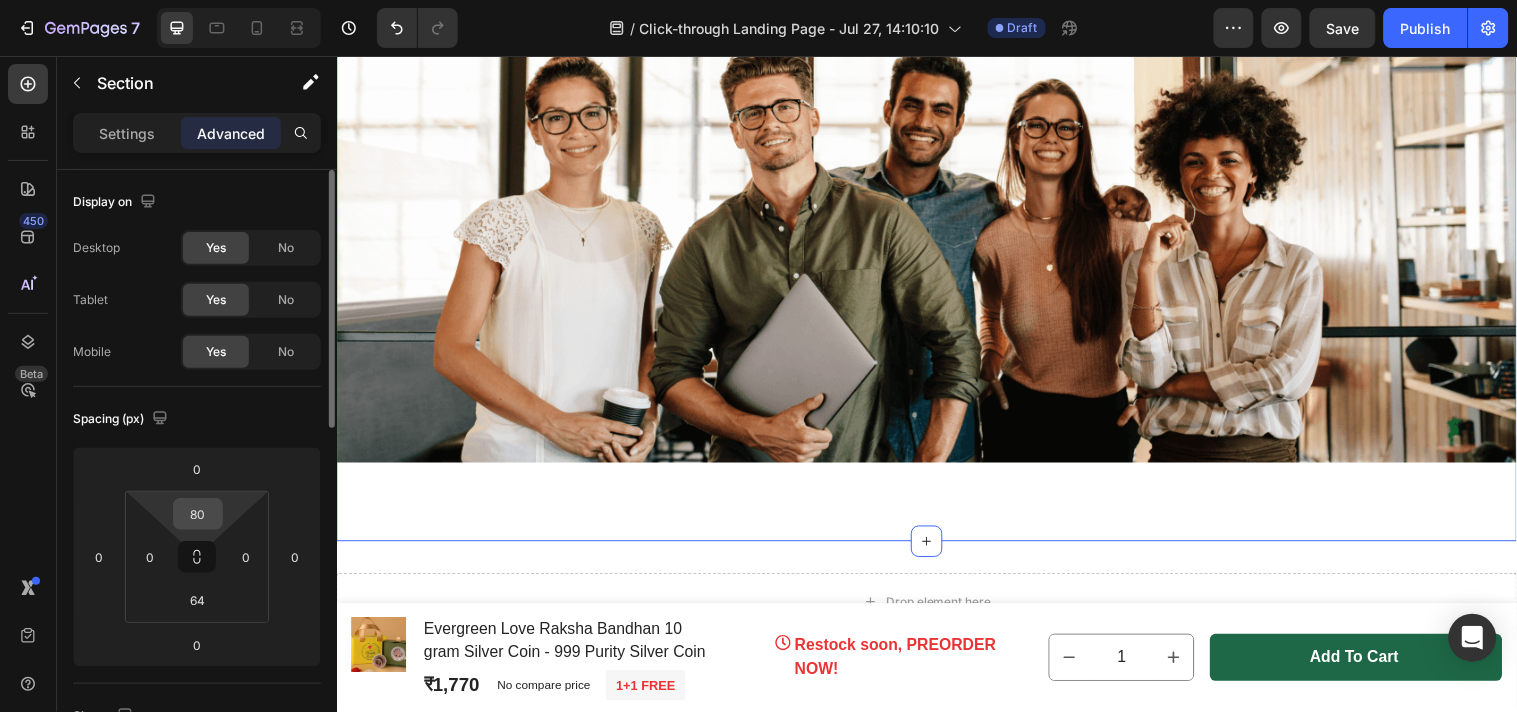 click on "80" at bounding box center (198, 514) 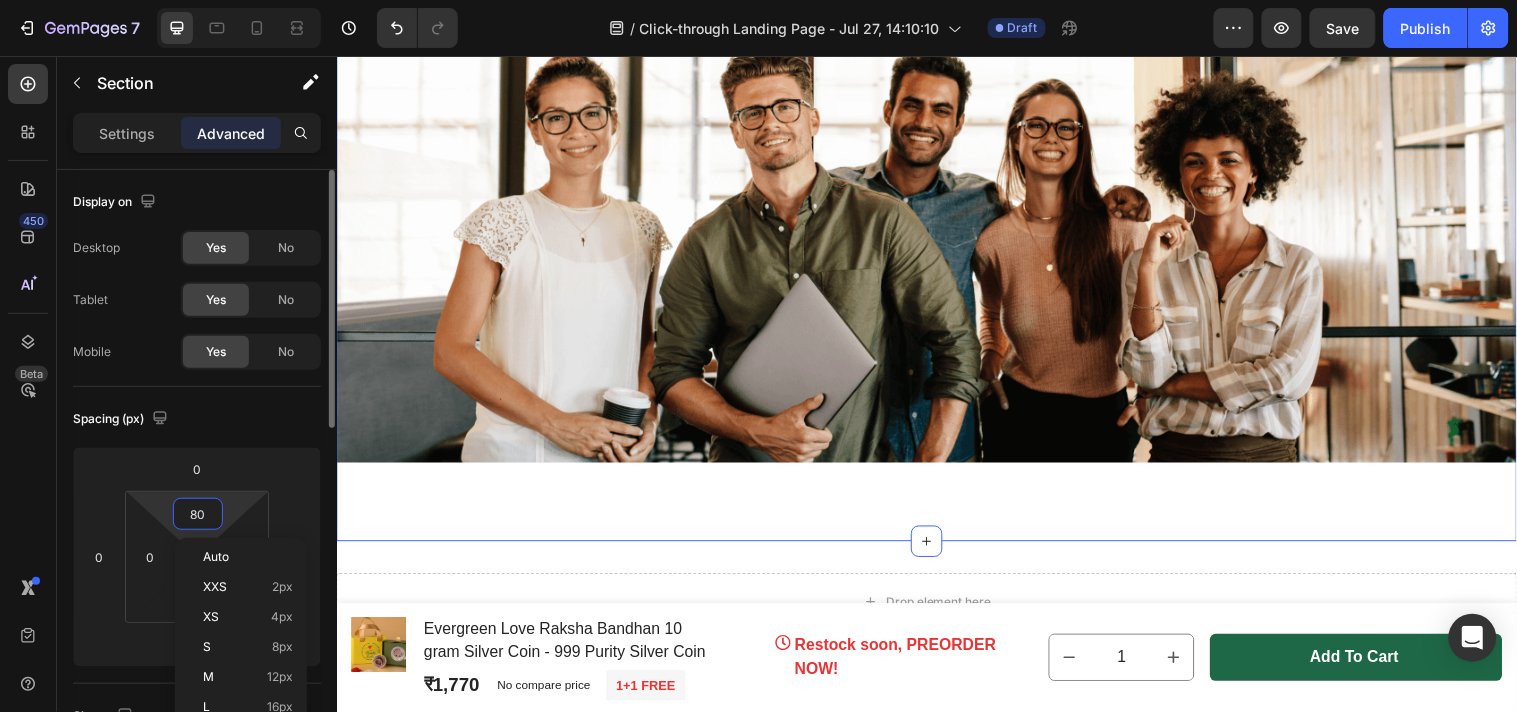 click on "80" at bounding box center (198, 514) 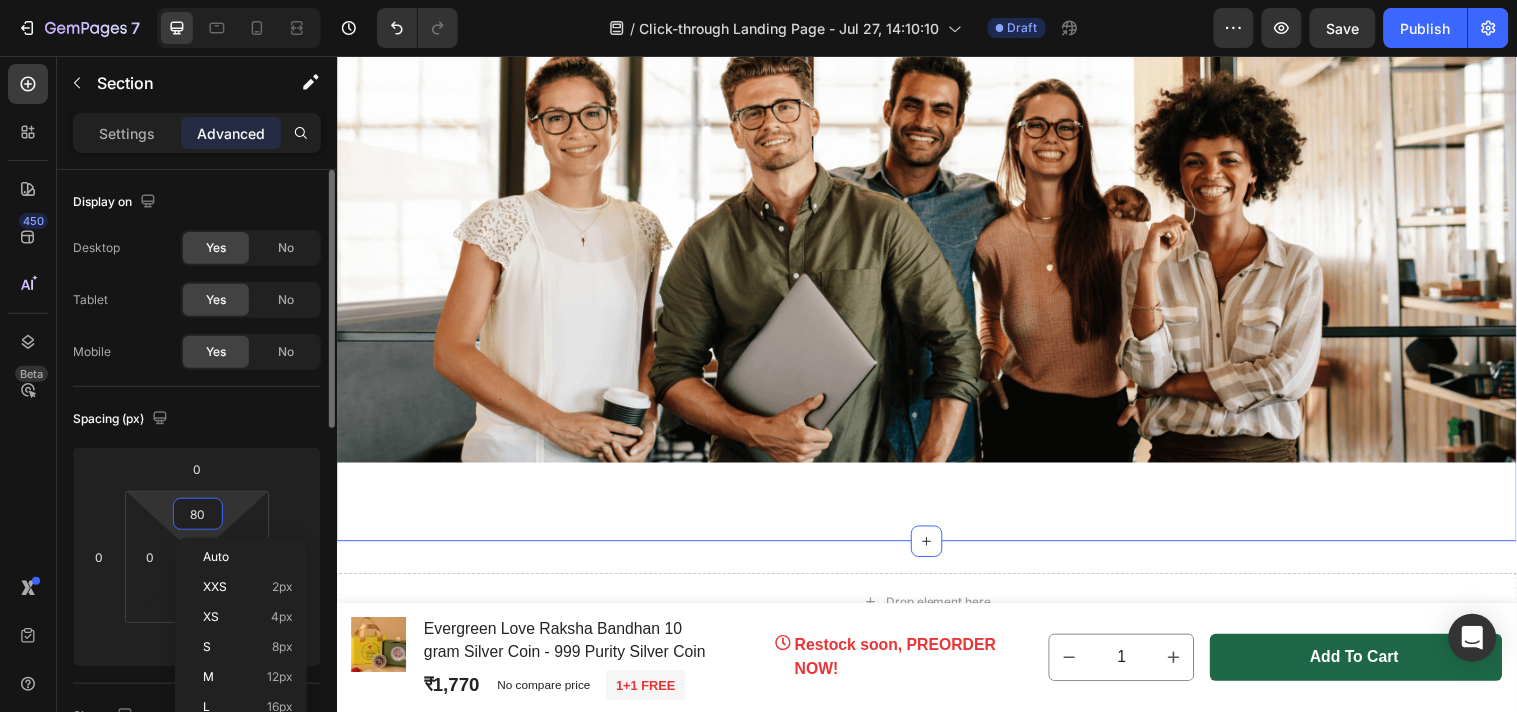 type on "0" 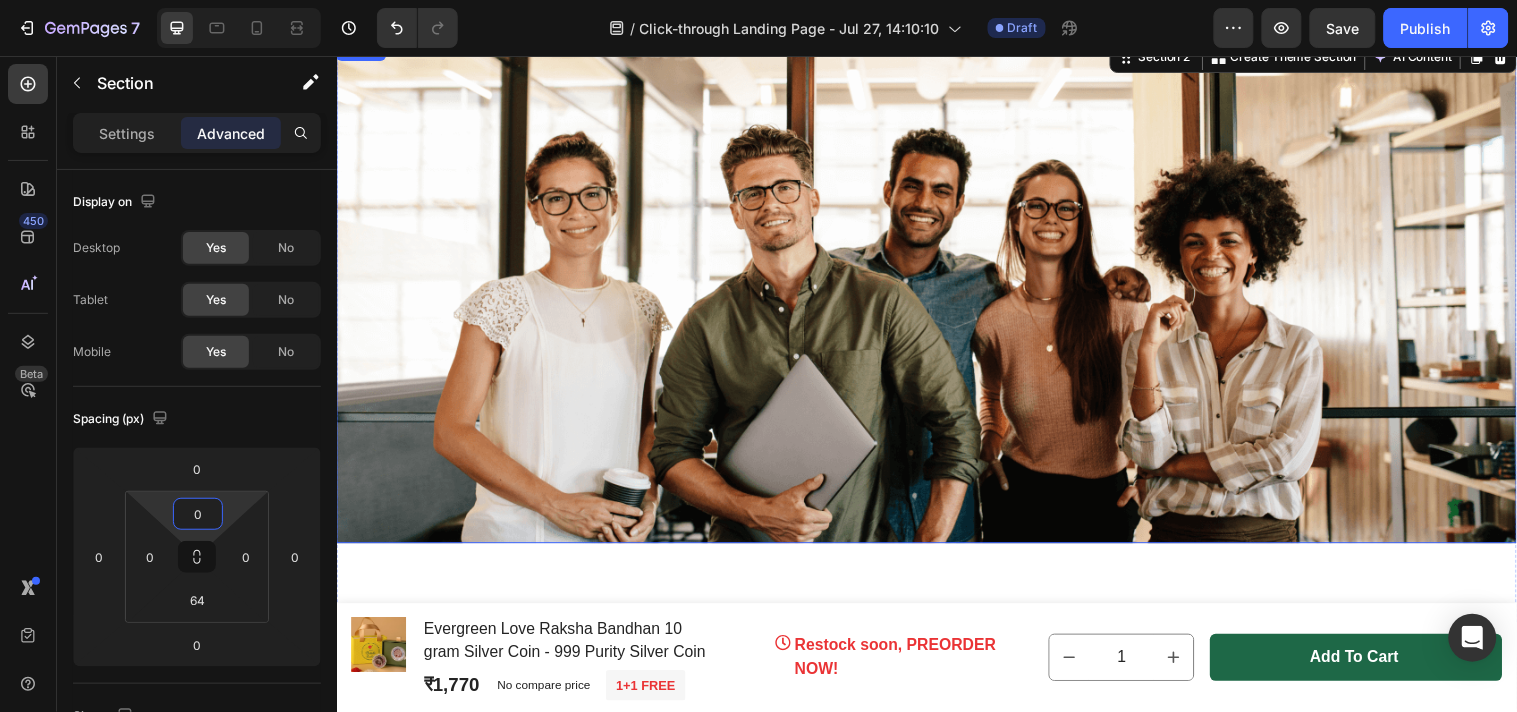 scroll, scrollTop: 0, scrollLeft: 0, axis: both 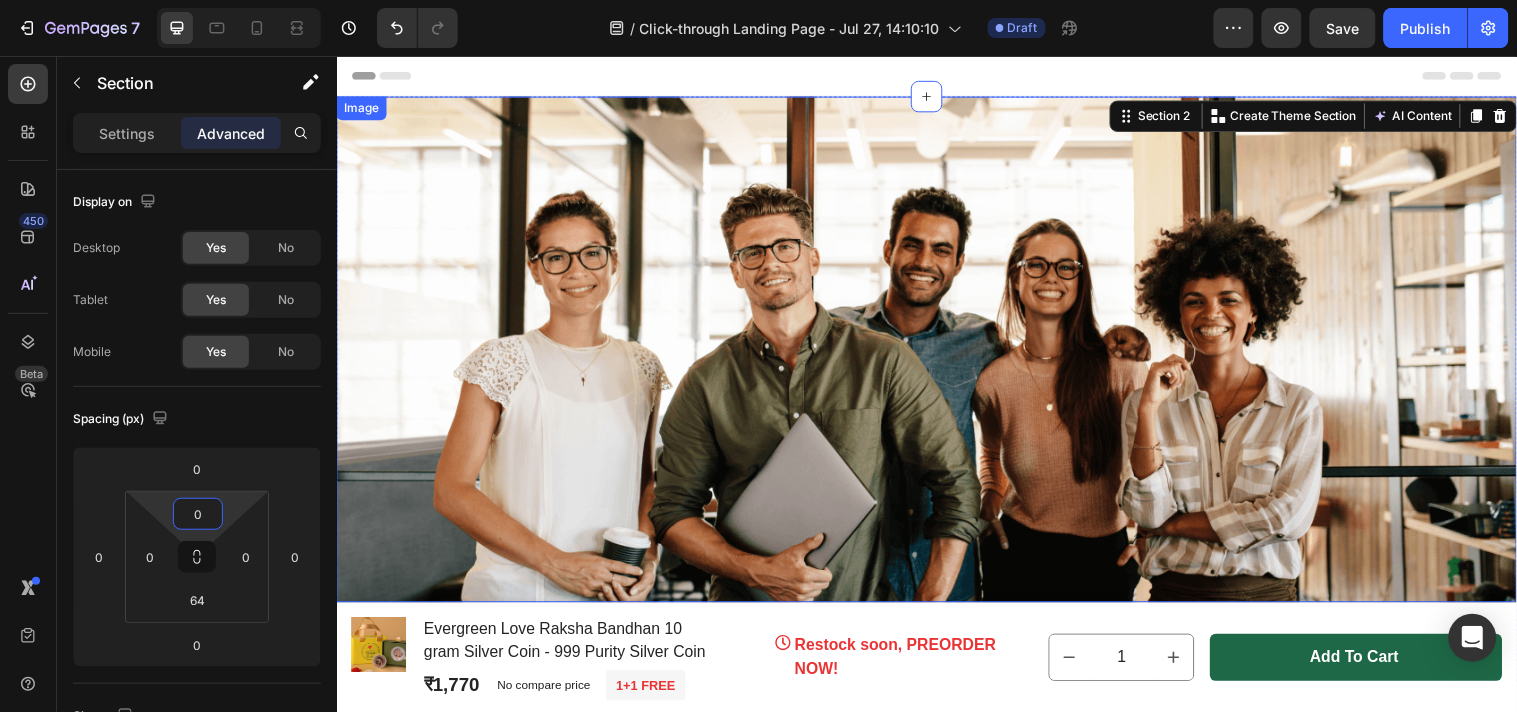 click at bounding box center (936, 353) 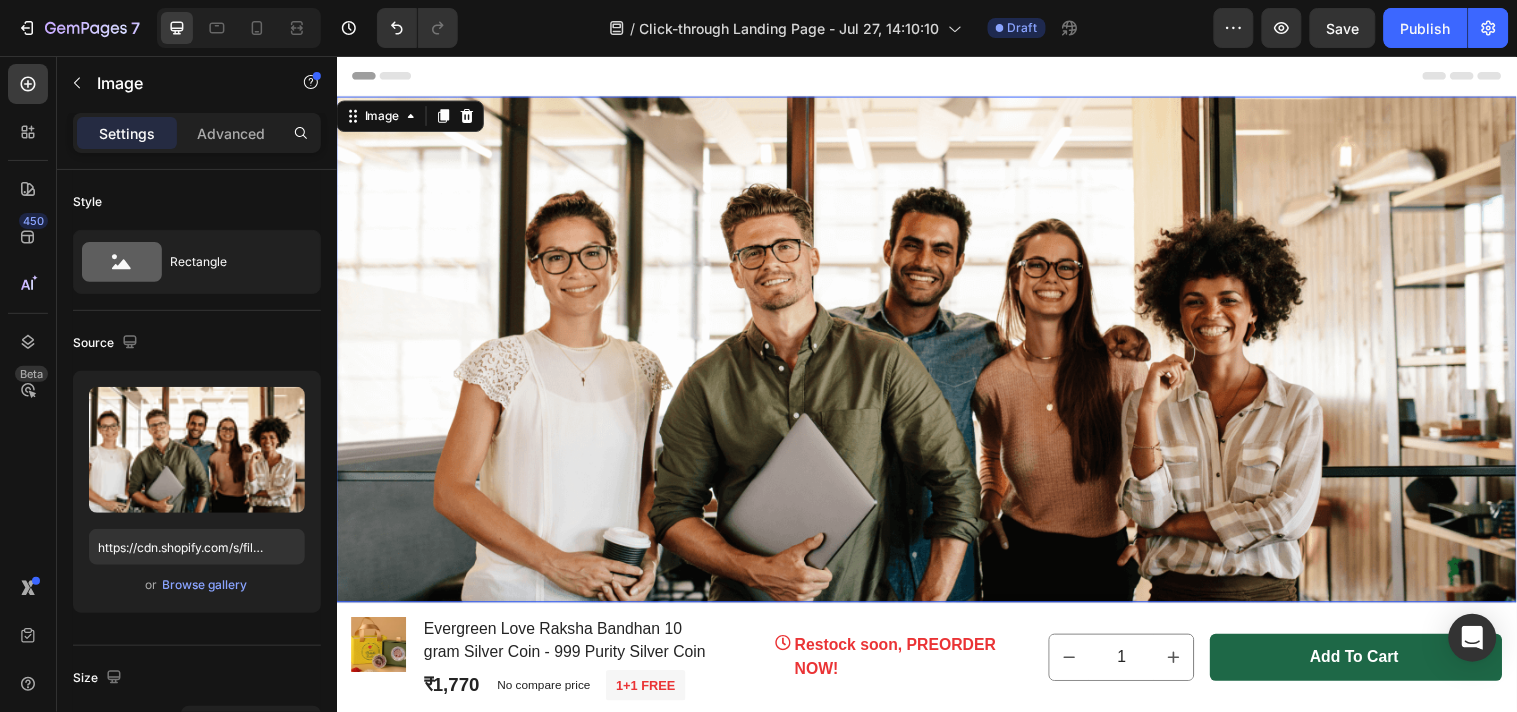 click at bounding box center (936, 353) 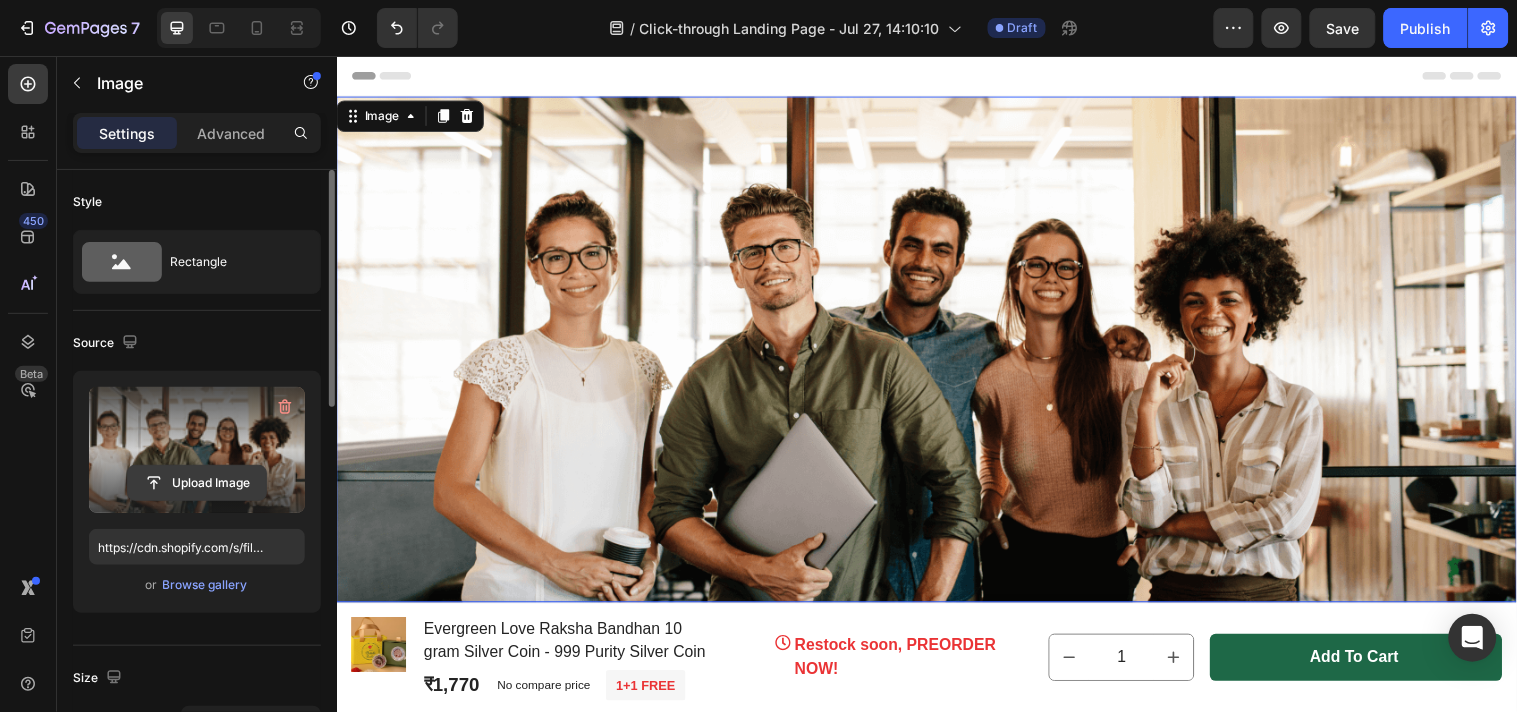 click 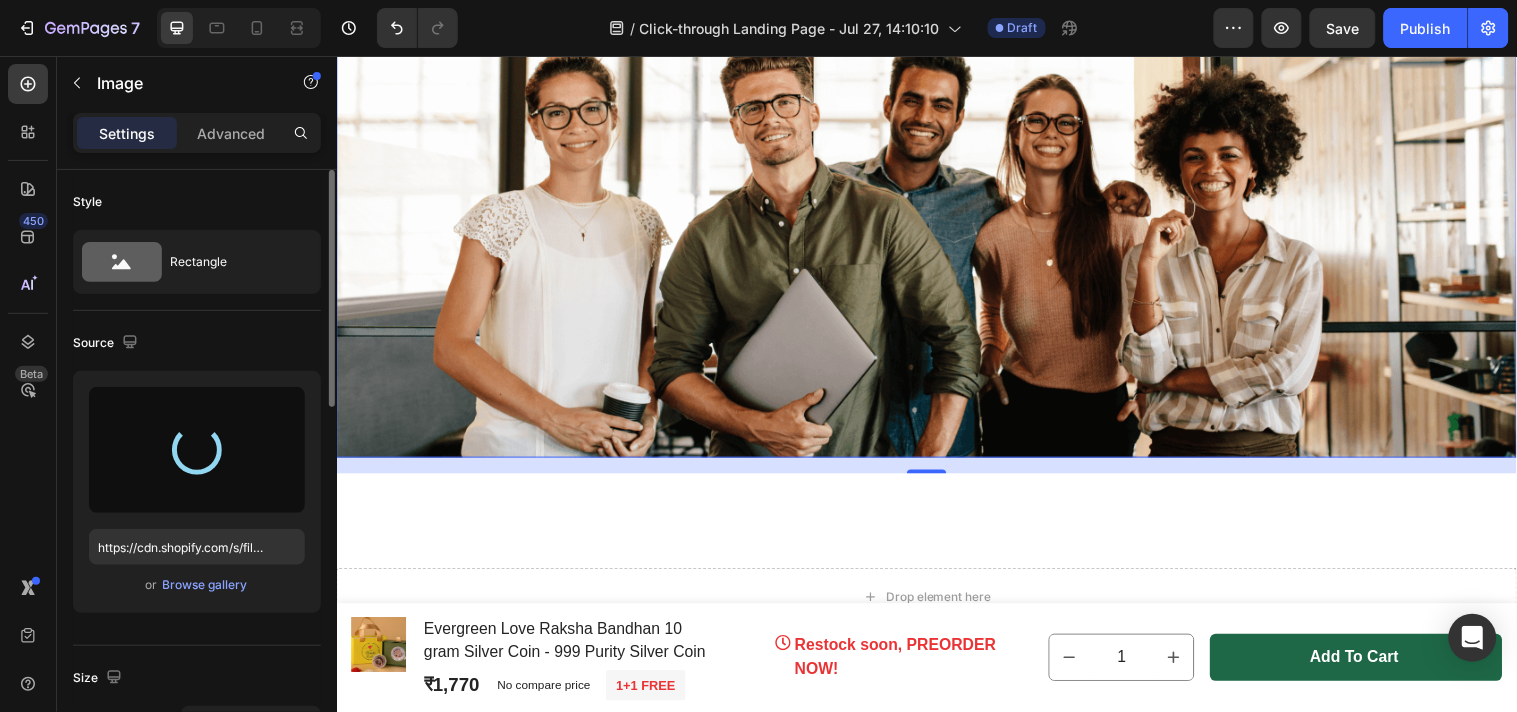 scroll, scrollTop: 222, scrollLeft: 0, axis: vertical 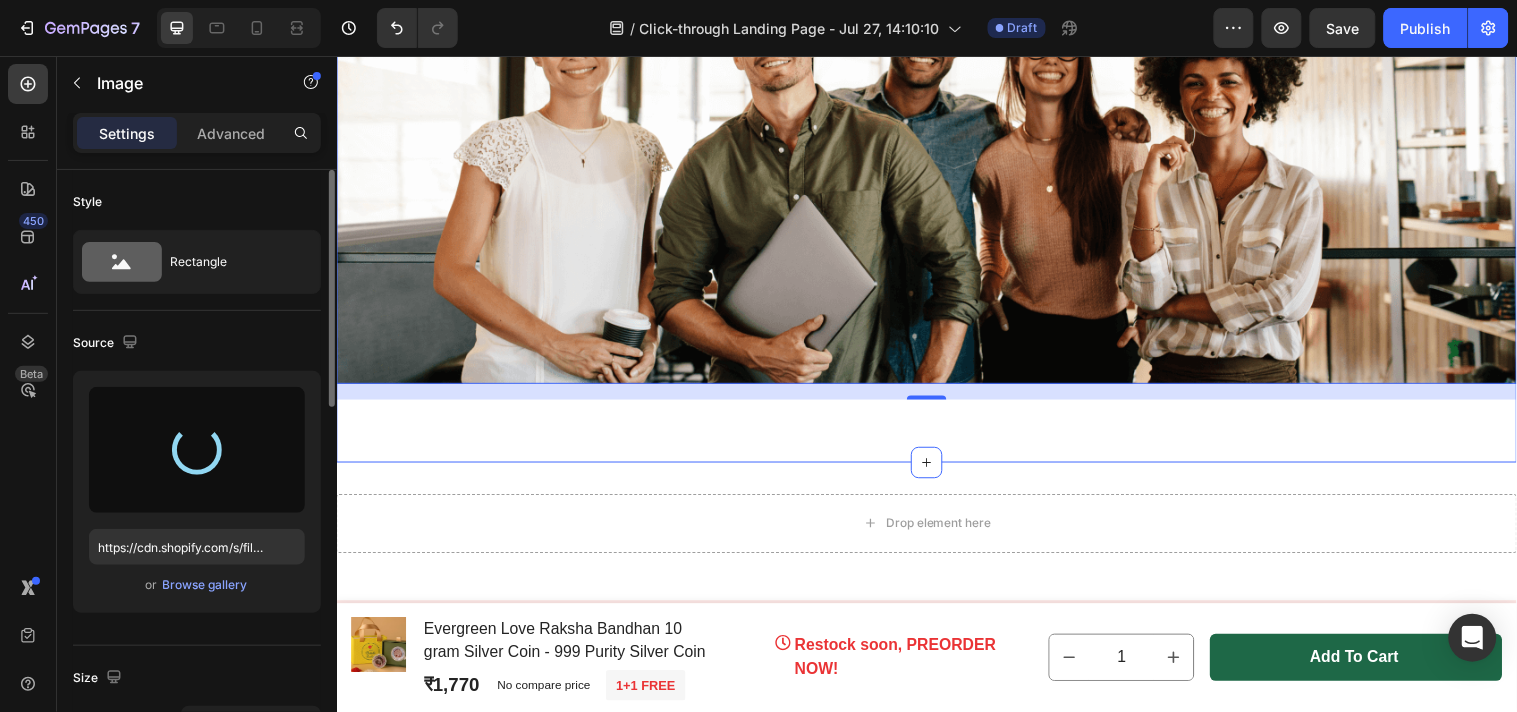 click on "Image   16 Lorem ipsum dolor sit amet, consectetur adipiscing elit, sed do eiusmod tempor incididunt ut labore et dolore magna aliqua. Ut enim ad minim veniam, quis nostrud exercitation ullamco laboris nisi ut aliquip ex ea commodo consequat. Text Block Row Section 2" at bounding box center (936, 171) 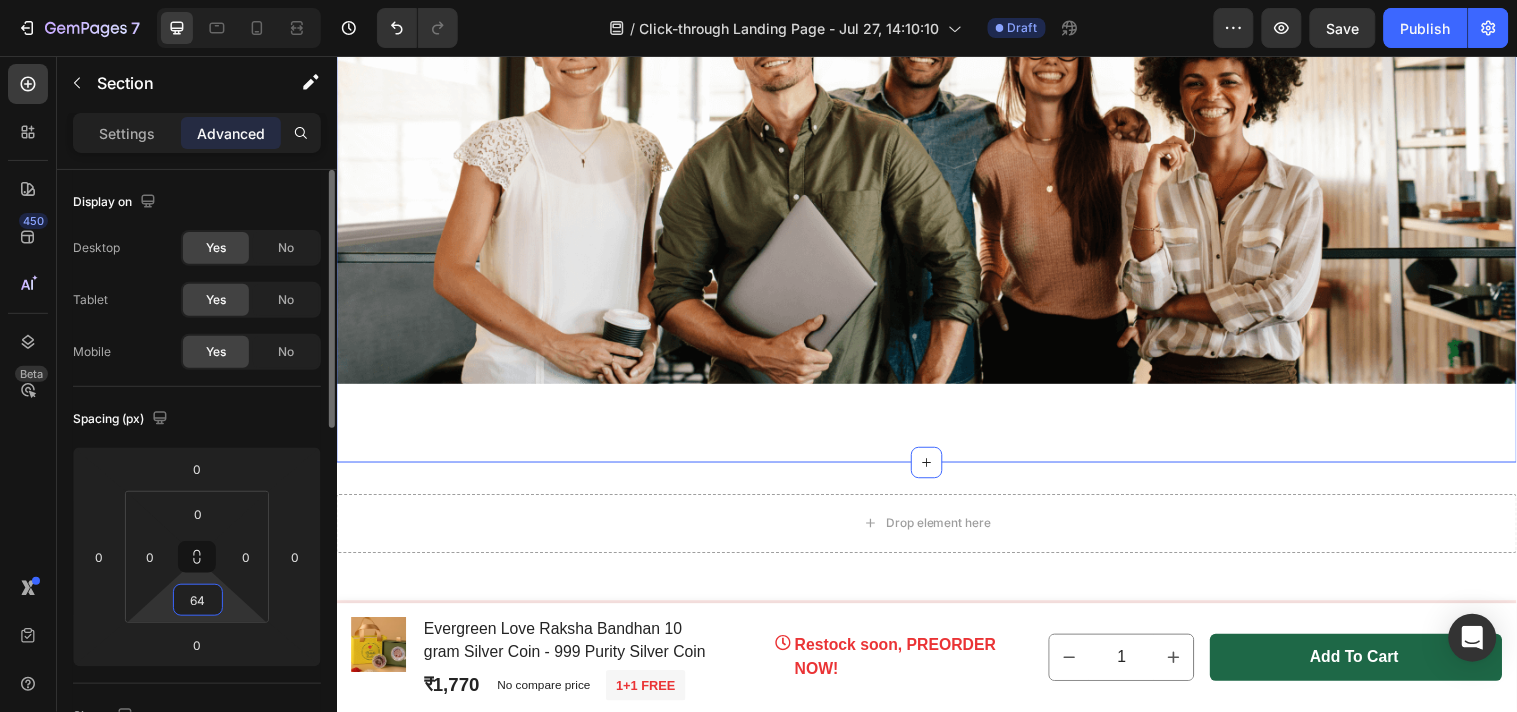 click on "64" at bounding box center (198, 600) 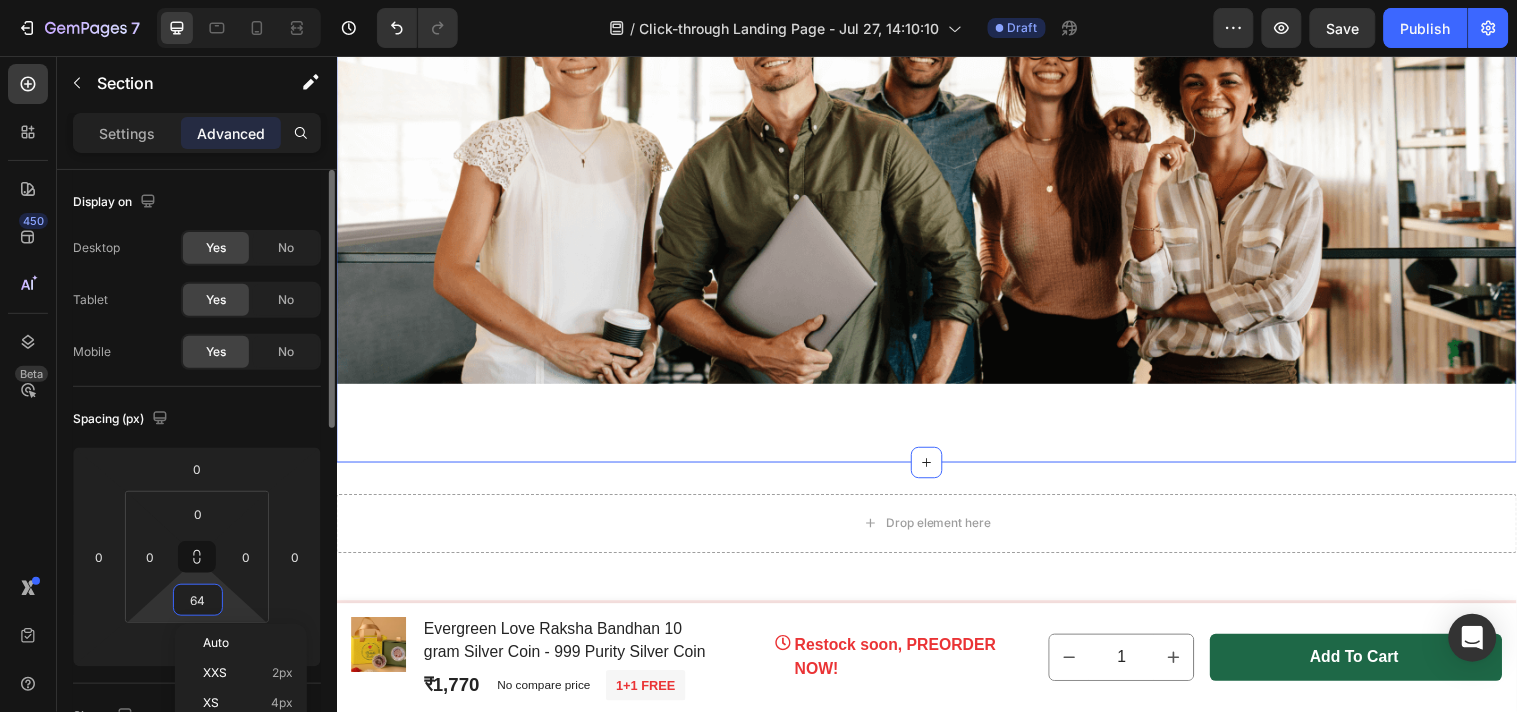 type on "0" 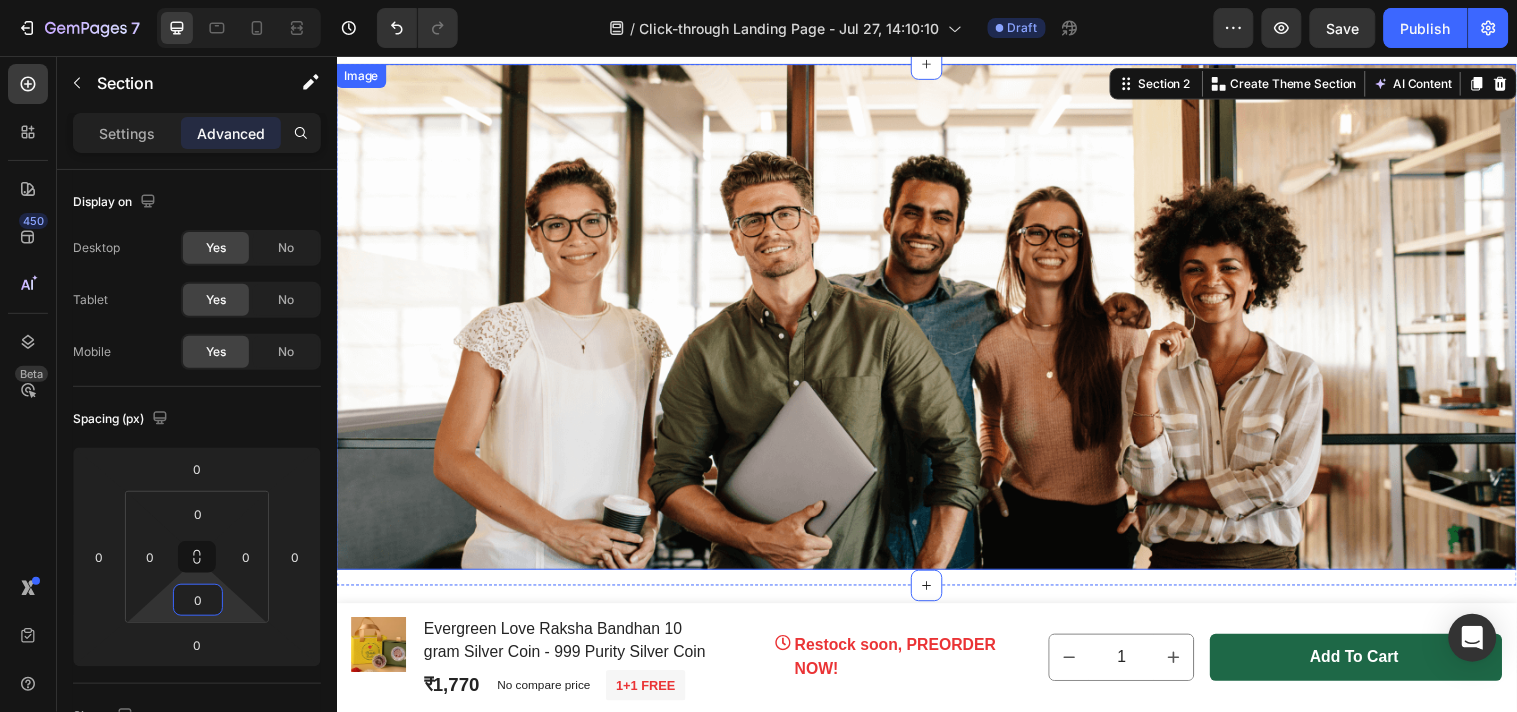 scroll, scrollTop: 0, scrollLeft: 0, axis: both 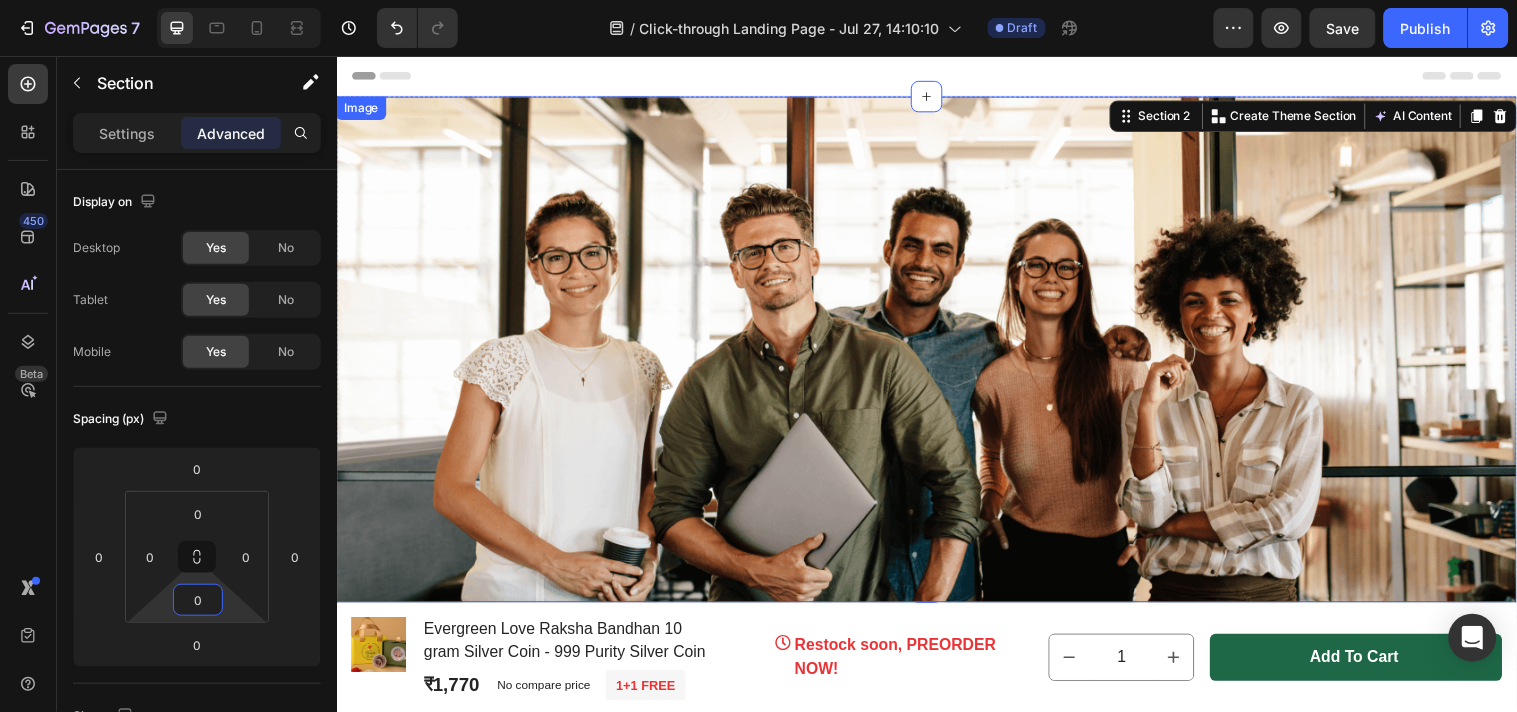 click at bounding box center (936, 353) 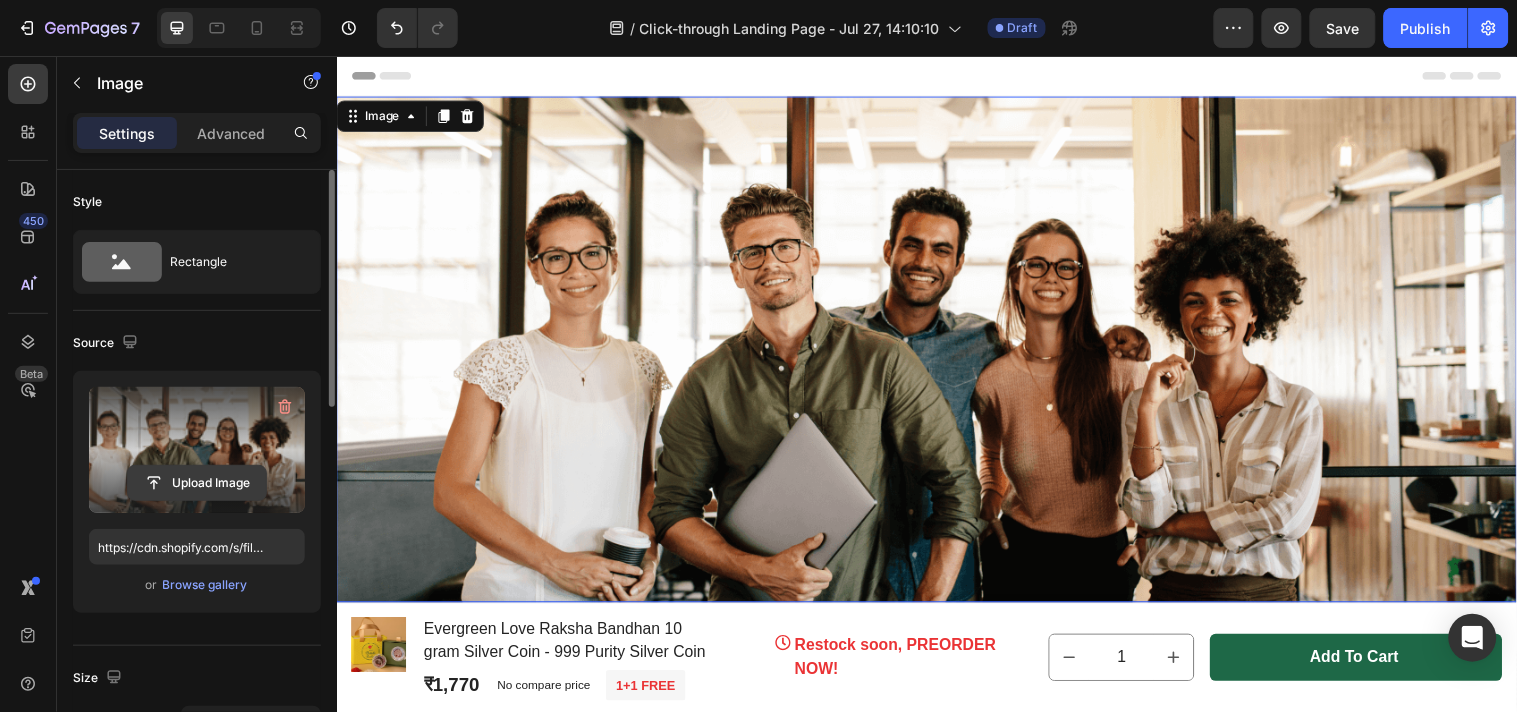 click 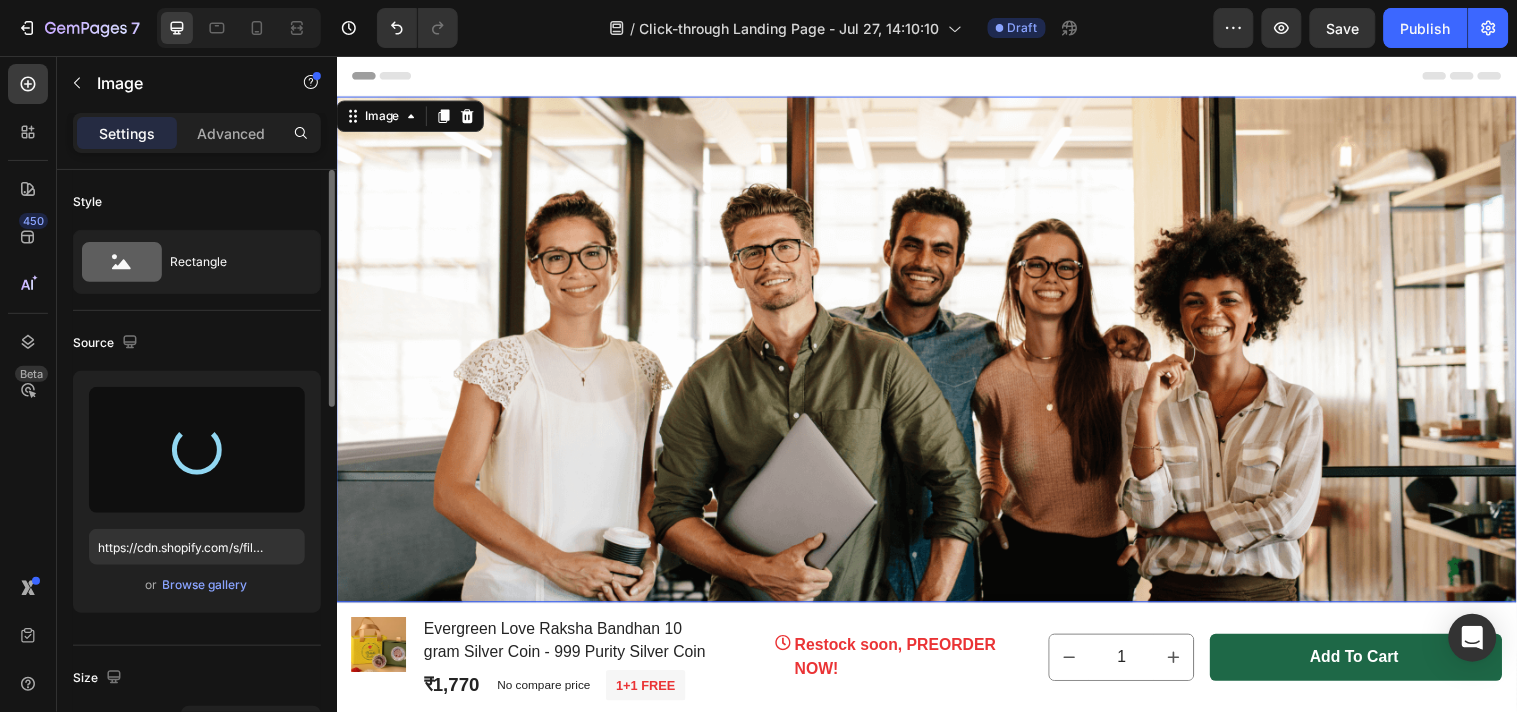 type on "https://cdn.shopify.com/s/files/1/0623/4197/2199/files/gempages_577259706716783604-2fde78c9-b69b-4715-946b-397be906d732.jpg" 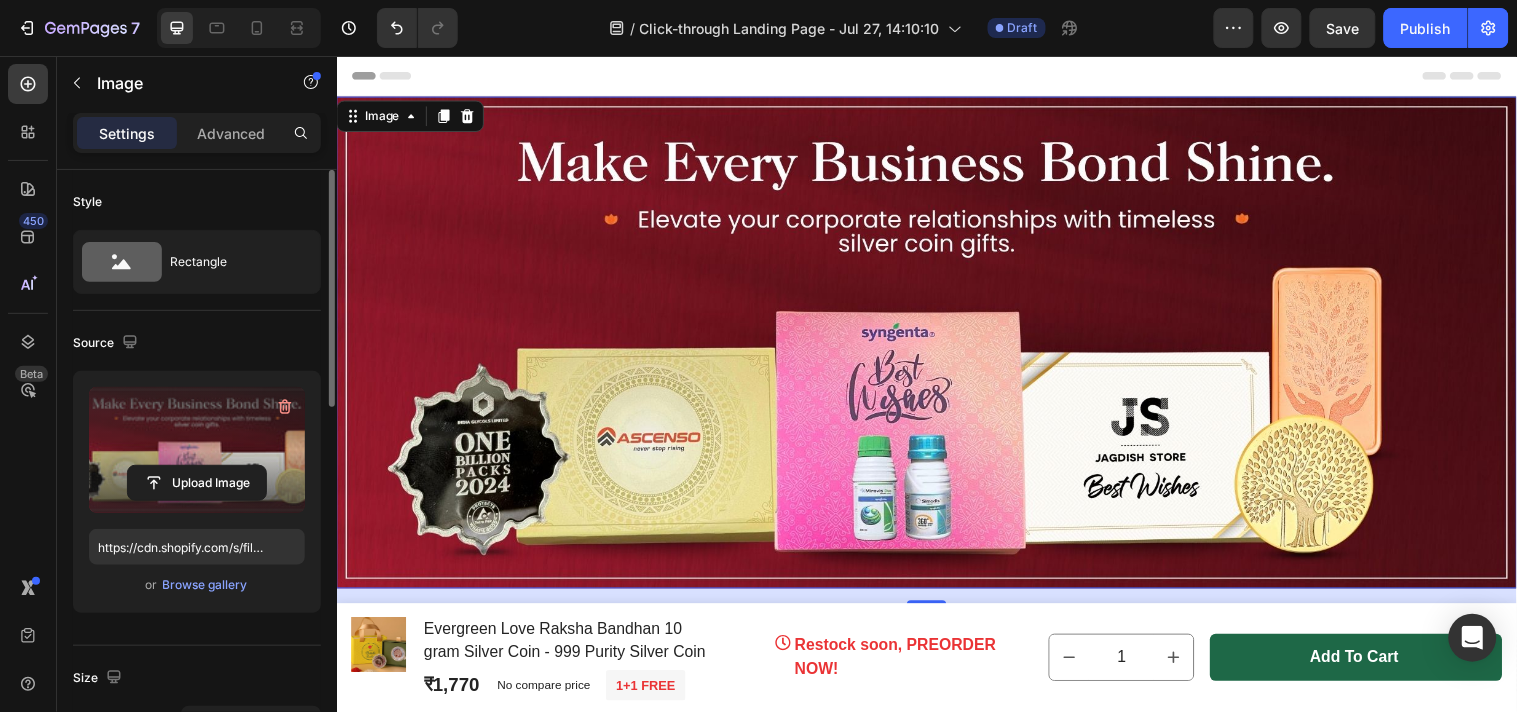scroll, scrollTop: 222, scrollLeft: 0, axis: vertical 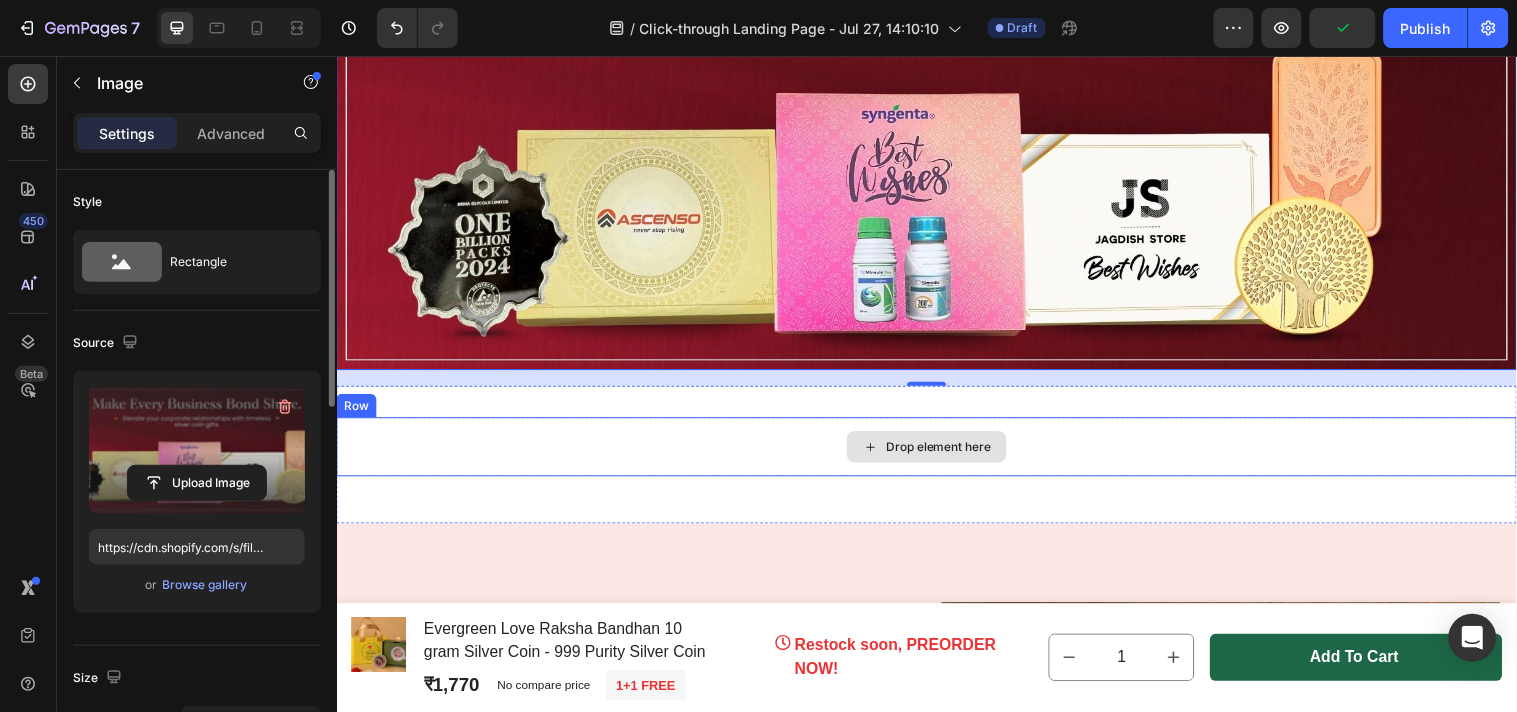 click on "Drop element here" at bounding box center [936, 452] 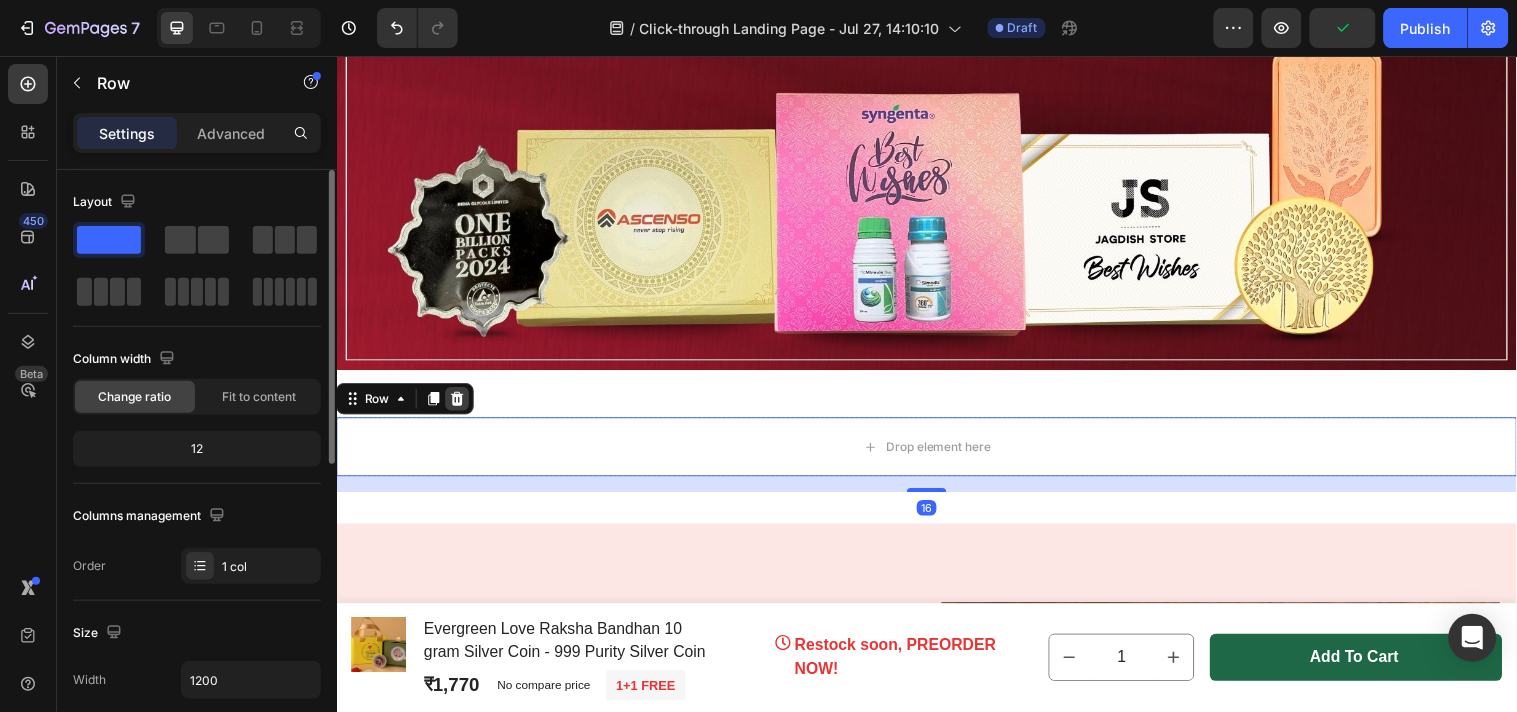 click at bounding box center (459, 403) 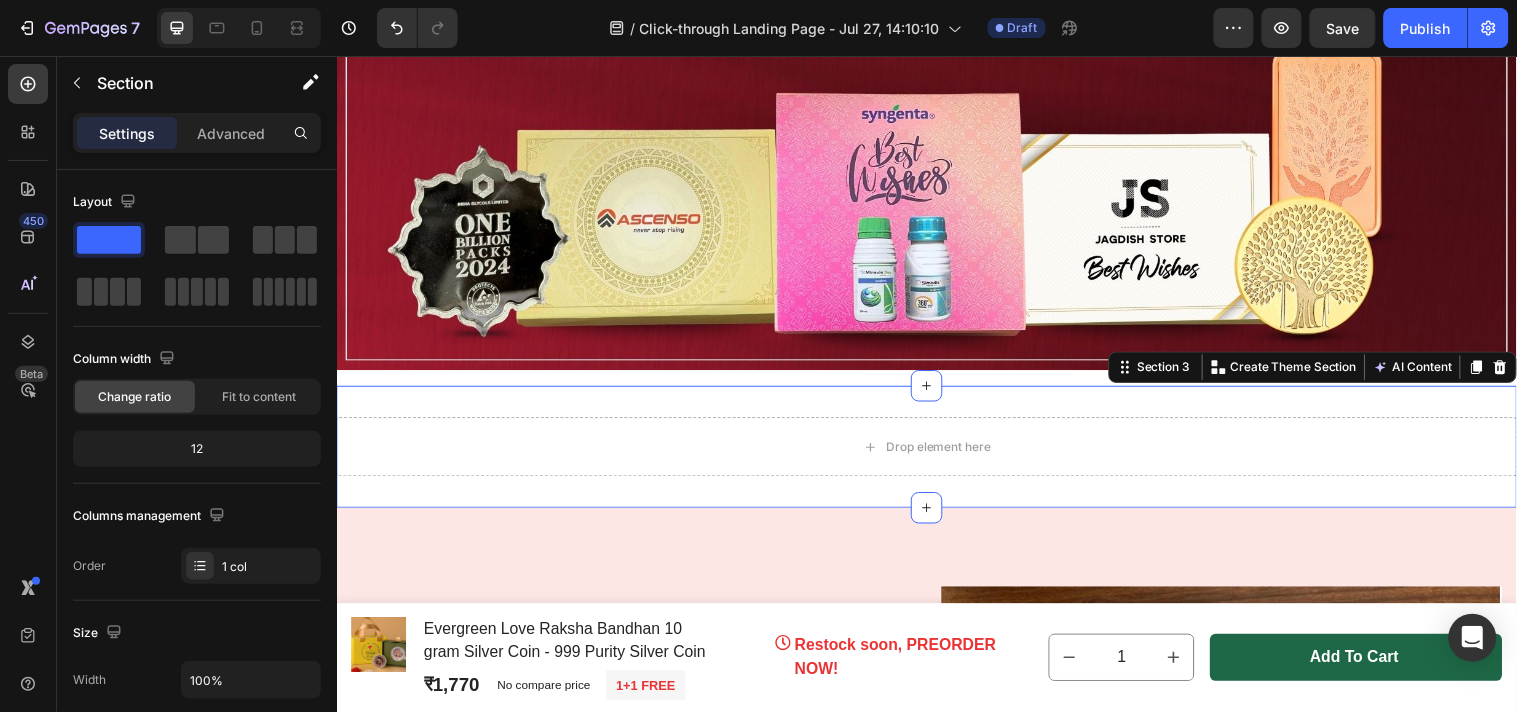 click on "Drop element here Section 3   You can create reusable sections Create Theme Section AI Content Write with GemAI What would you like to describe here? Tone and Voice Persuasive Product Show more Generate" at bounding box center [936, 452] 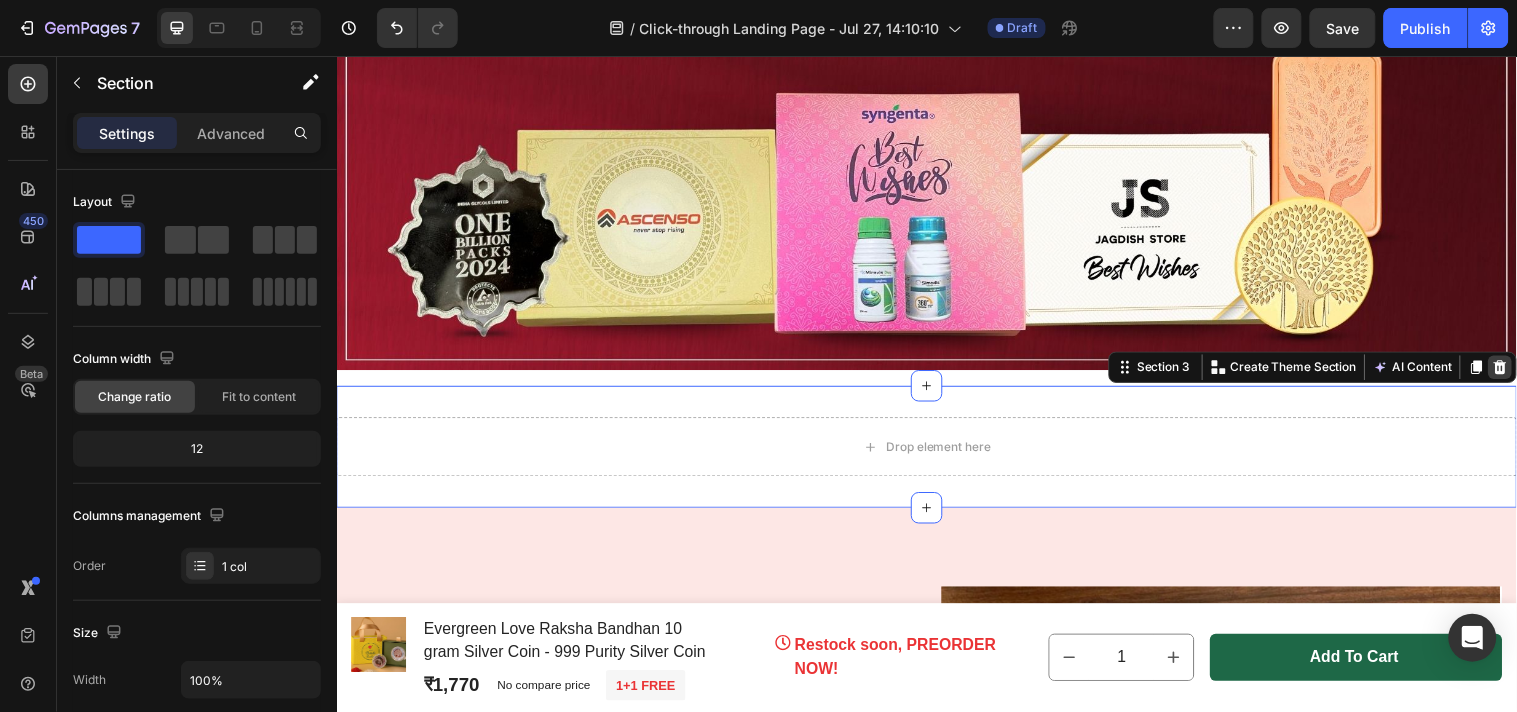 click 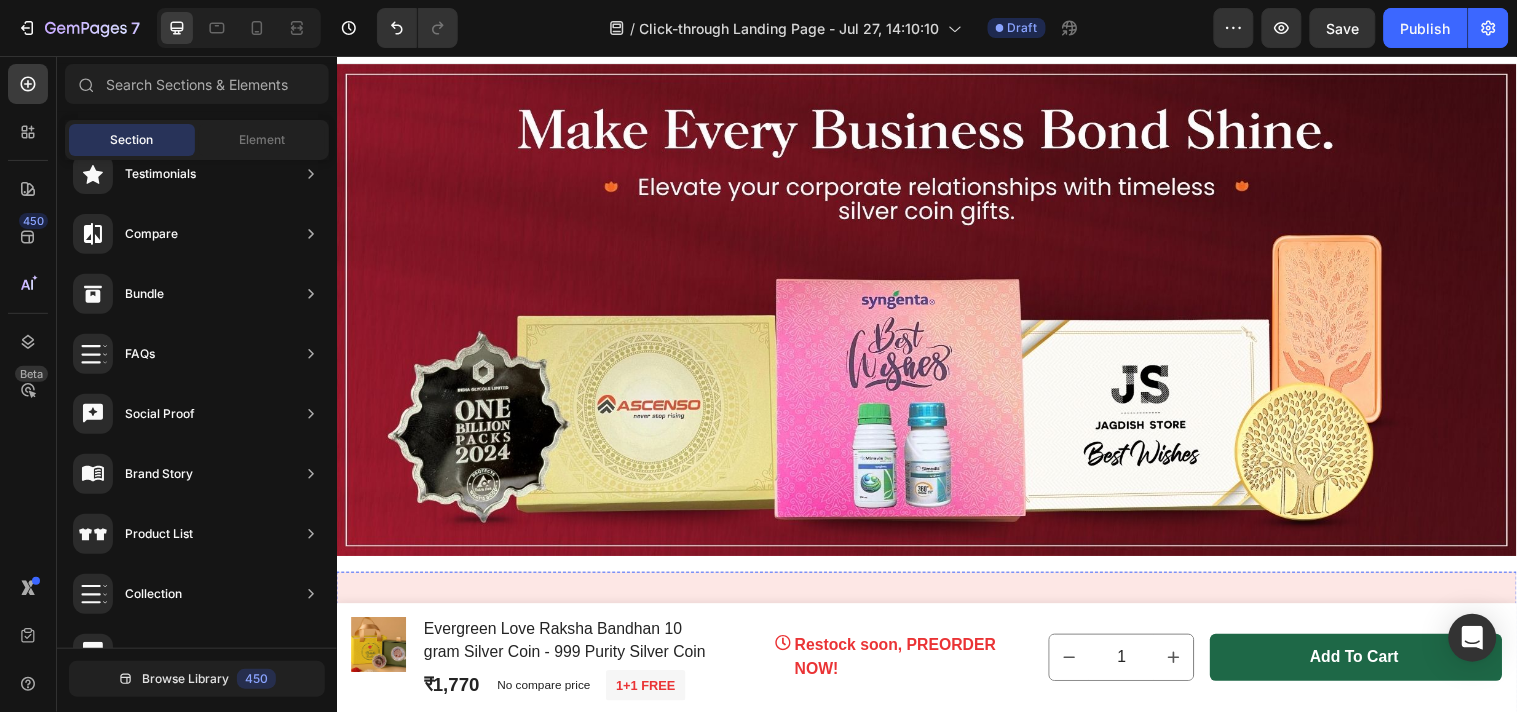 scroll, scrollTop: 0, scrollLeft: 0, axis: both 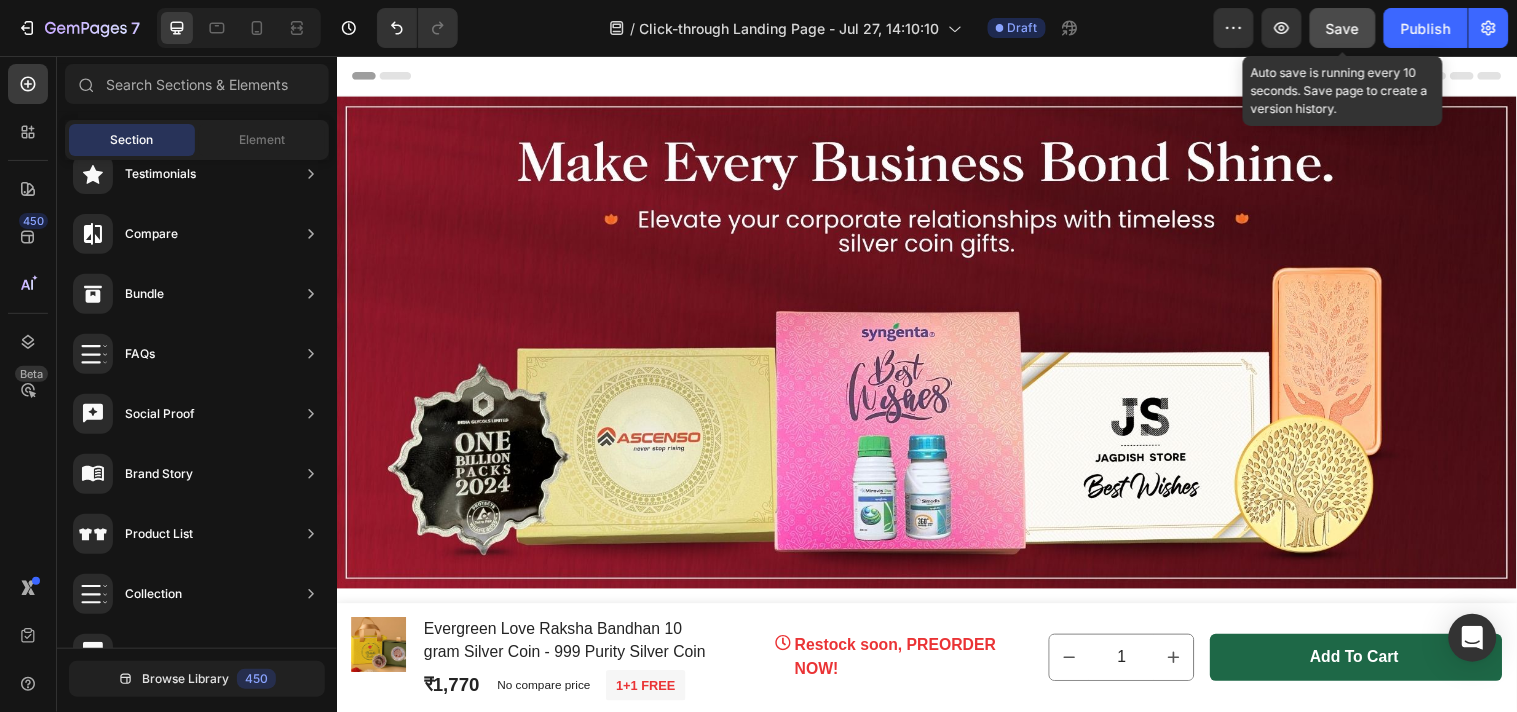 click on "Save" at bounding box center (1343, 28) 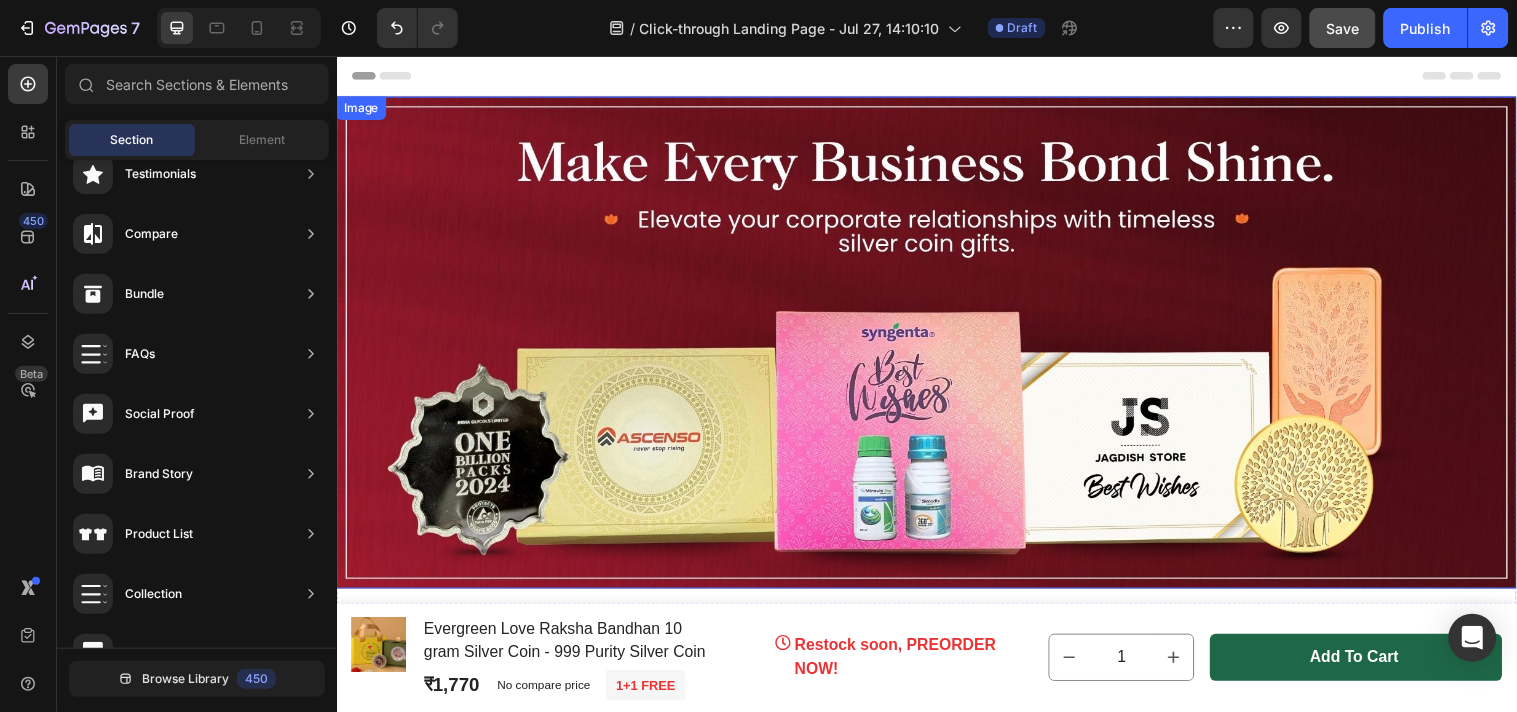 scroll, scrollTop: 333, scrollLeft: 0, axis: vertical 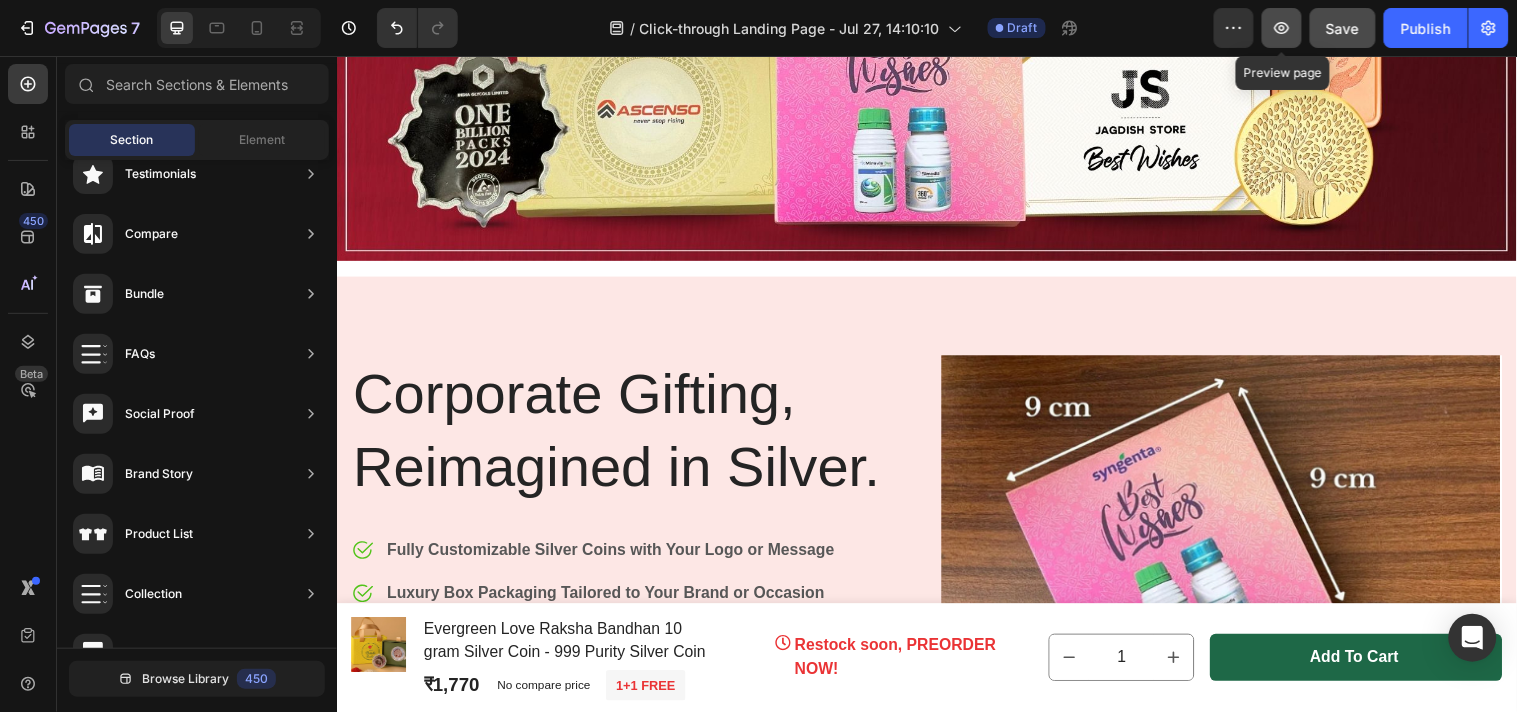 click 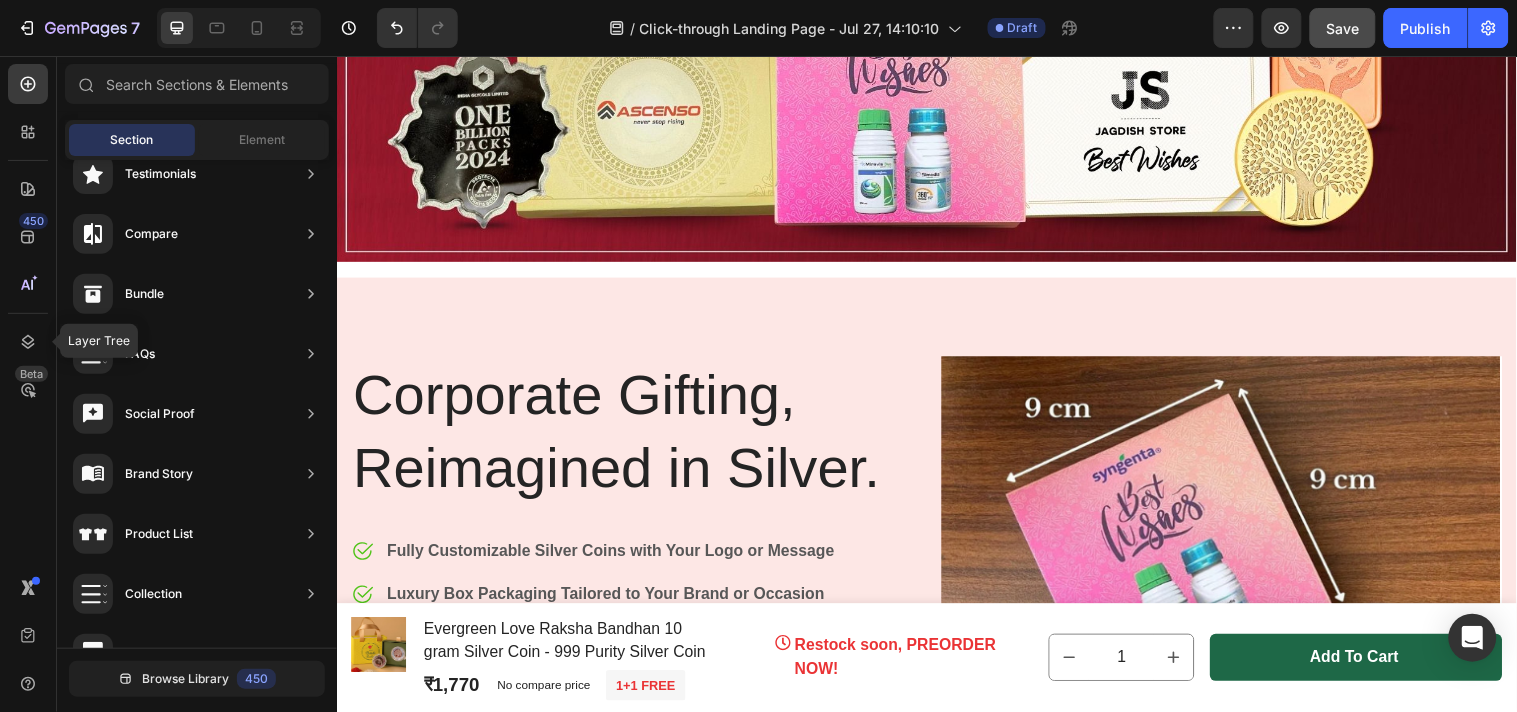 scroll, scrollTop: 227, scrollLeft: 0, axis: vertical 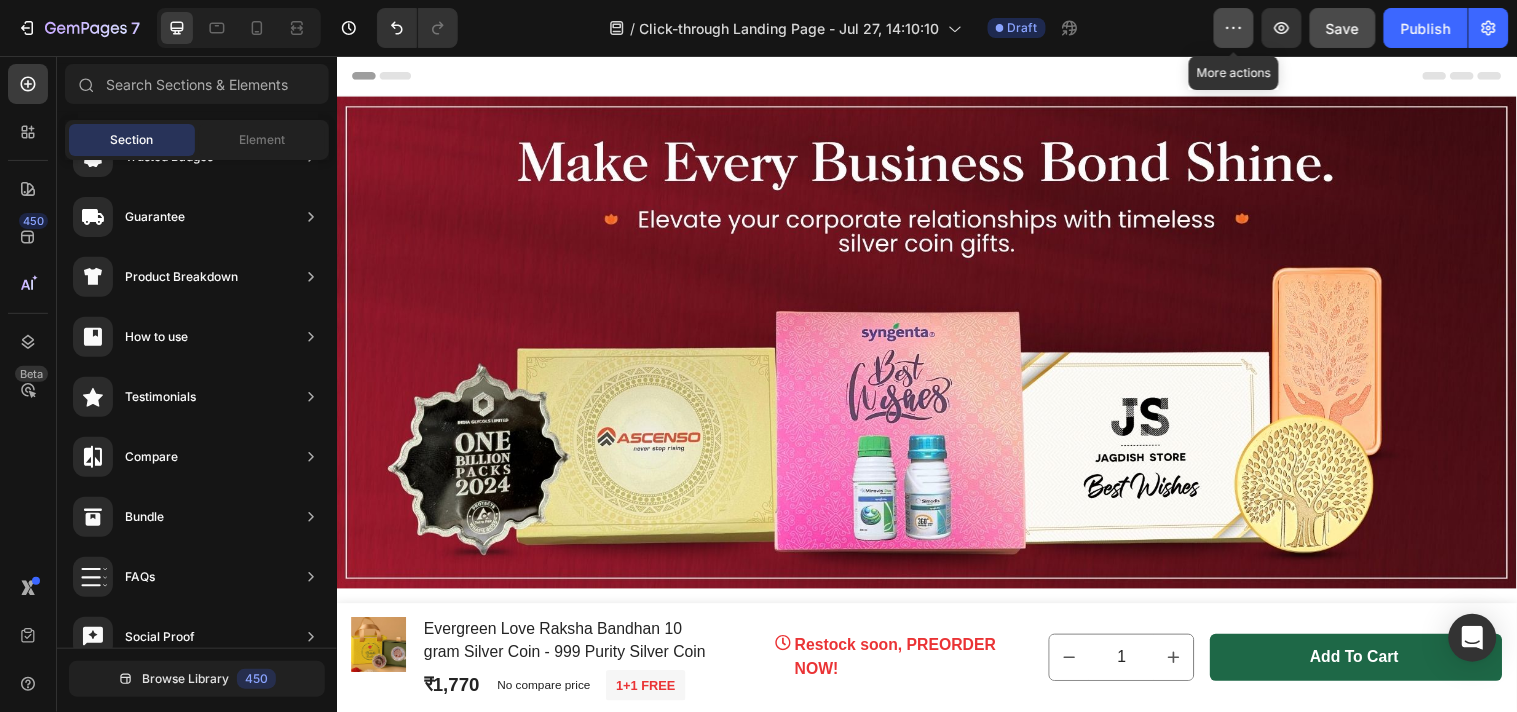 click 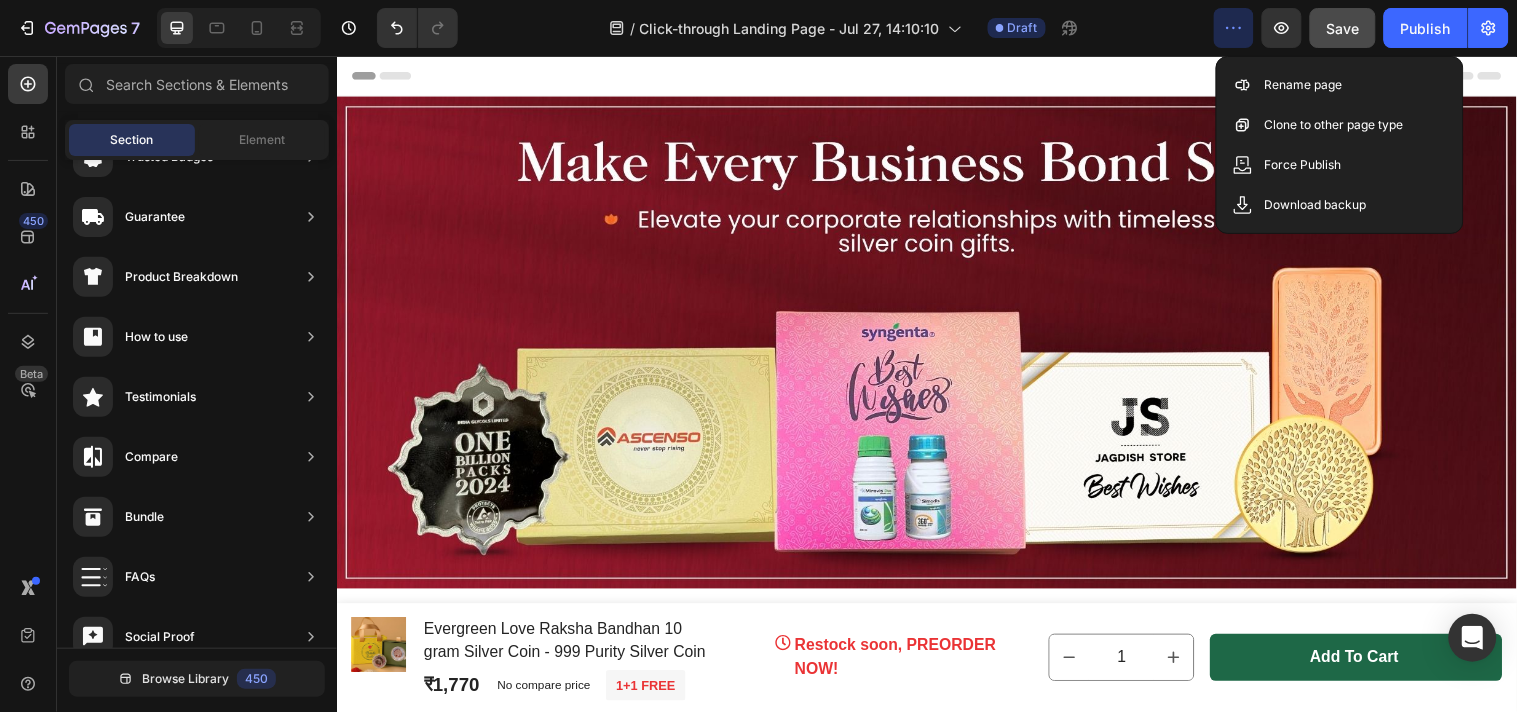 click on "Header" at bounding box center (936, 75) 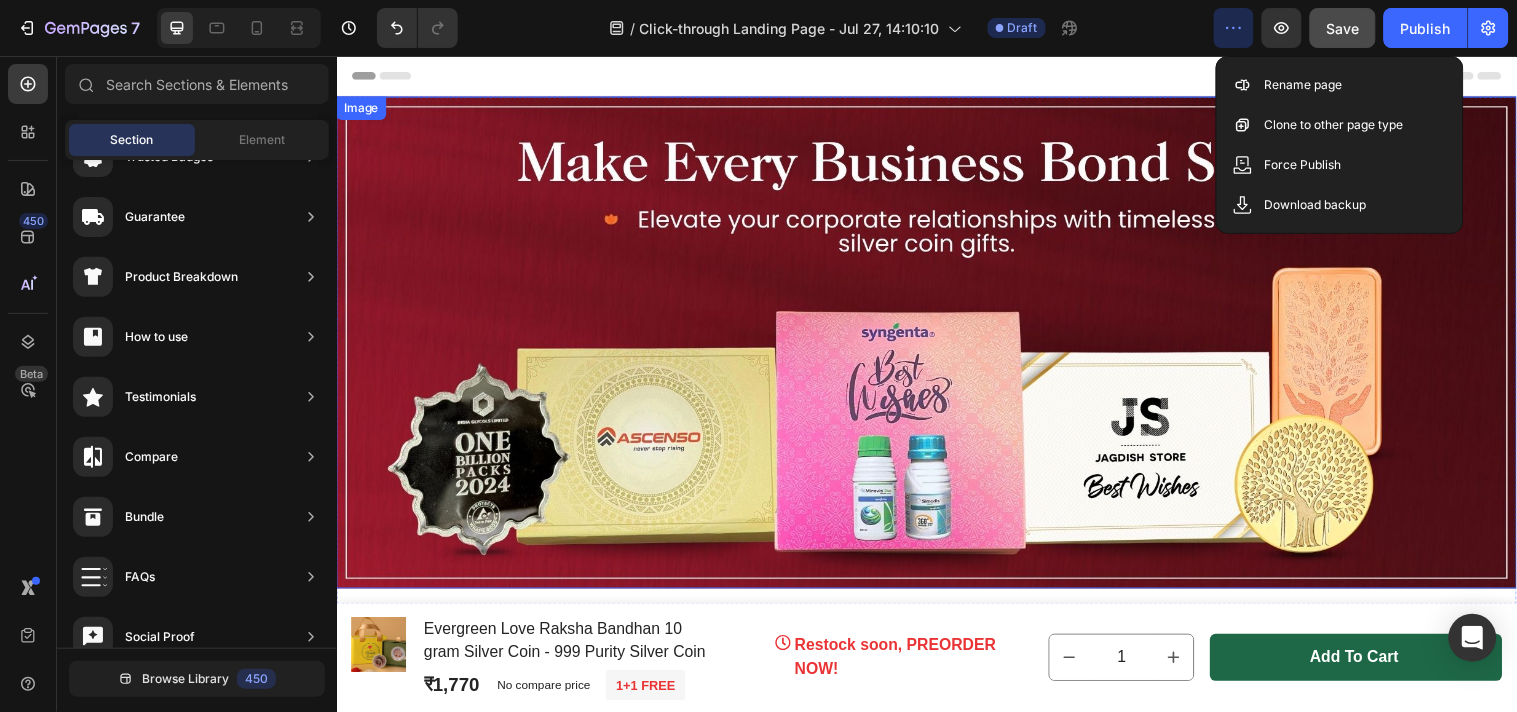 click at bounding box center [936, 346] 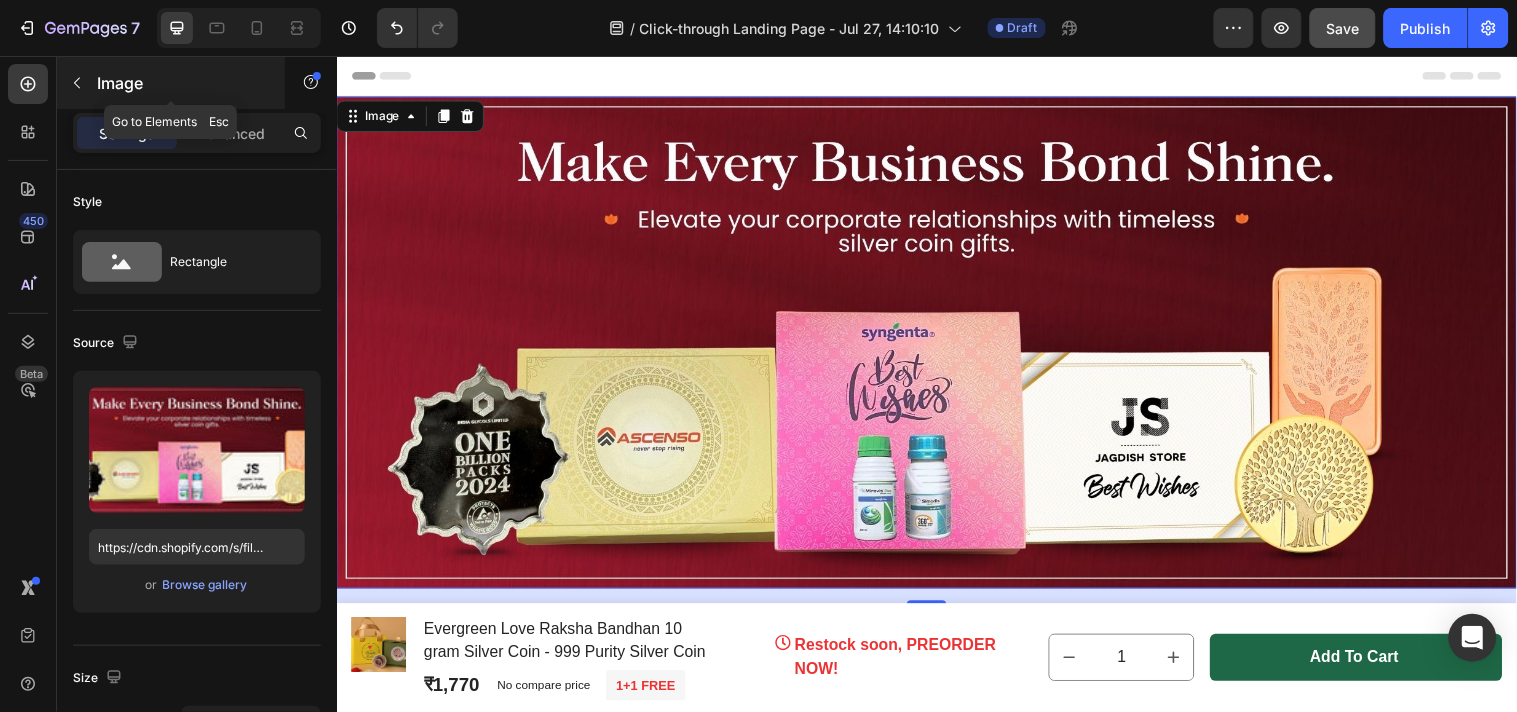 click at bounding box center [77, 83] 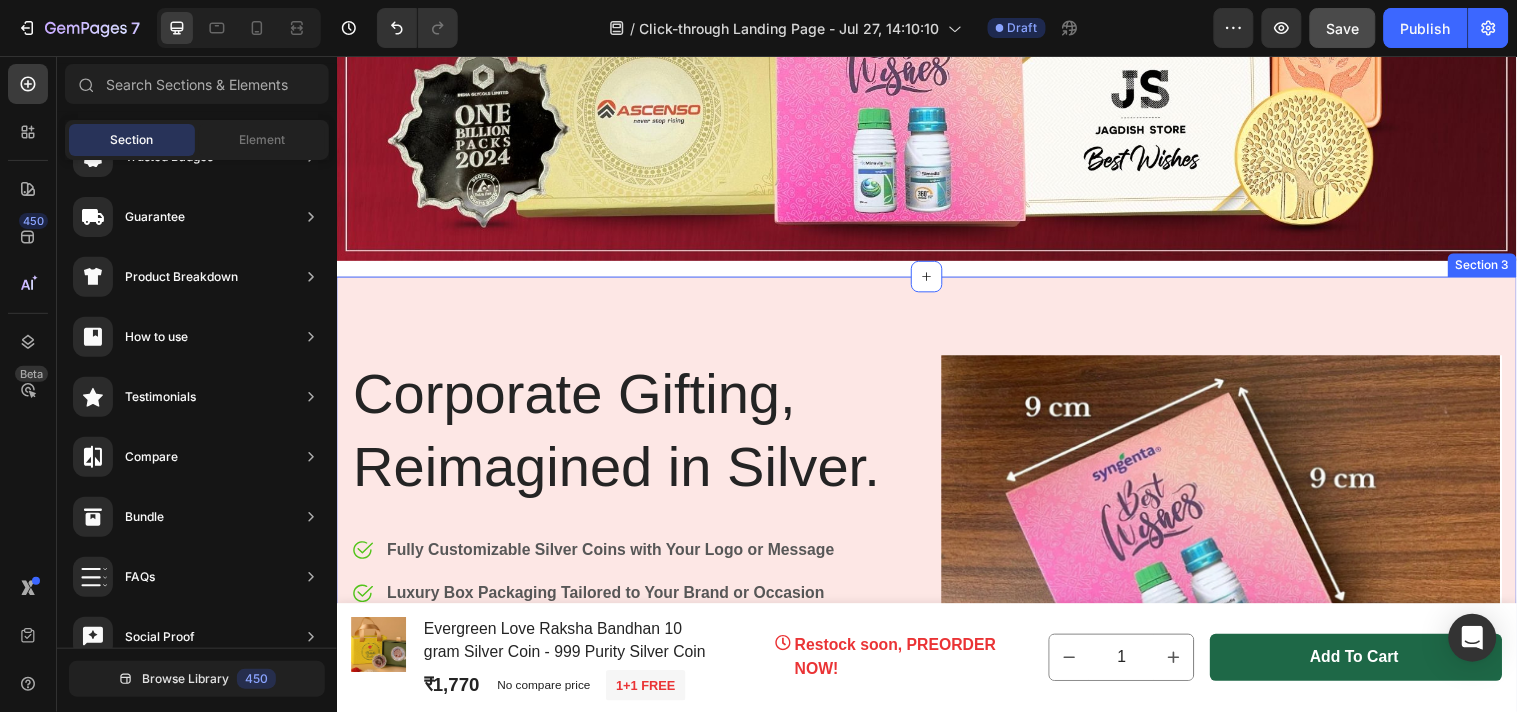 scroll, scrollTop: 111, scrollLeft: 0, axis: vertical 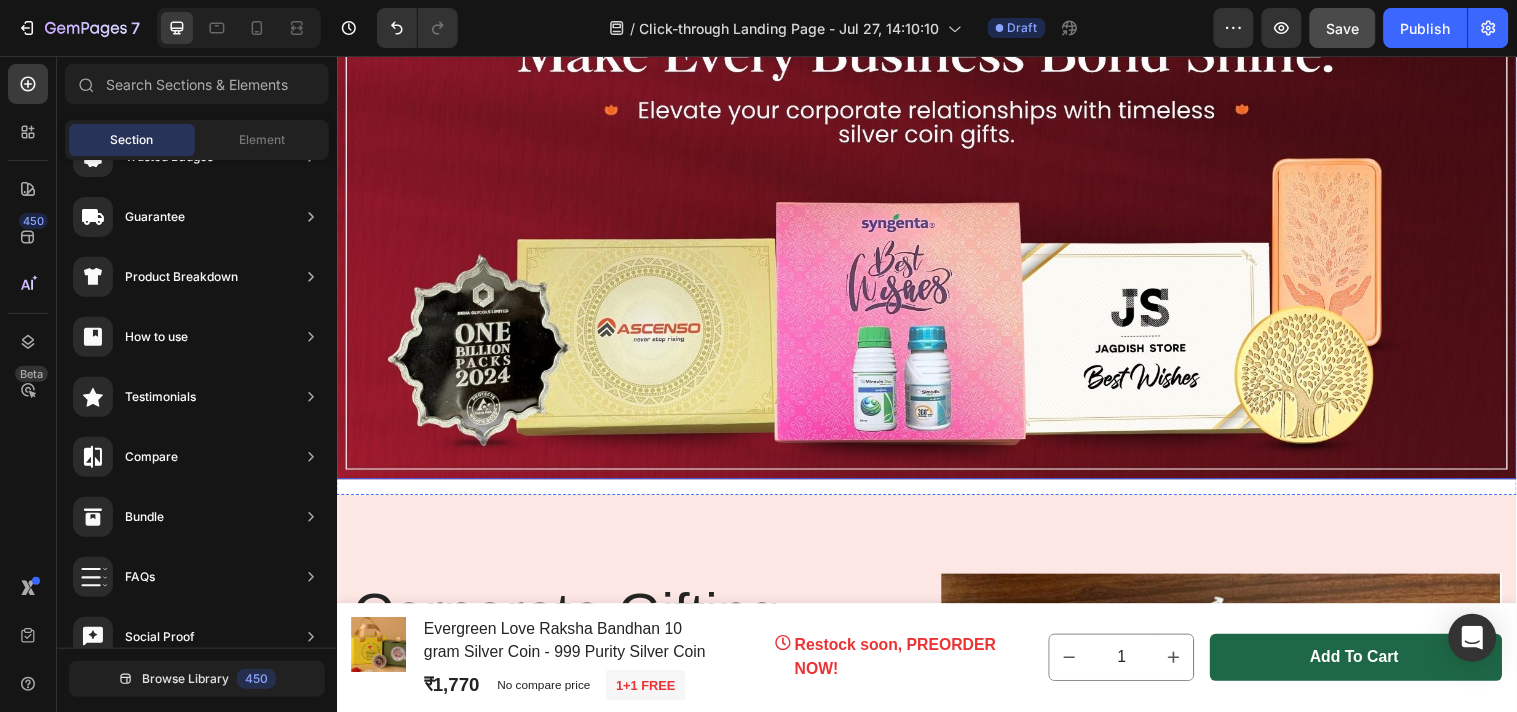 click at bounding box center [936, 235] 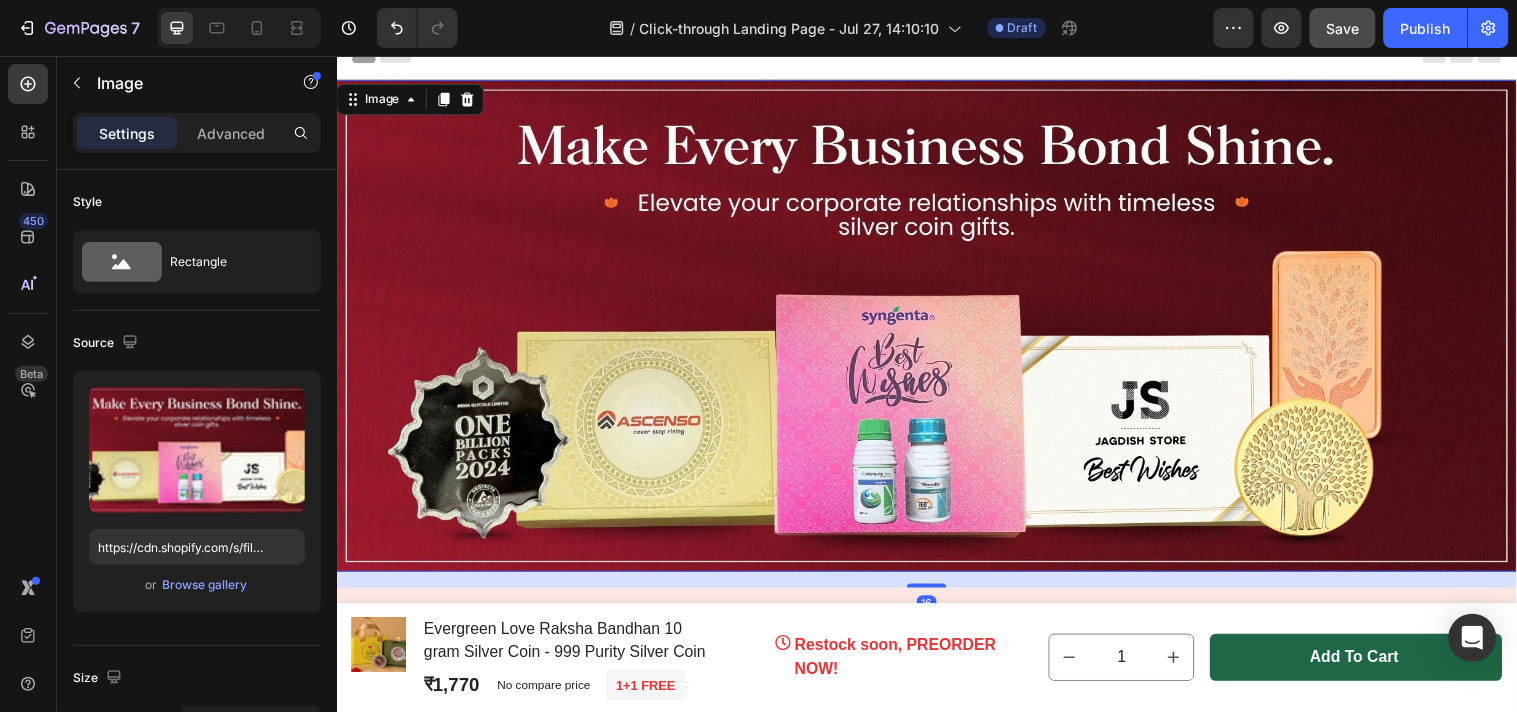 scroll, scrollTop: 0, scrollLeft: 0, axis: both 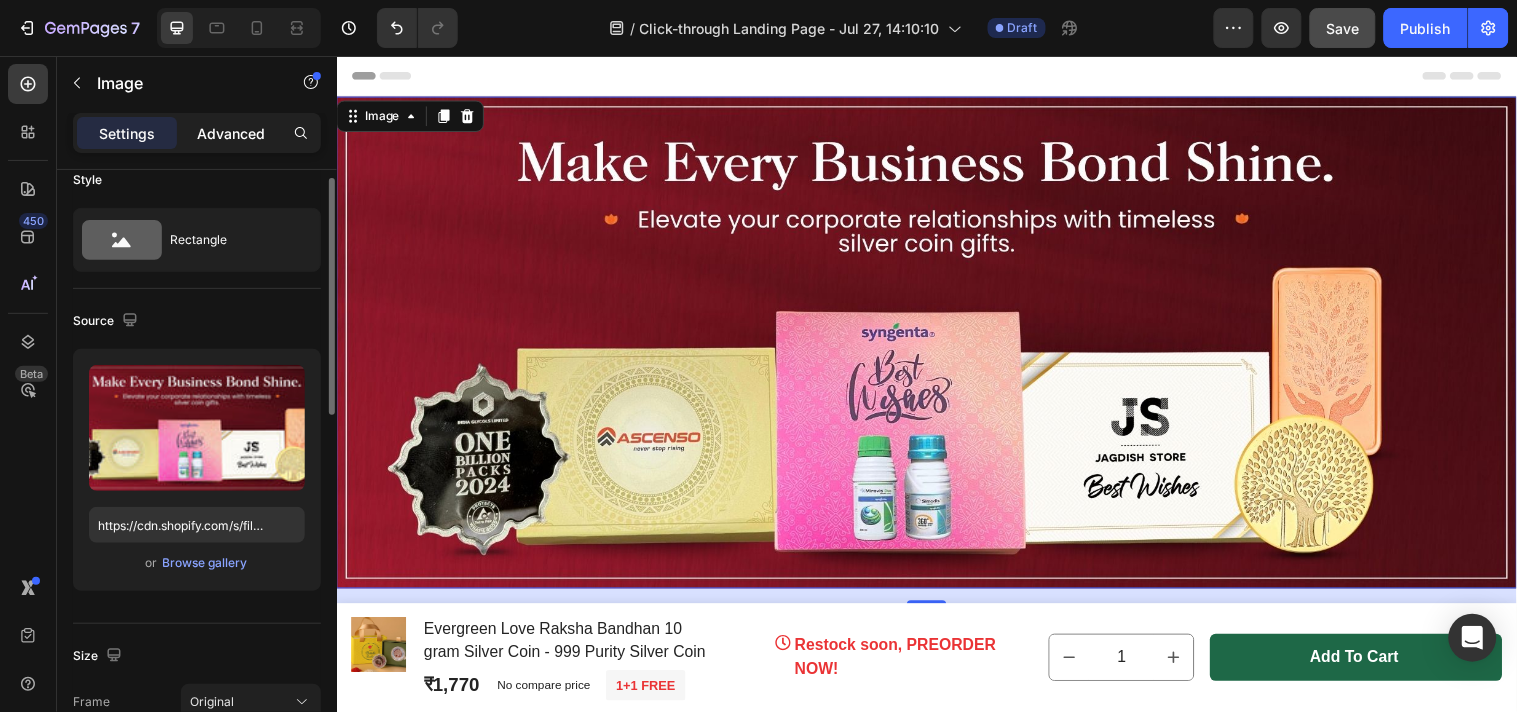 click on "Advanced" at bounding box center (231, 133) 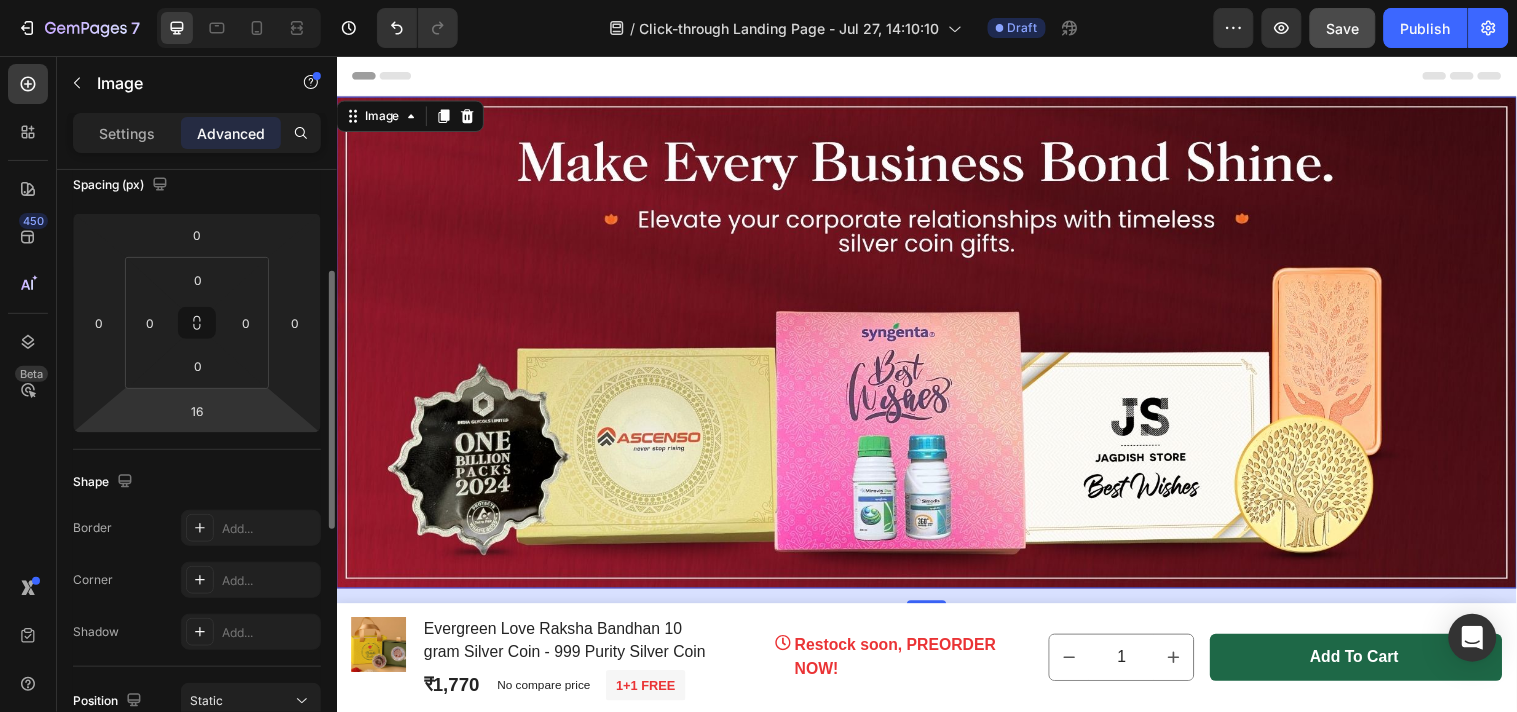 scroll, scrollTop: 0, scrollLeft: 0, axis: both 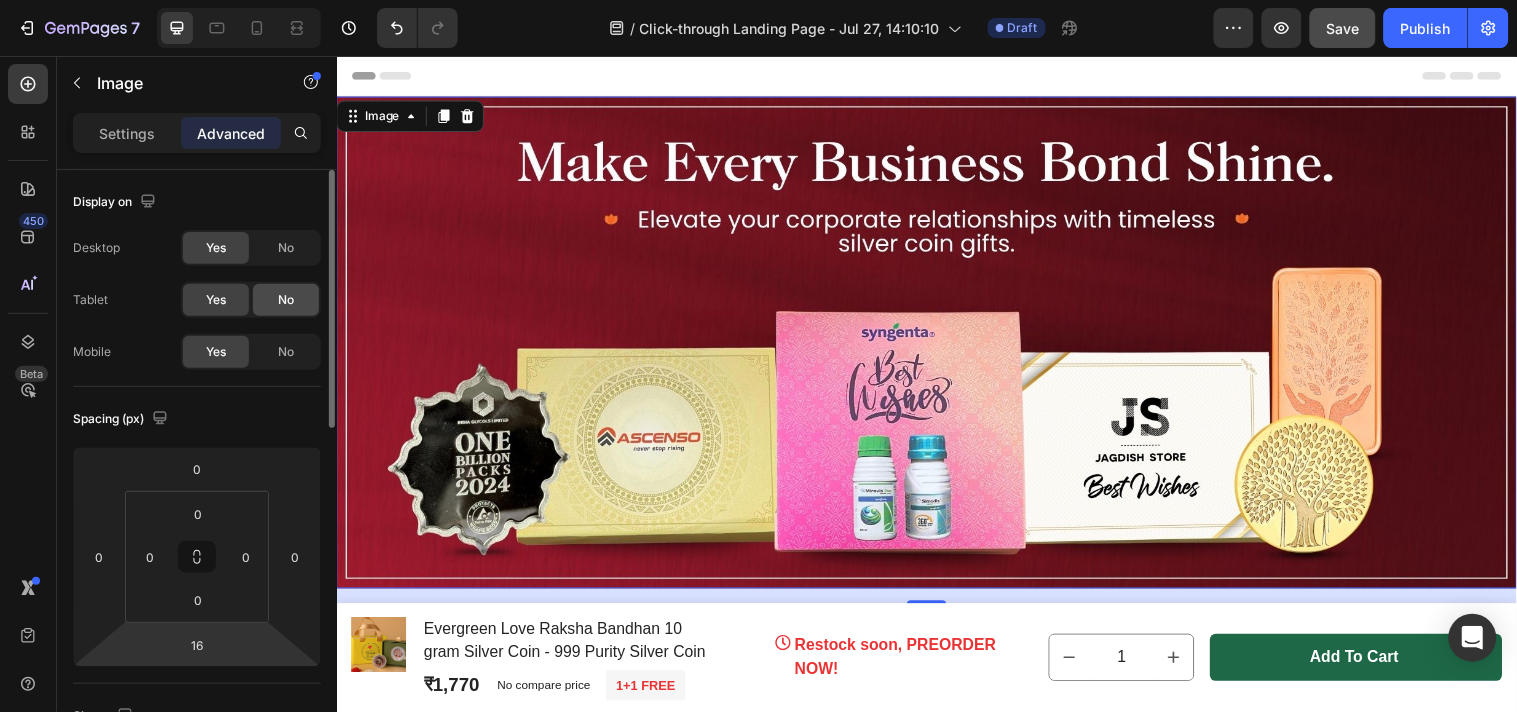 click on "No" 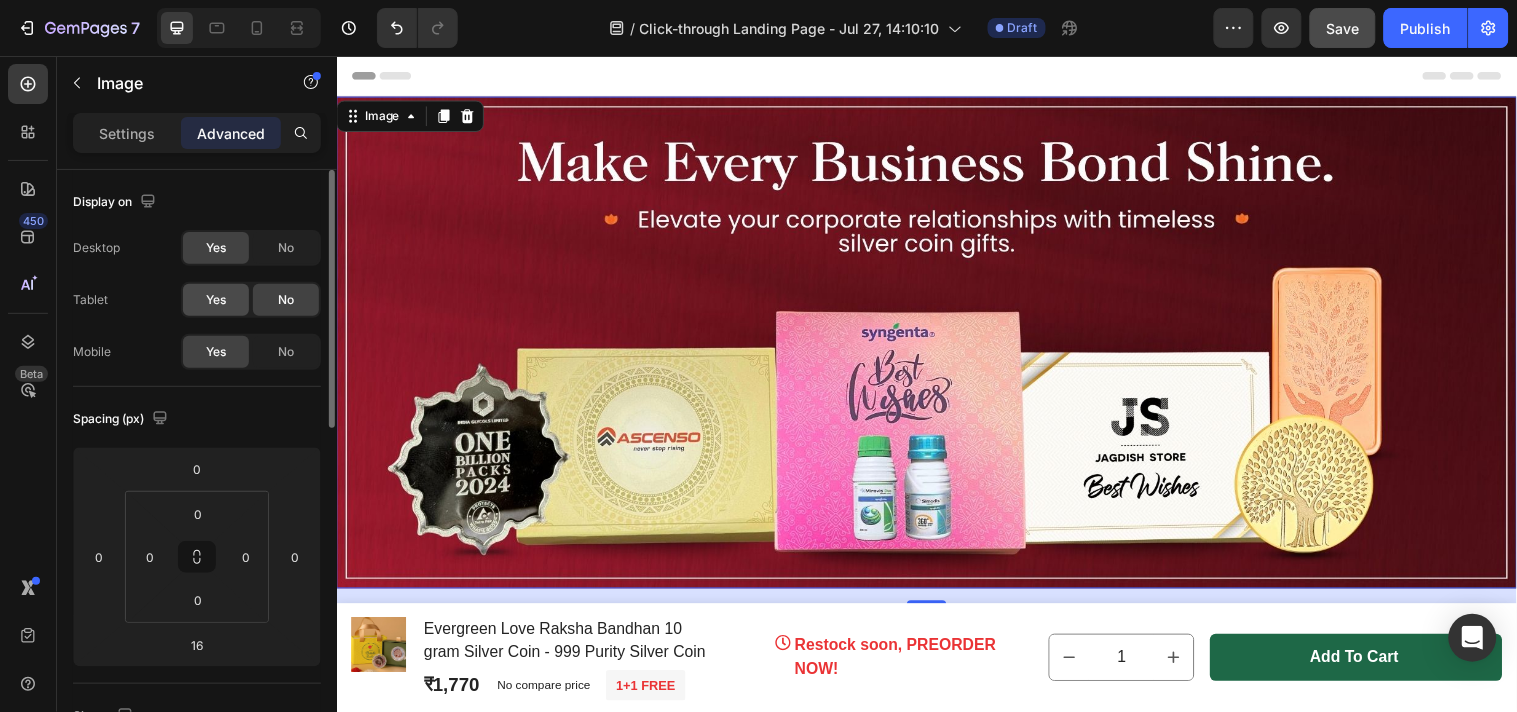 click on "Yes" 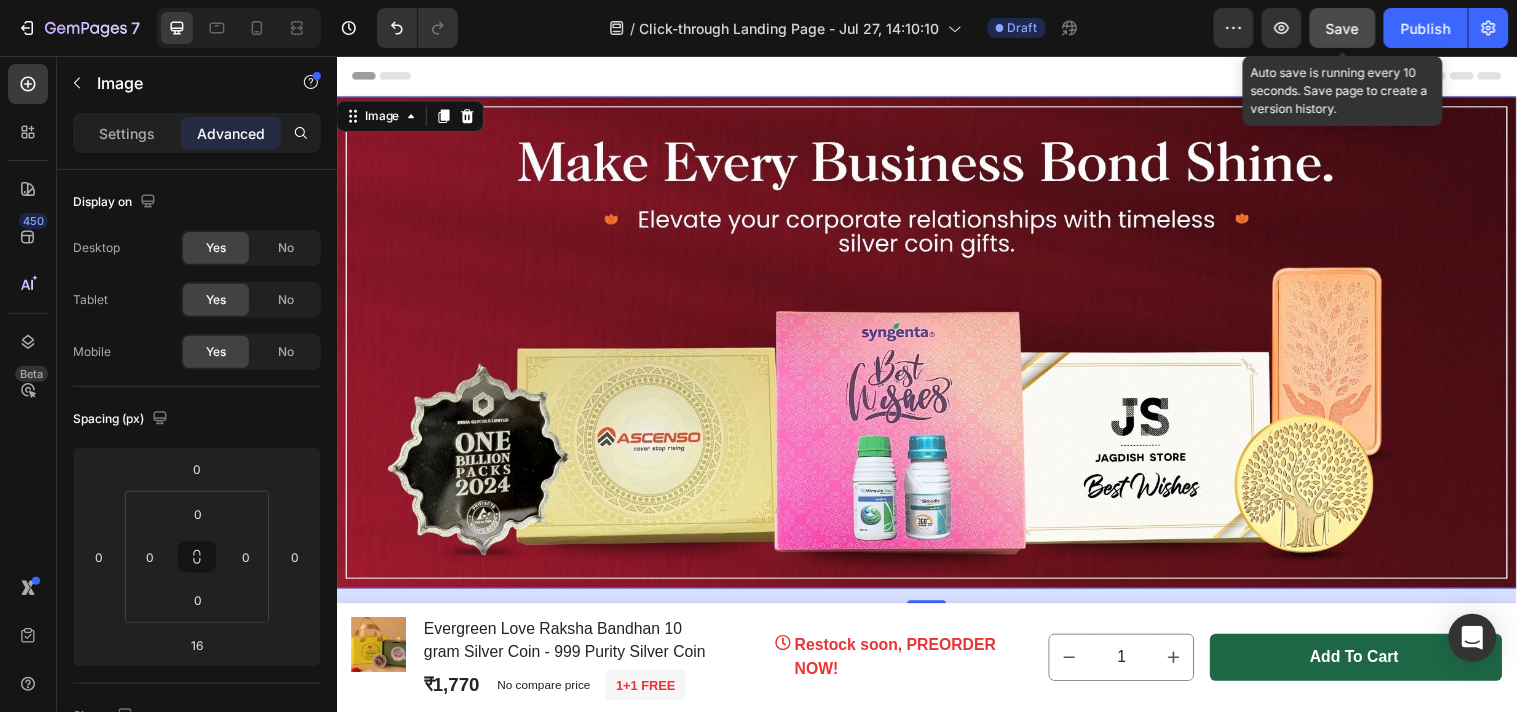 click on "Save" at bounding box center [1343, 28] 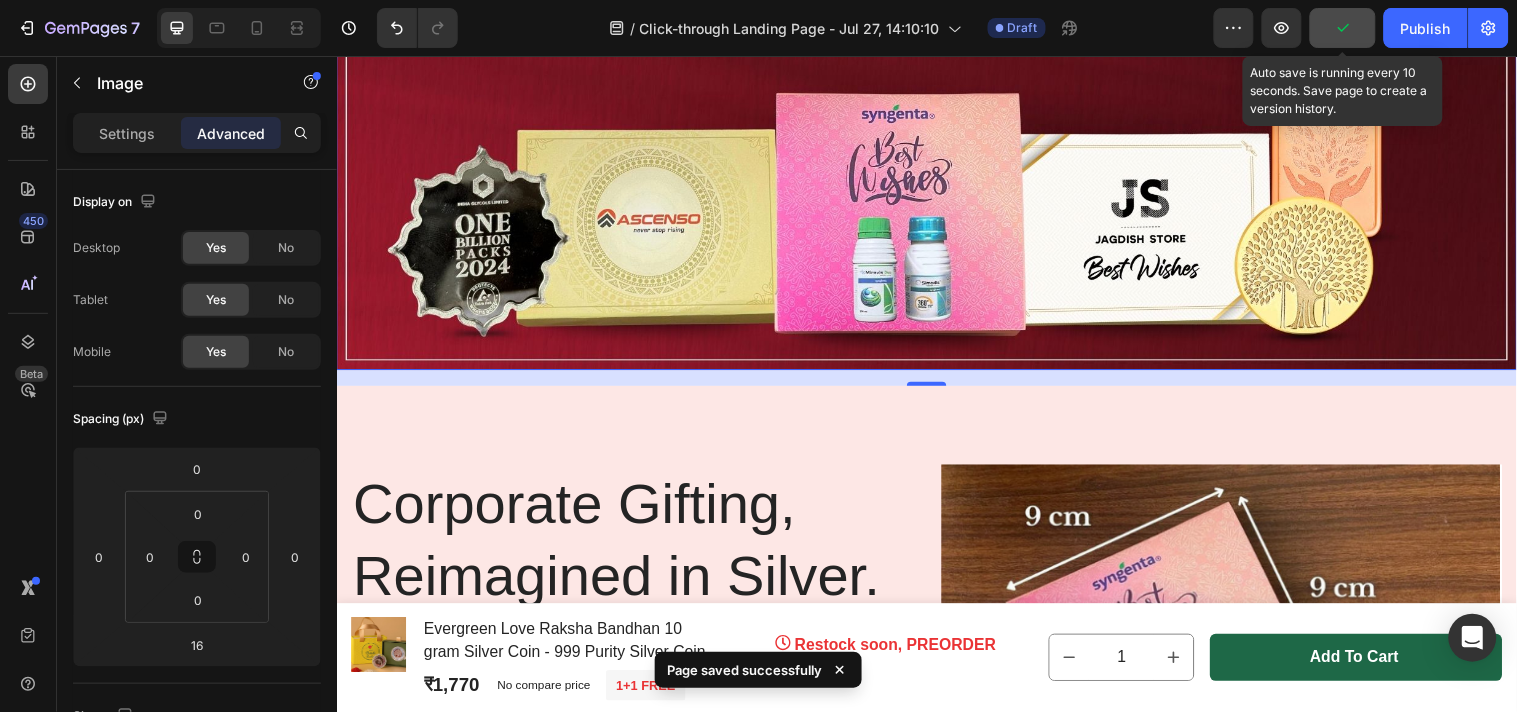 scroll, scrollTop: 0, scrollLeft: 0, axis: both 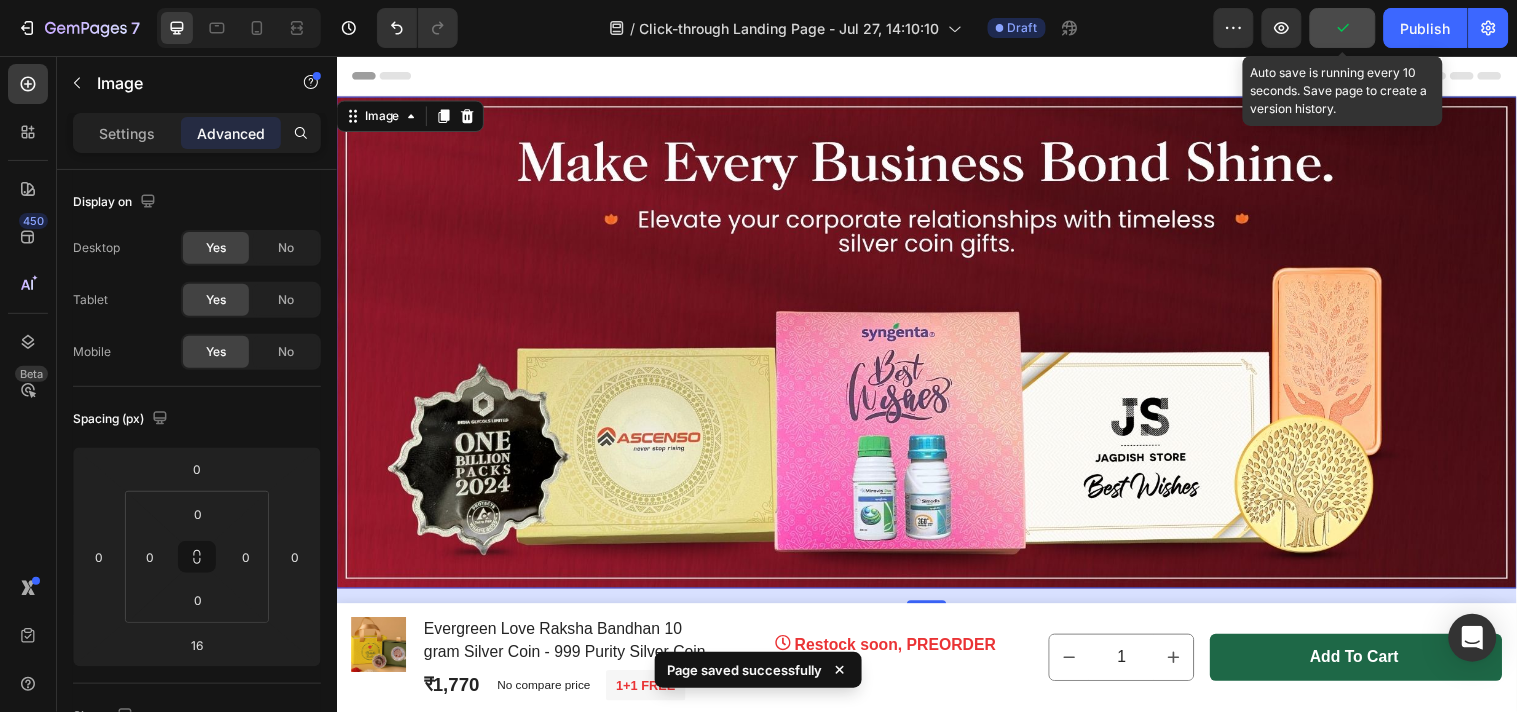 click at bounding box center [936, 346] 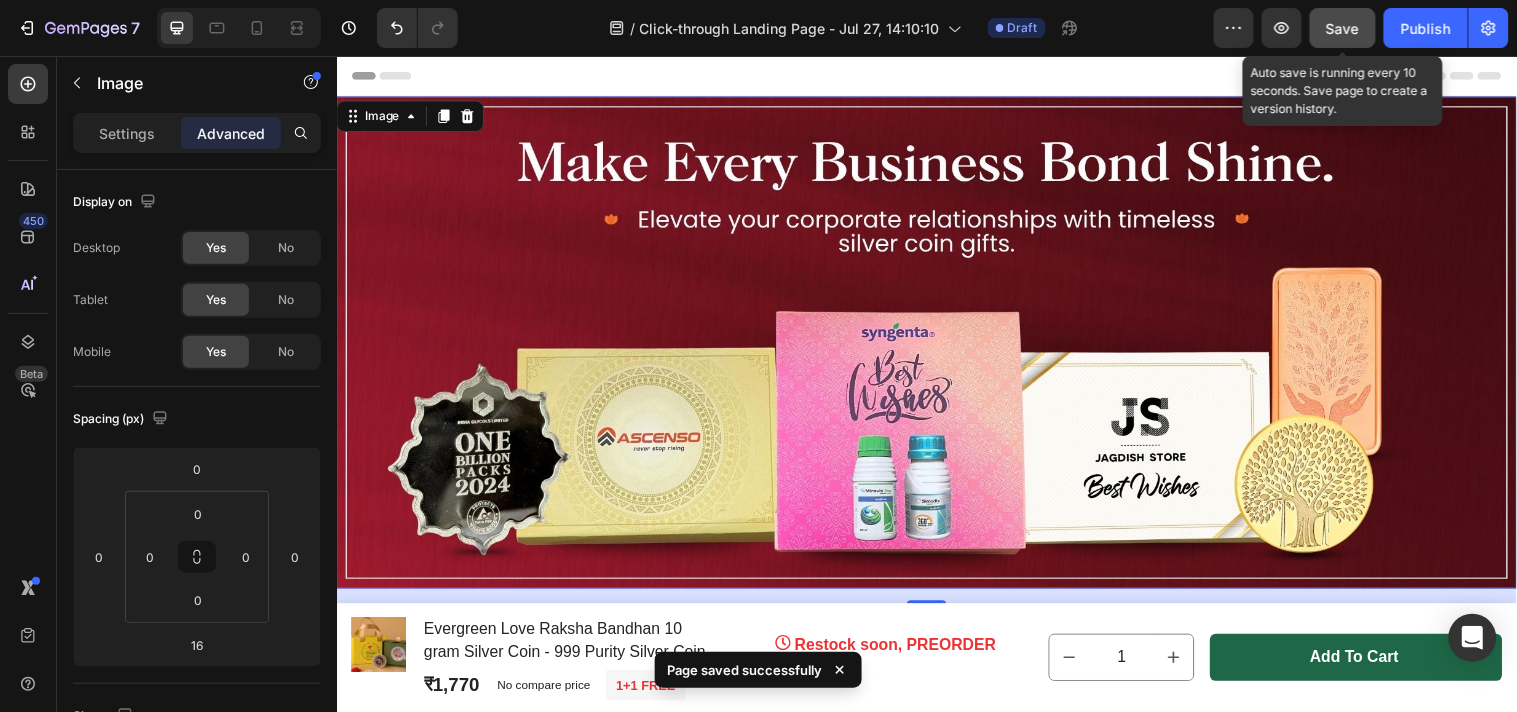 click on "Image" at bounding box center [411, 116] 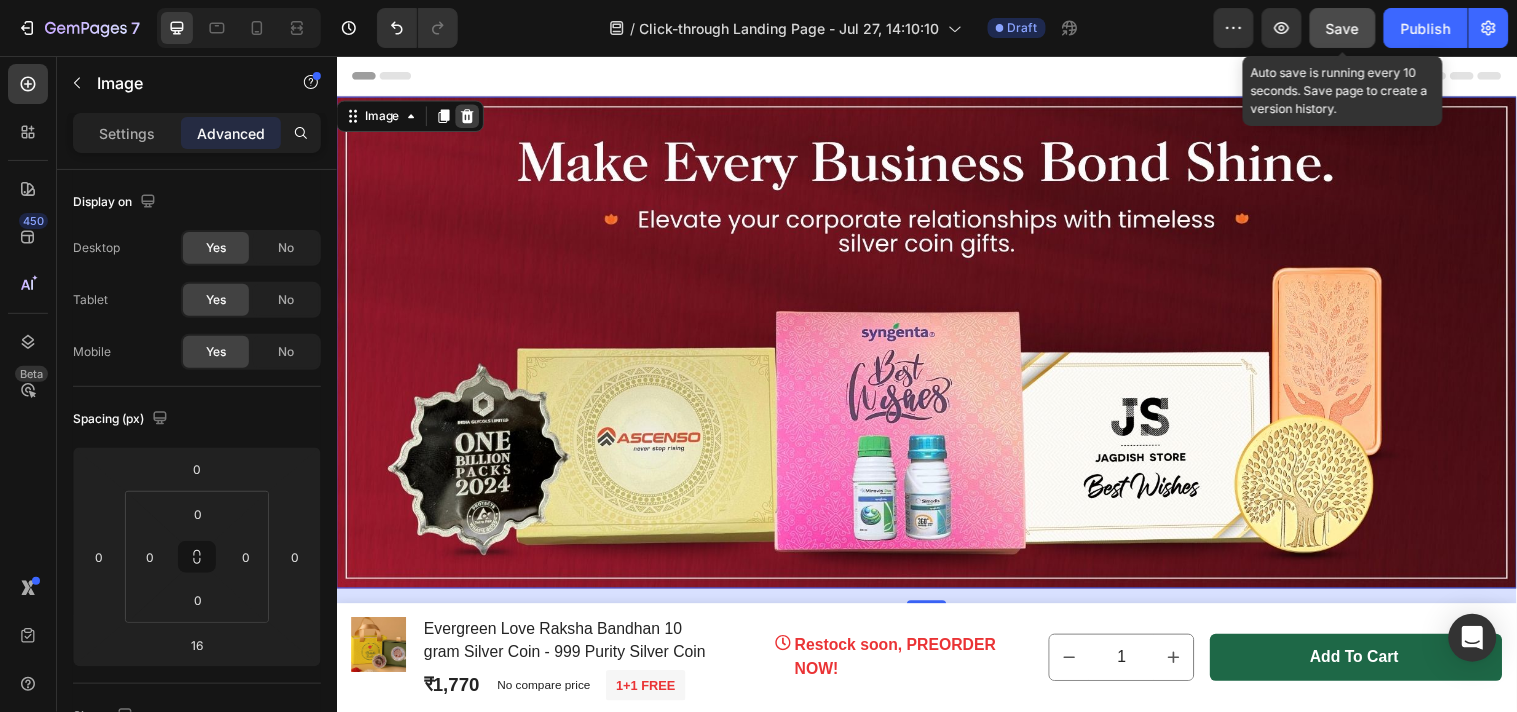 click 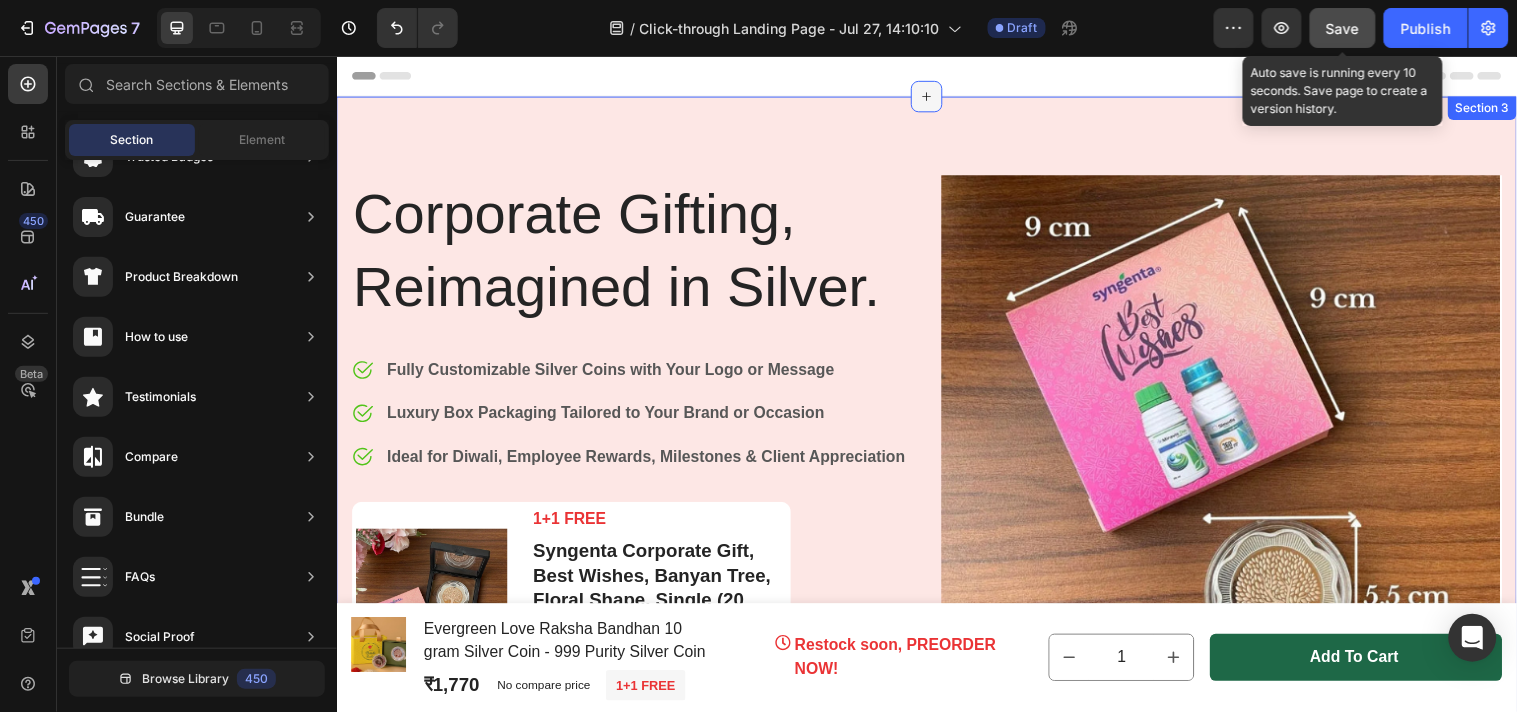 click 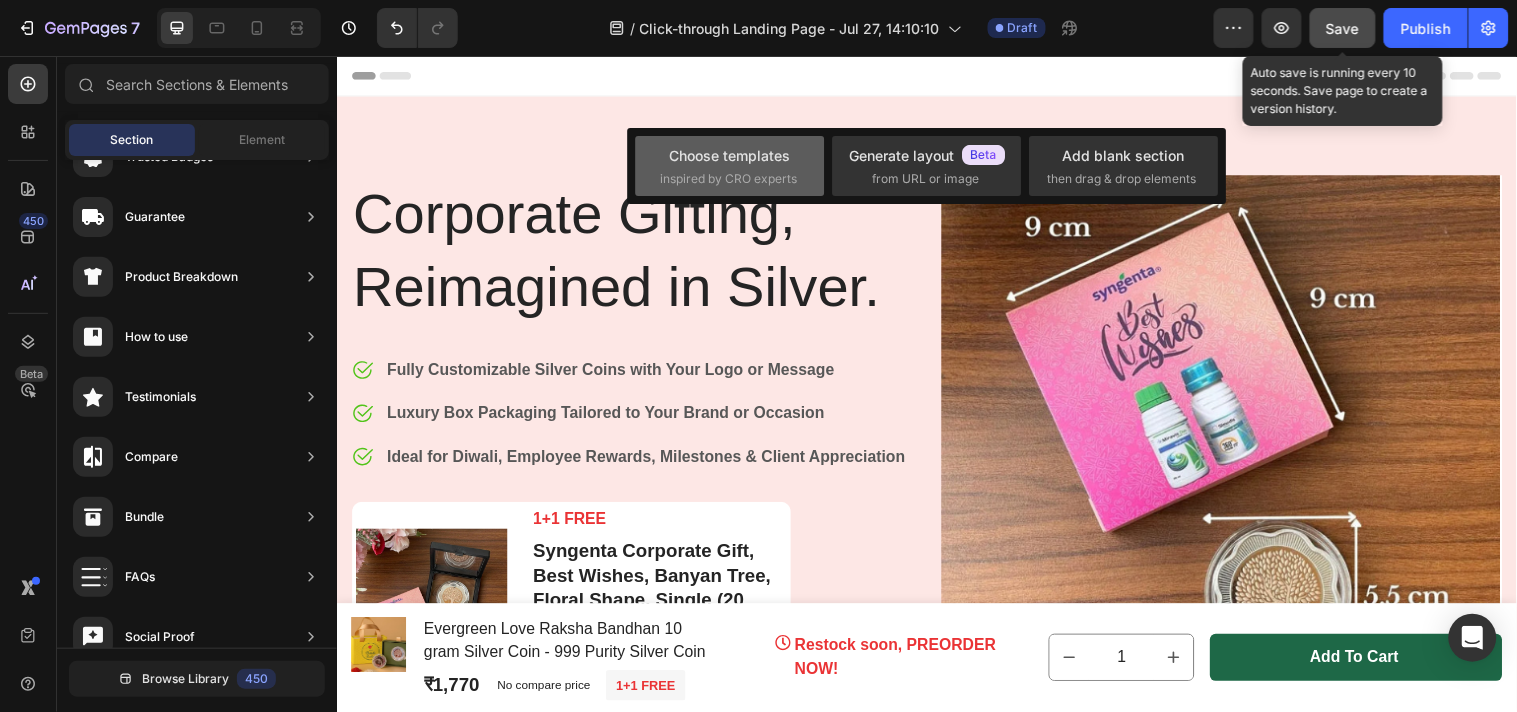 click on "Choose templates" at bounding box center (730, 155) 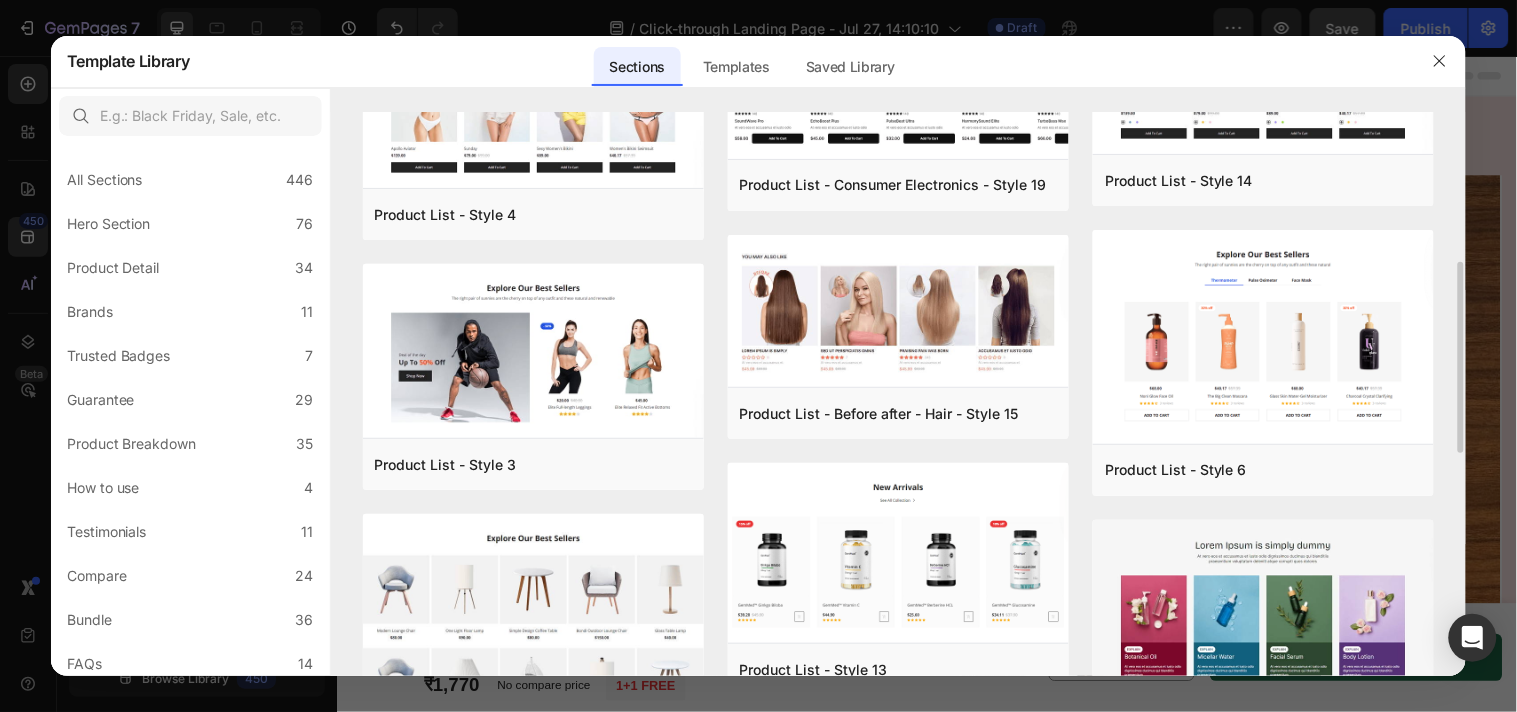 scroll, scrollTop: 0, scrollLeft: 0, axis: both 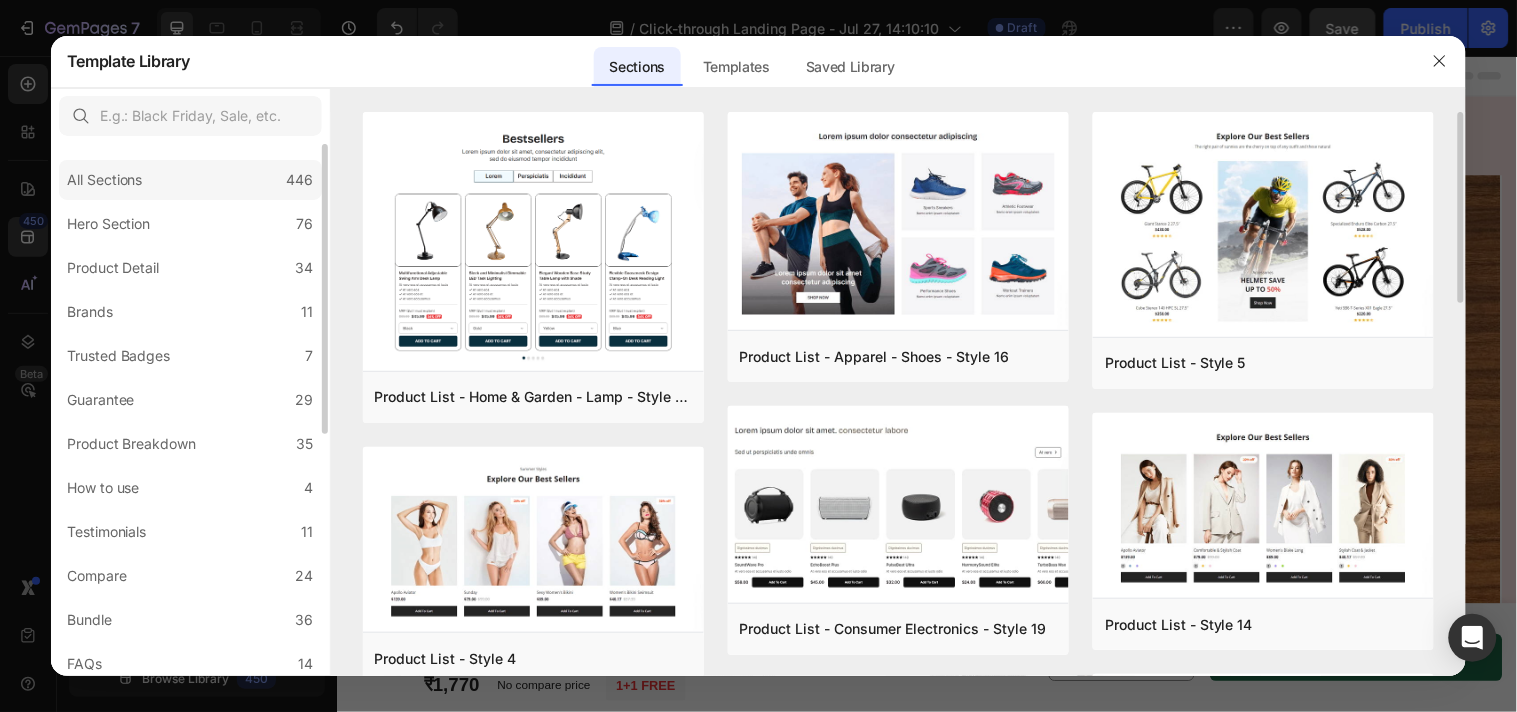 click on "All Sections" at bounding box center (105, 180) 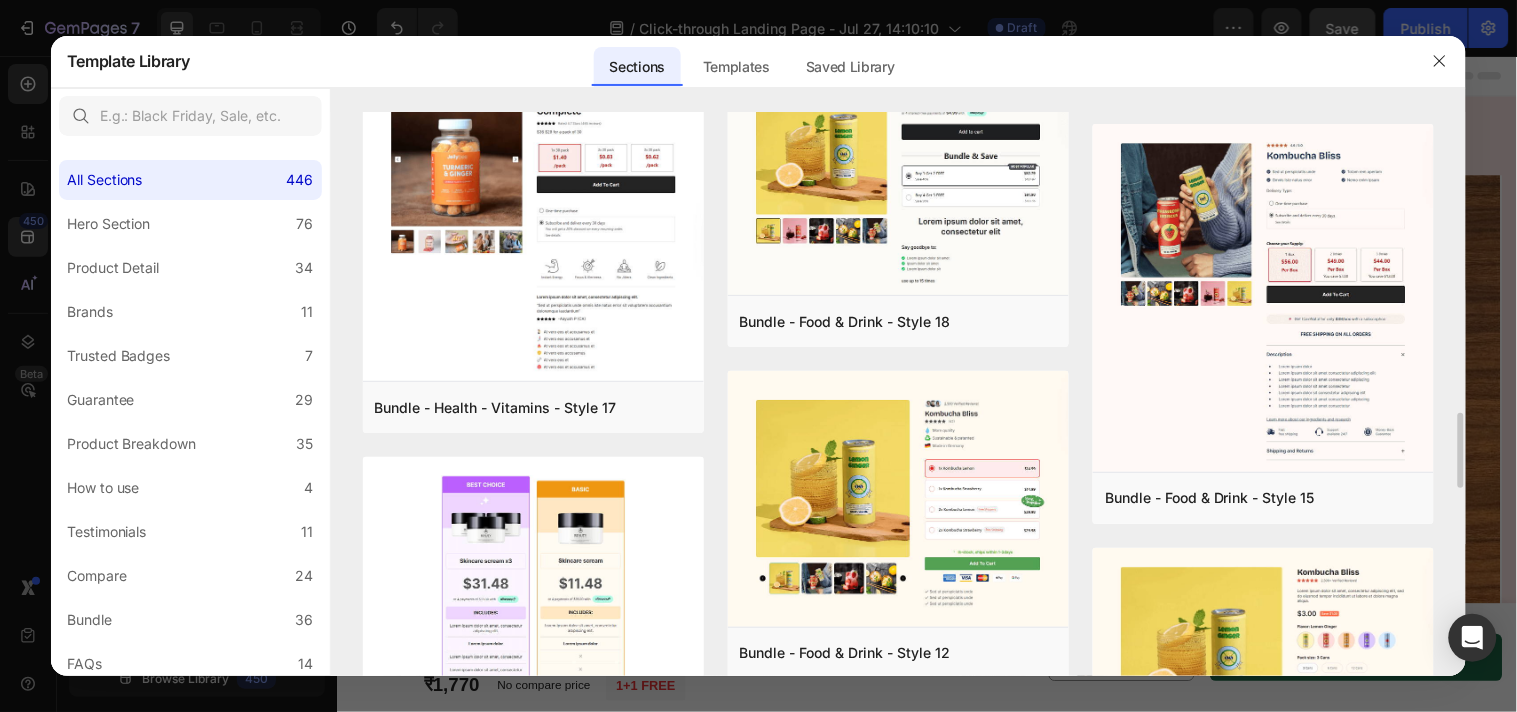 scroll, scrollTop: 1864, scrollLeft: 0, axis: vertical 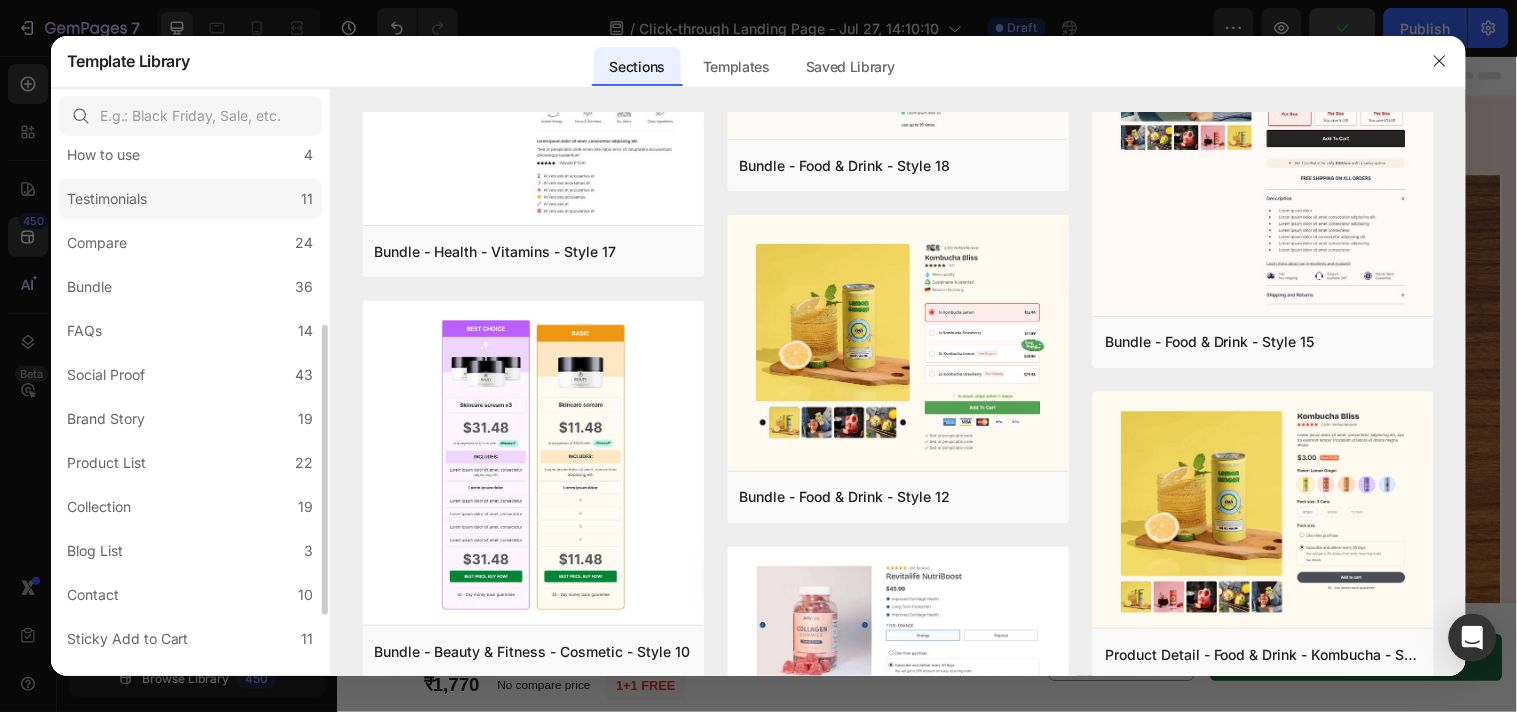 click on "Testimonials 11" 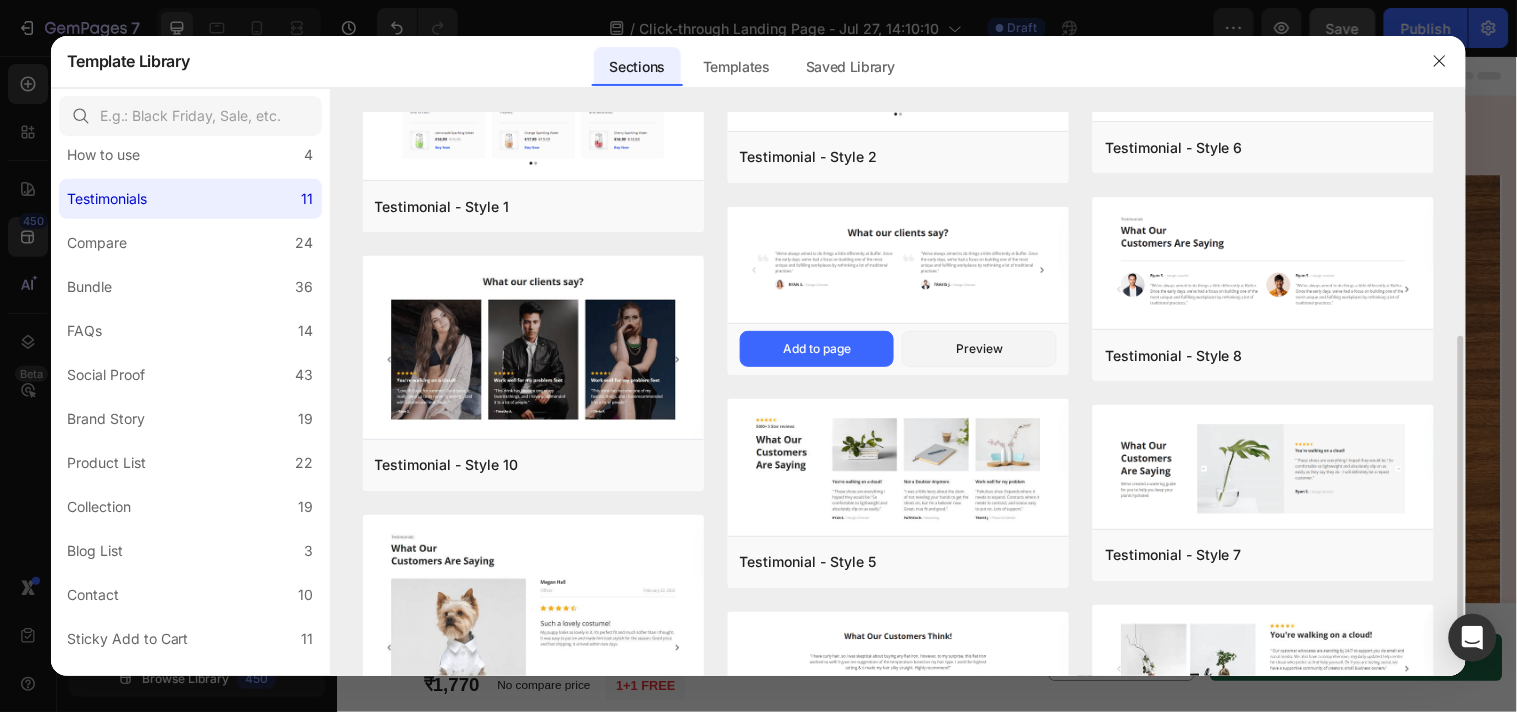scroll, scrollTop: 0, scrollLeft: 0, axis: both 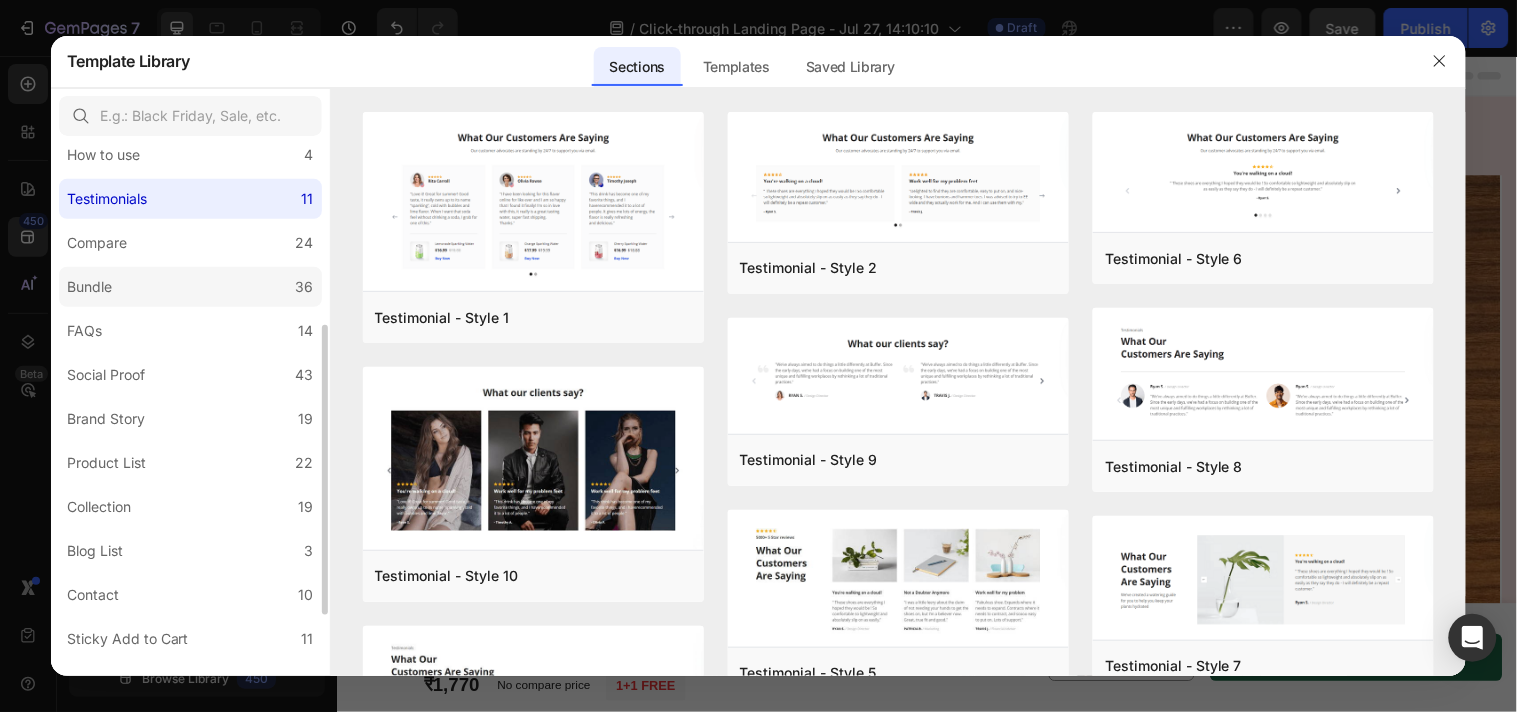 click on "Bundle 36" 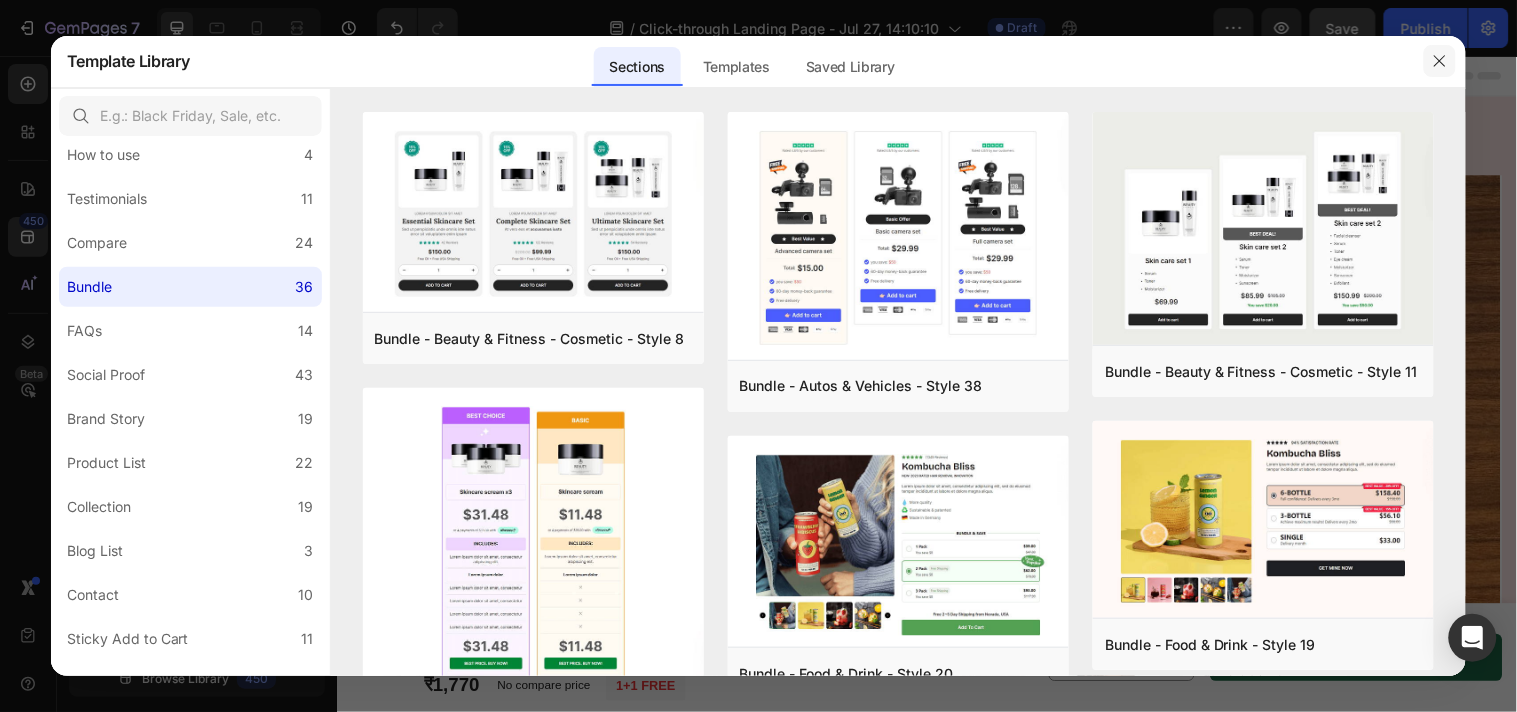 click 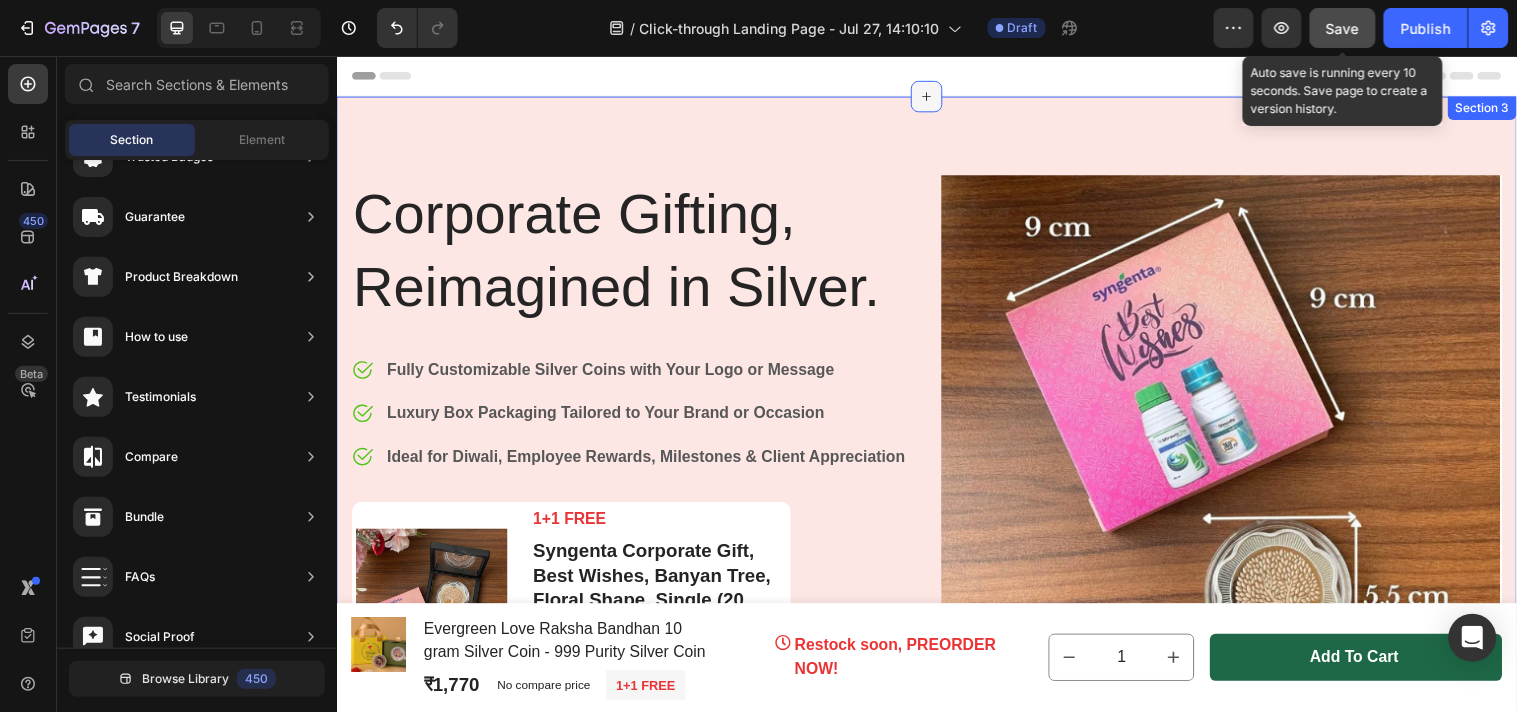 click at bounding box center (936, 96) 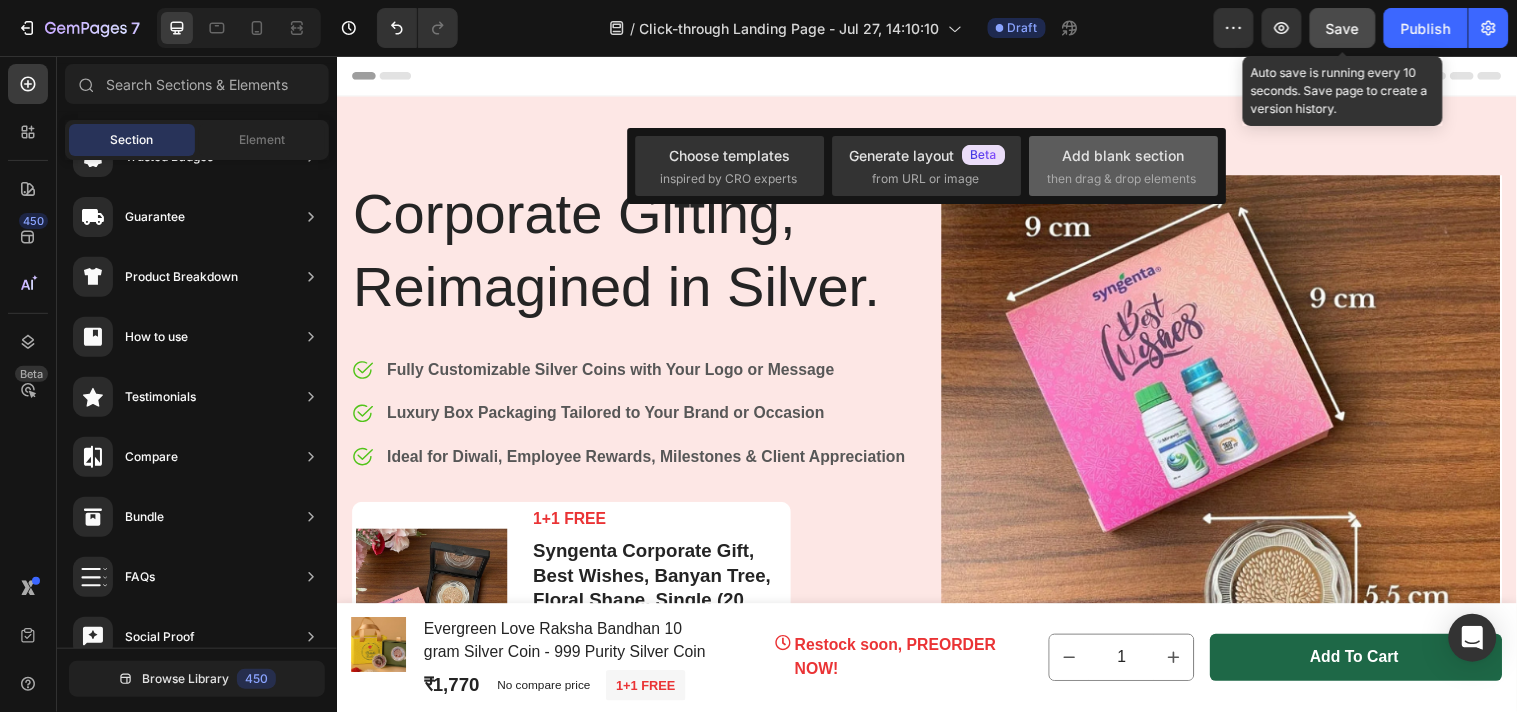 click on "then drag & drop elements" at bounding box center [1122, 179] 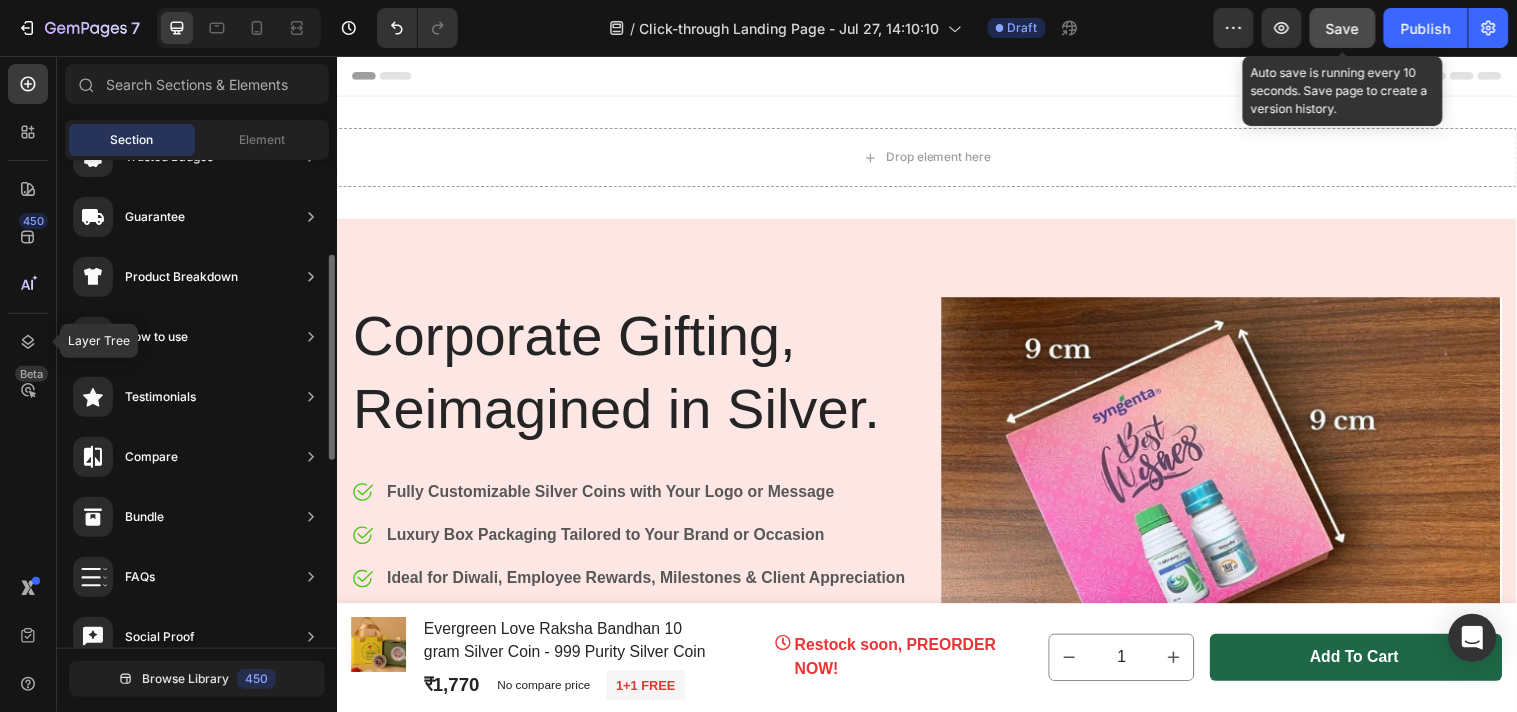 scroll, scrollTop: 0, scrollLeft: 0, axis: both 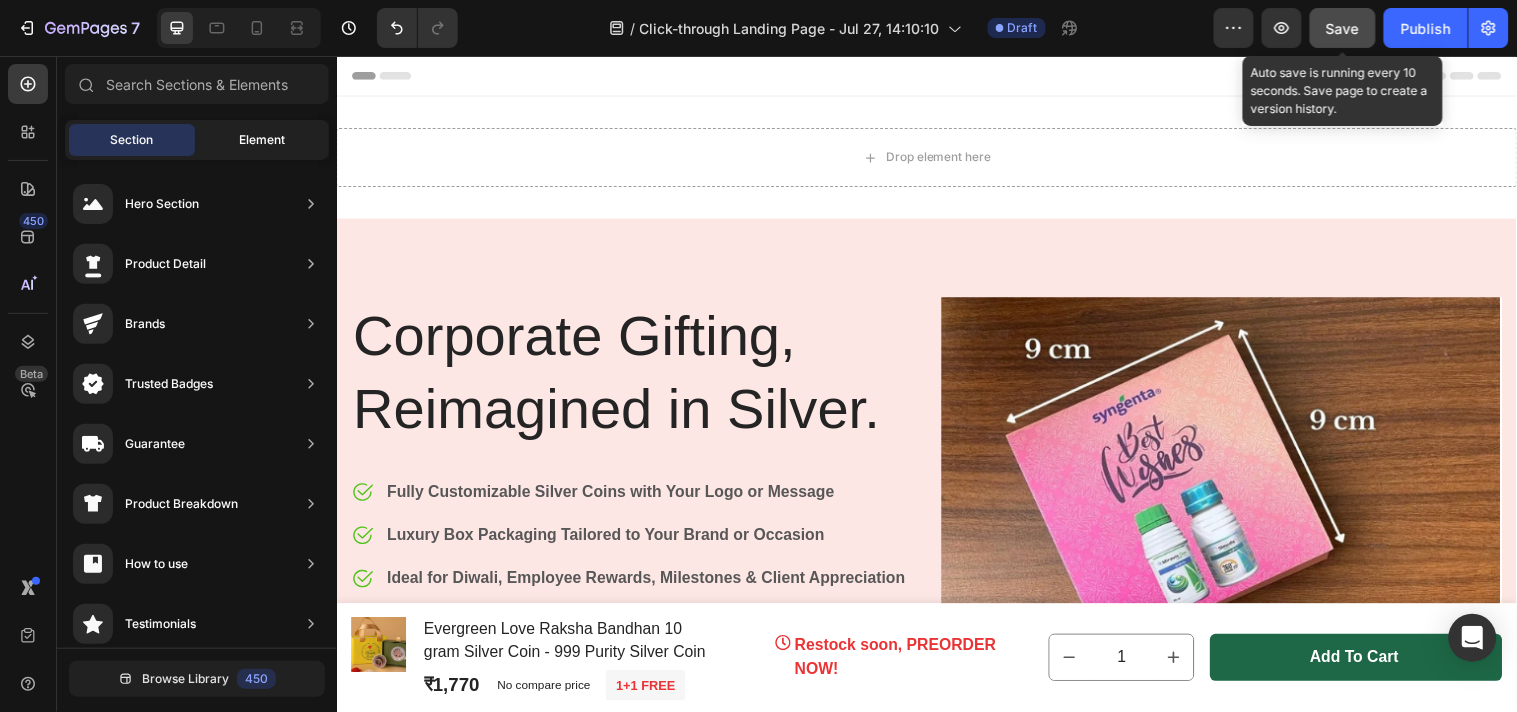 drag, startPoint x: 252, startPoint y: 138, endPoint x: 244, endPoint y: 215, distance: 77.41447 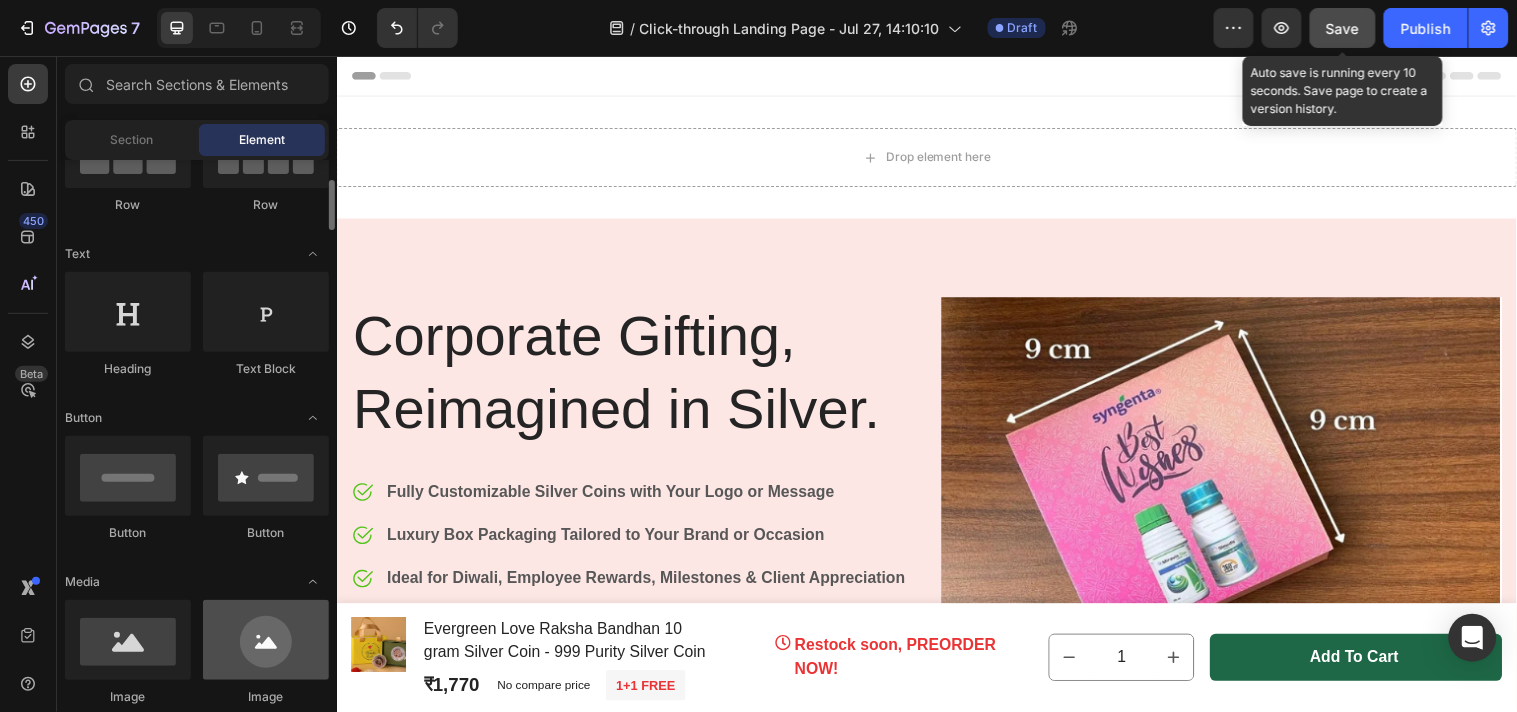 scroll, scrollTop: 444, scrollLeft: 0, axis: vertical 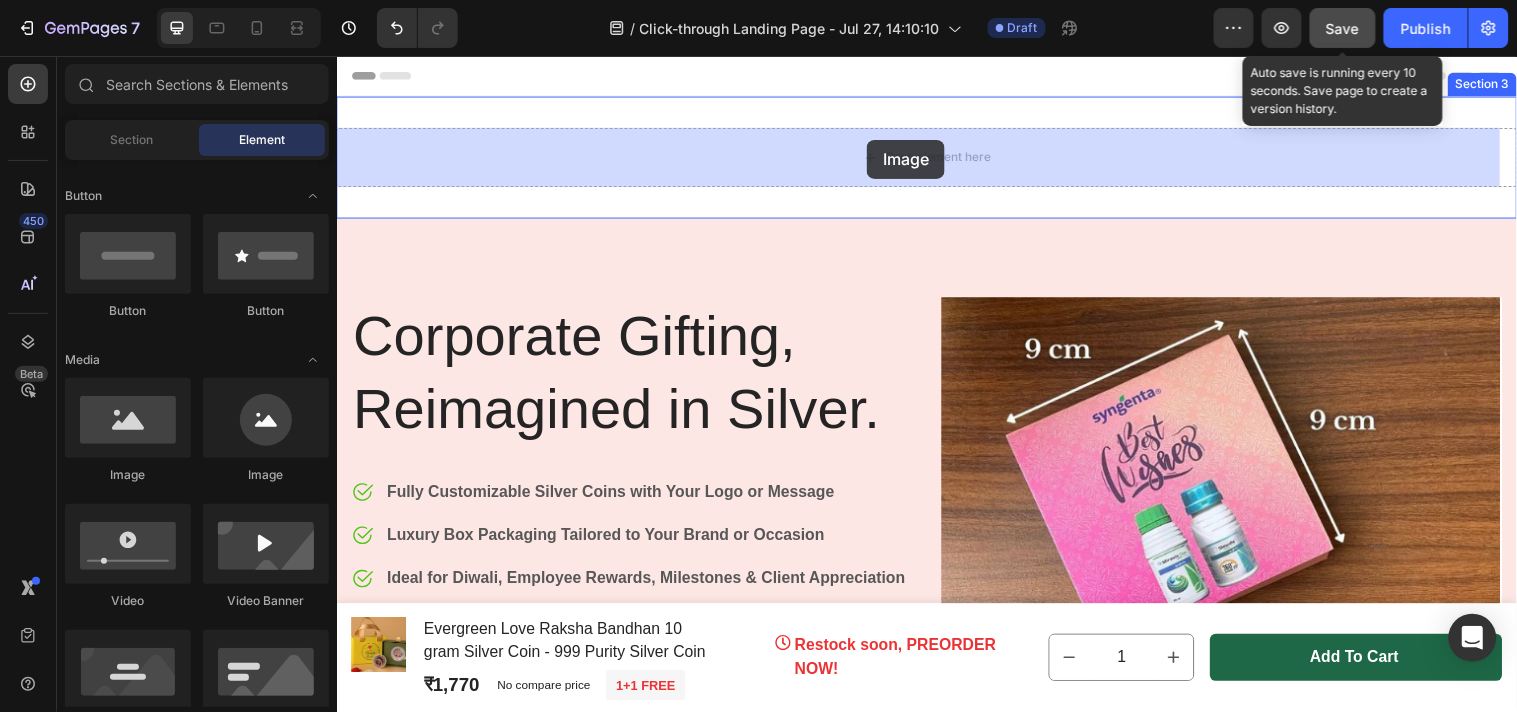 drag, startPoint x: 519, startPoint y: 488, endPoint x: 875, endPoint y: 140, distance: 497.83533 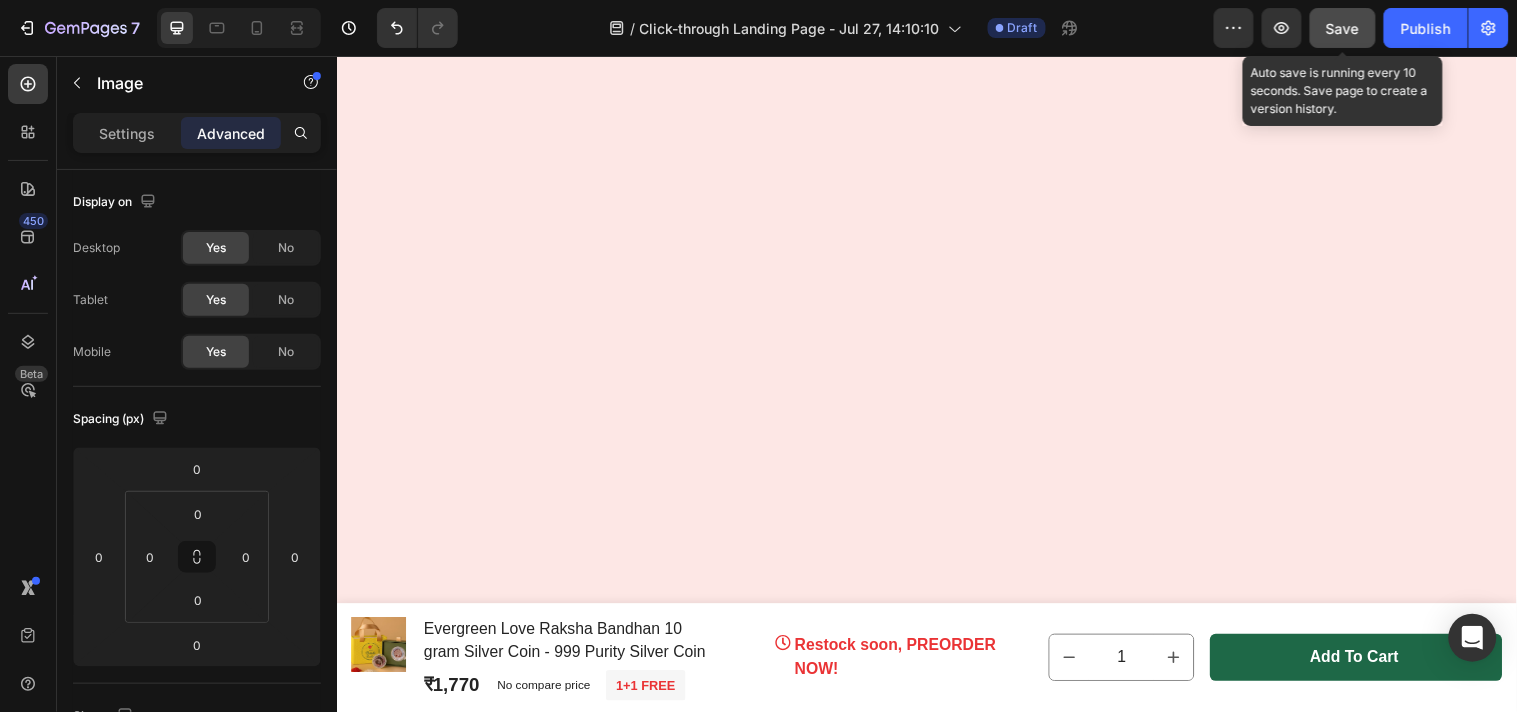 click at bounding box center [936, -269] 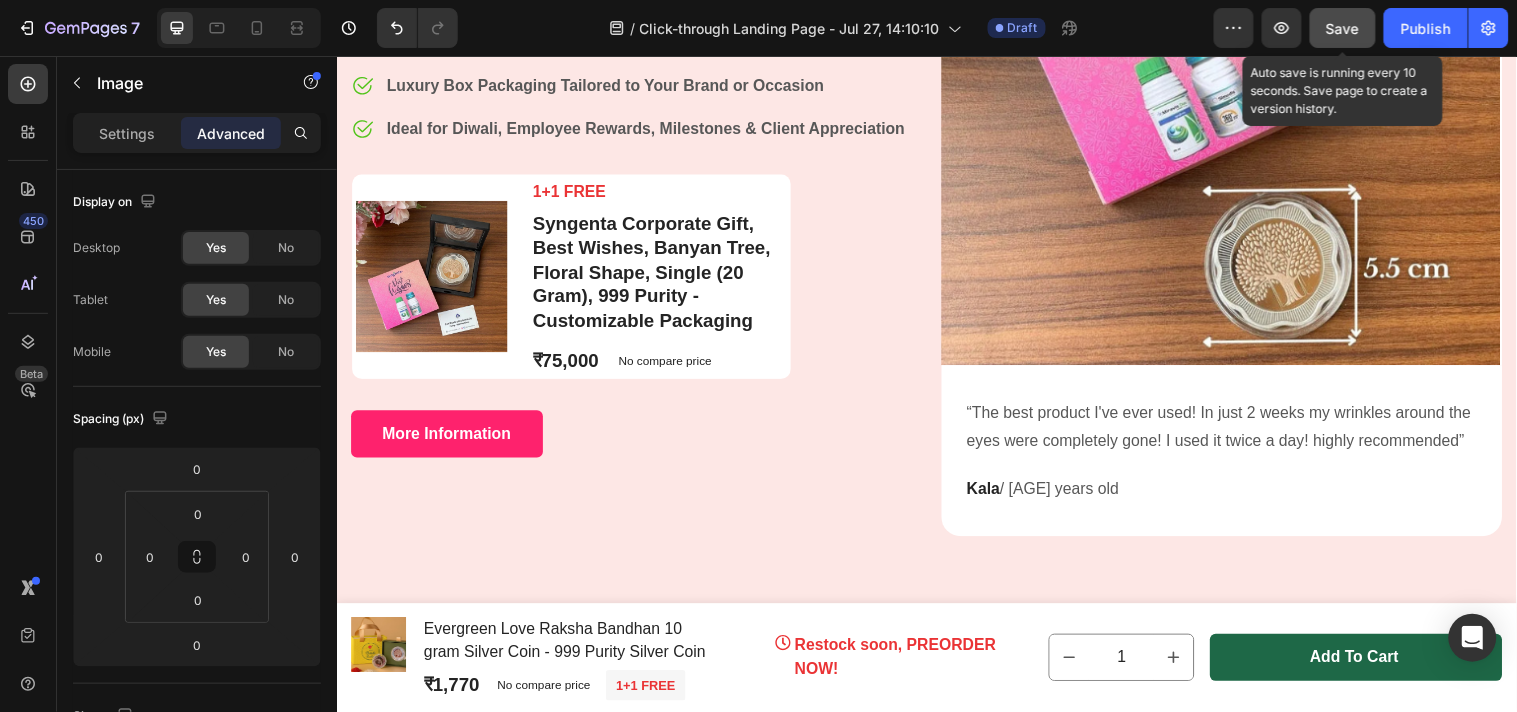 scroll, scrollTop: 444, scrollLeft: 0, axis: vertical 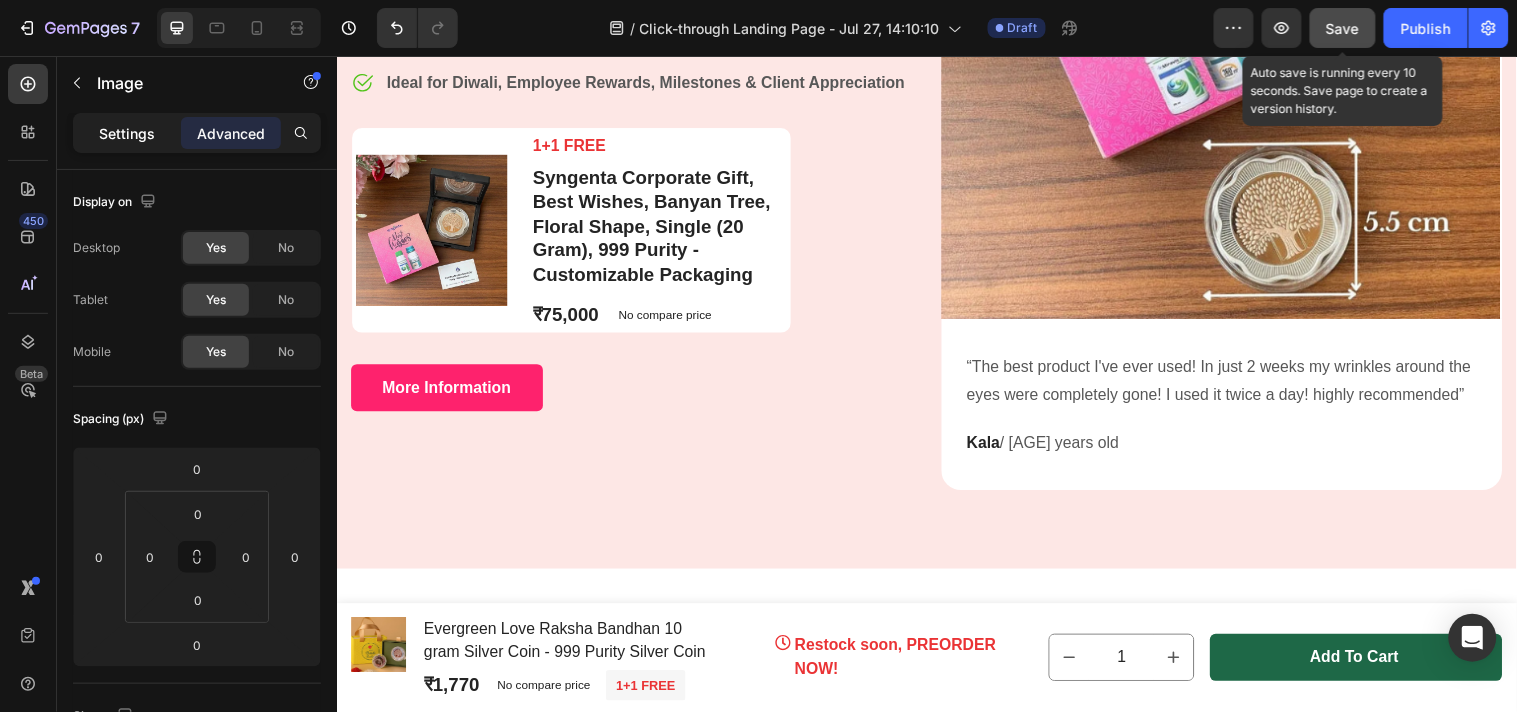 click on "Settings" at bounding box center (127, 133) 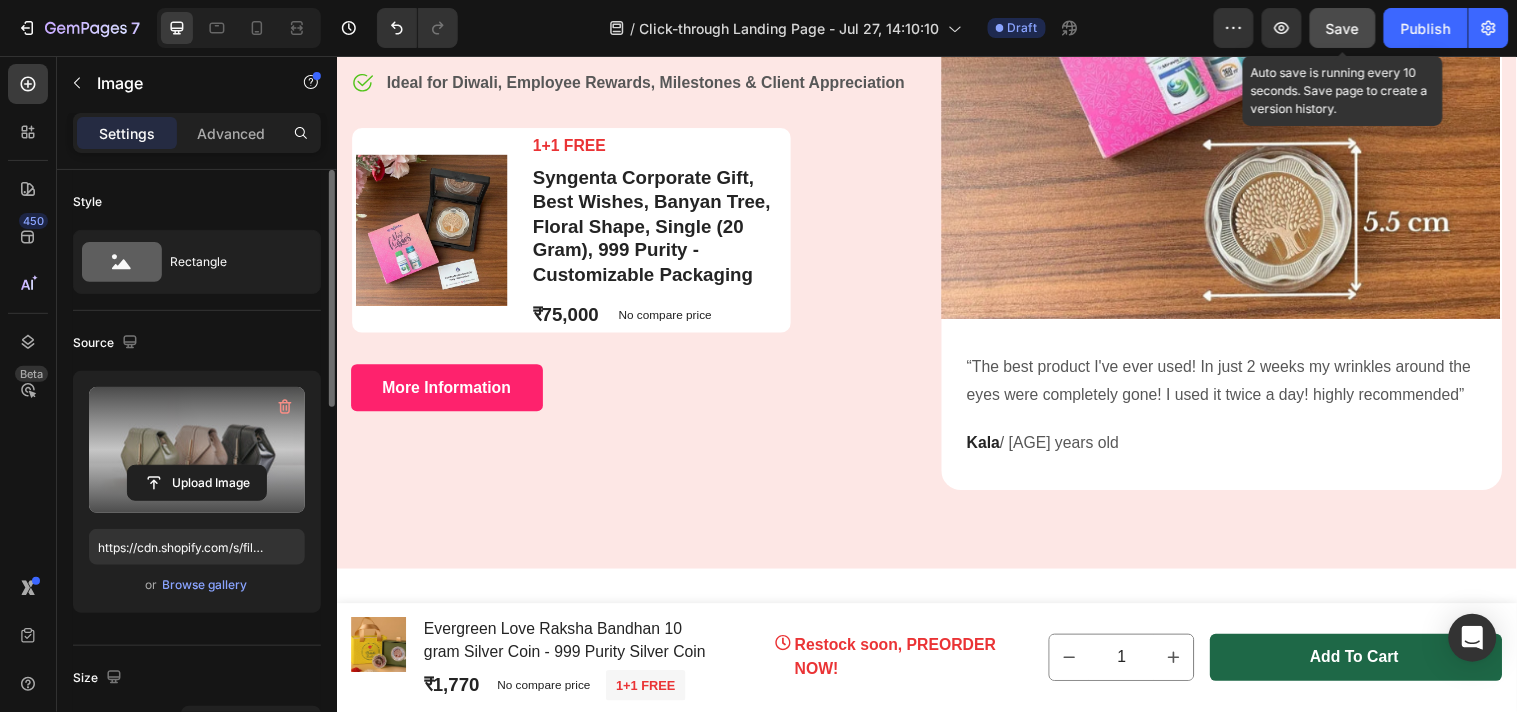 click at bounding box center (197, 450) 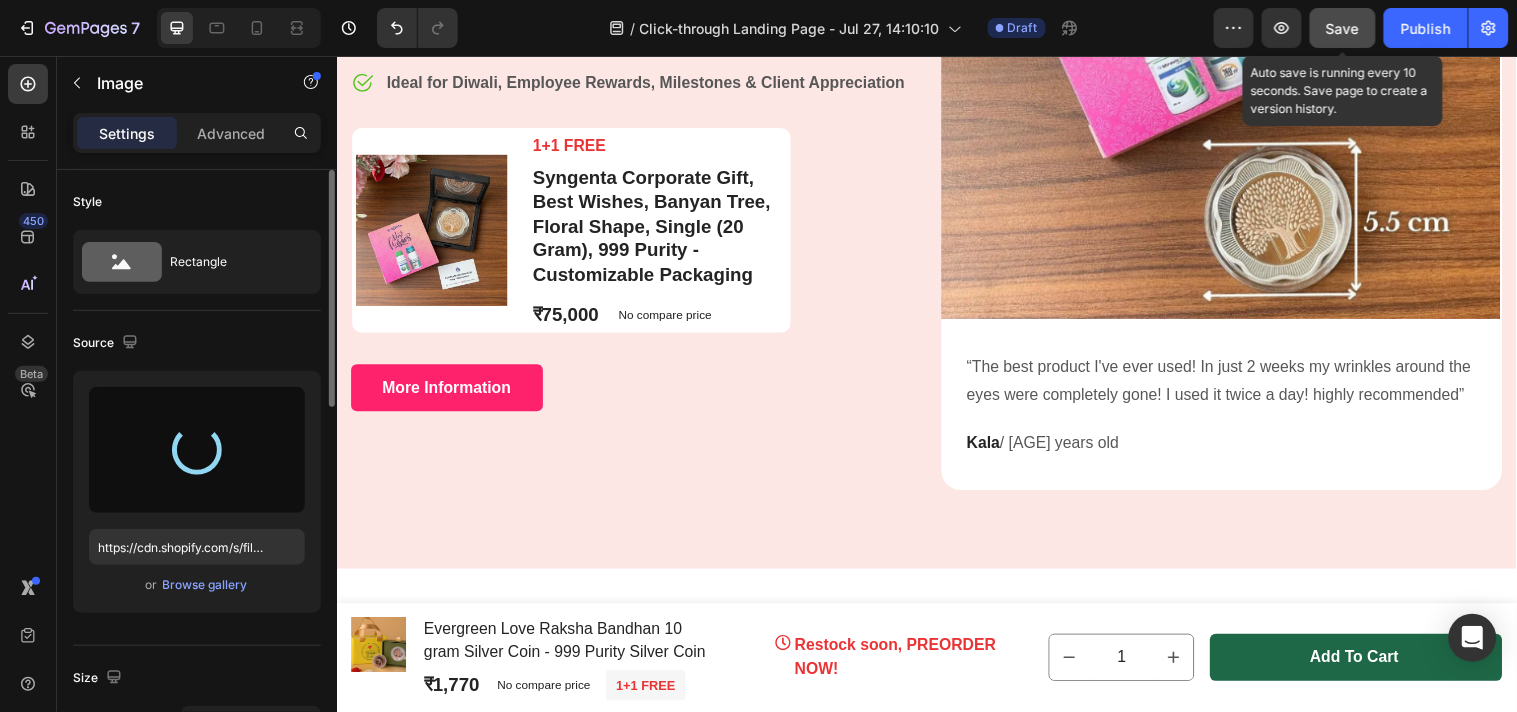 type on "https://cdn.shopify.com/s/files/1/0623/4197/2199/files/gempages_577259706716783604-2fde78c9-b69b-4715-946b-397be906d732.jpg" 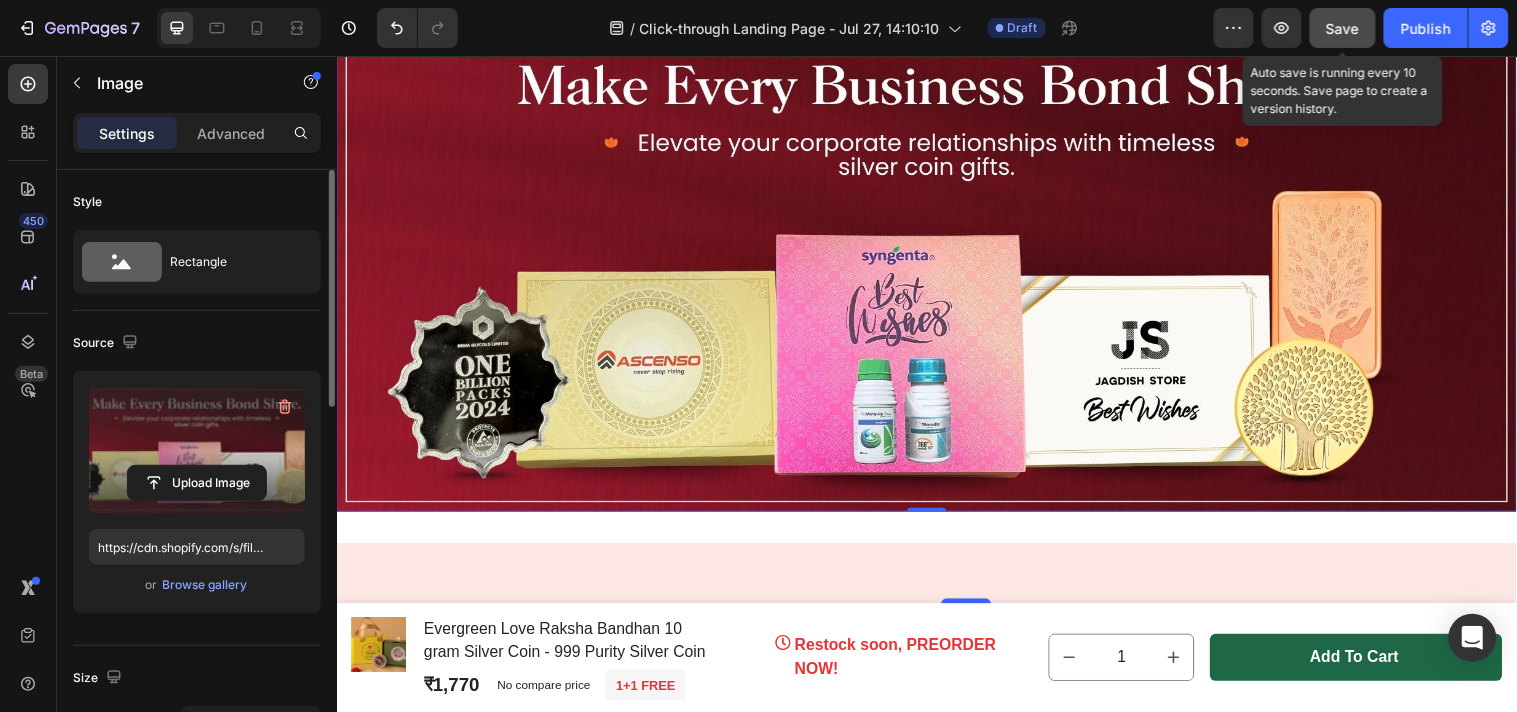 scroll, scrollTop: 0, scrollLeft: 0, axis: both 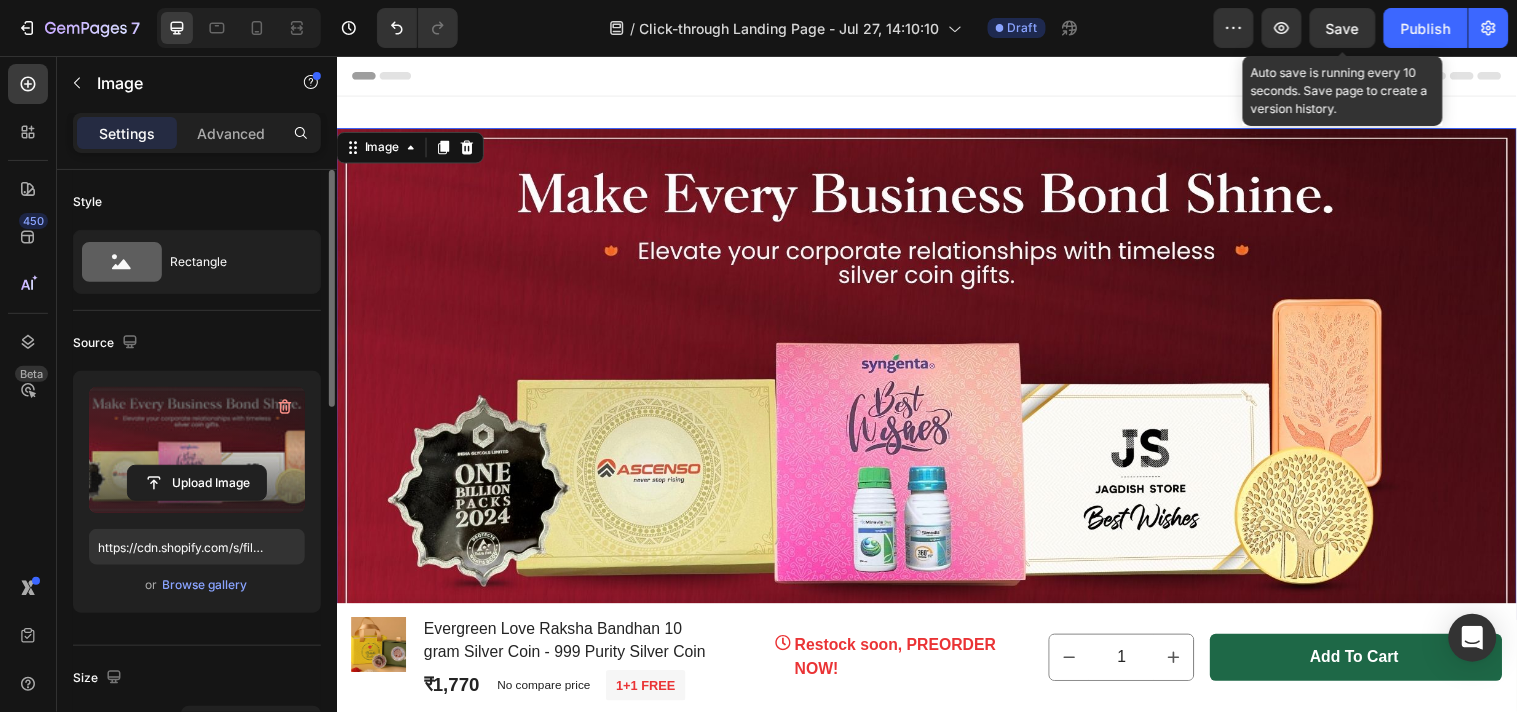 drag, startPoint x: 1355, startPoint y: 22, endPoint x: 1313, endPoint y: 55, distance: 53.413483 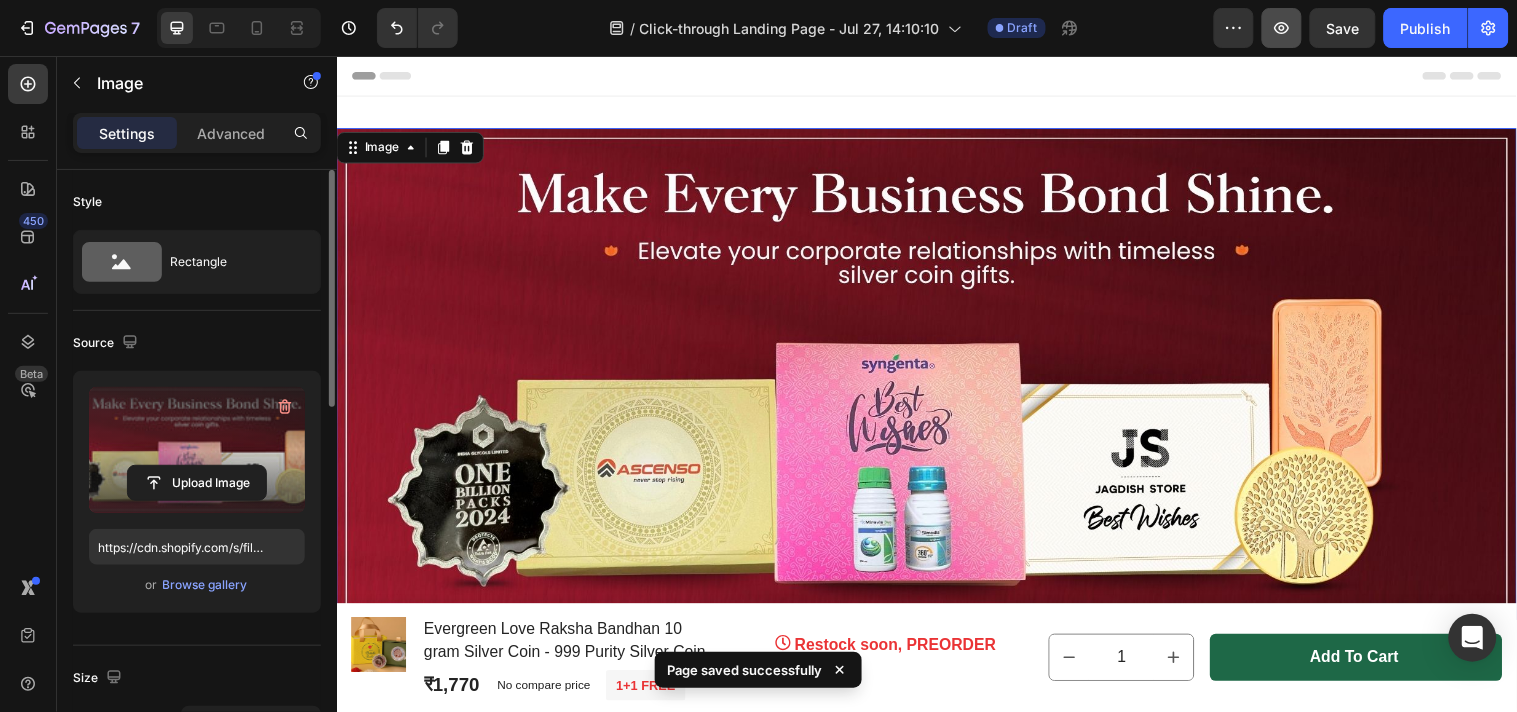 type 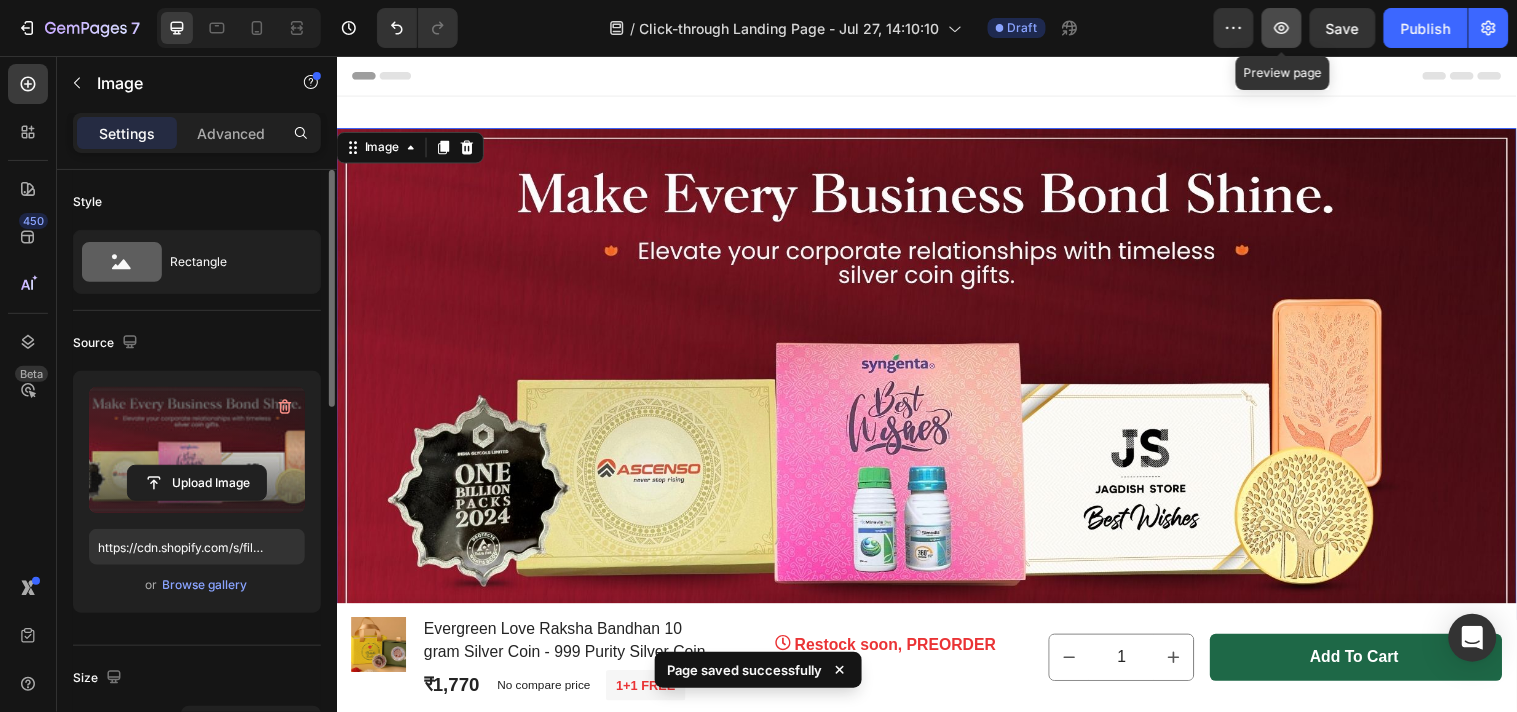 click 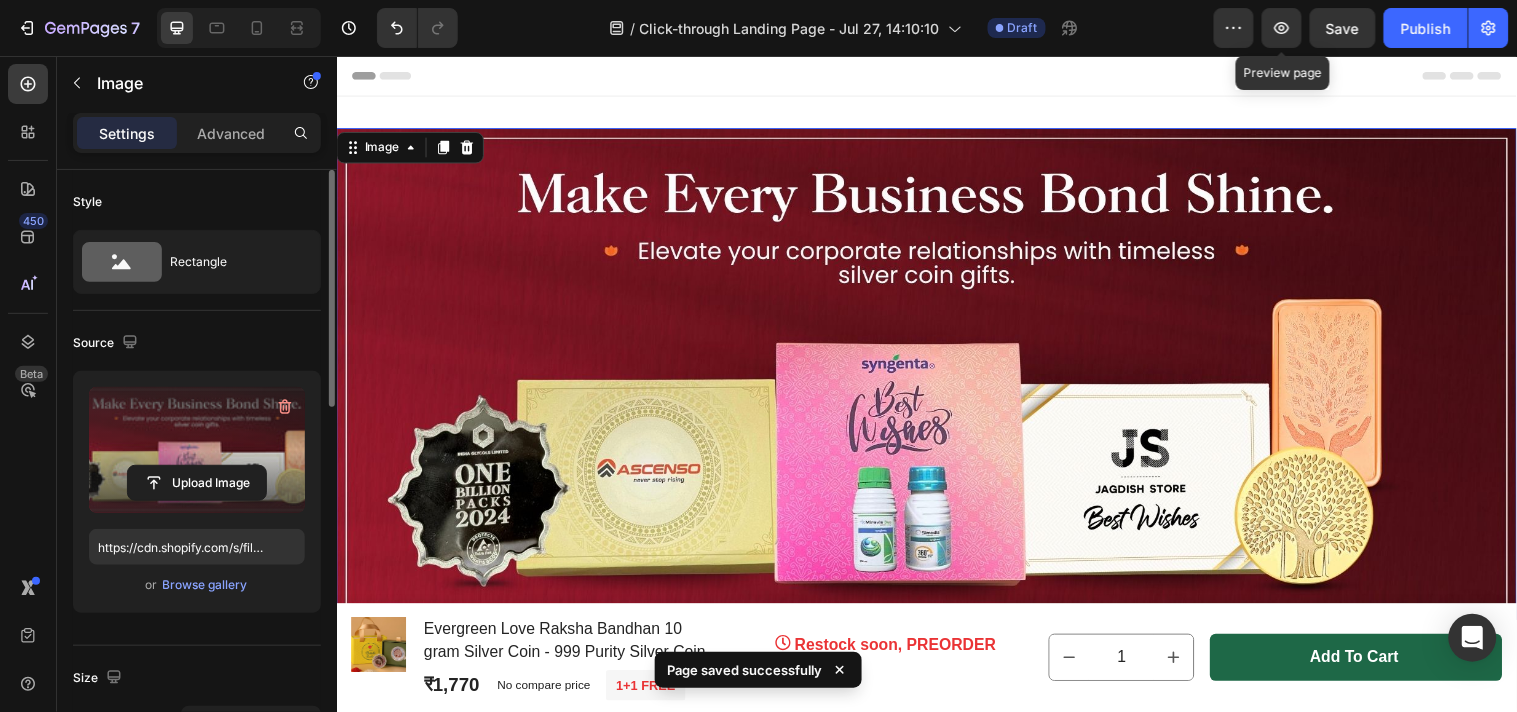 type 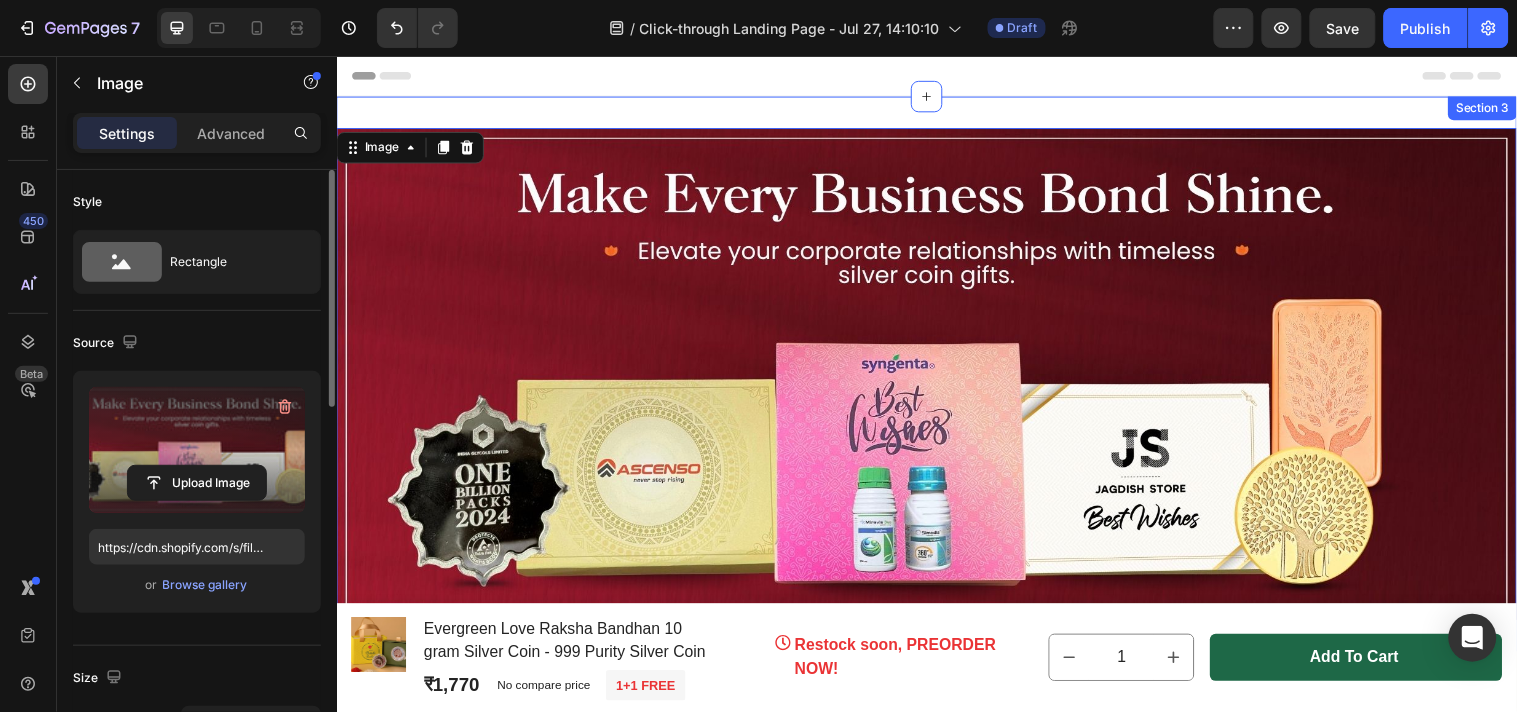 click on "Image   0 Section 3" at bounding box center [936, 378] 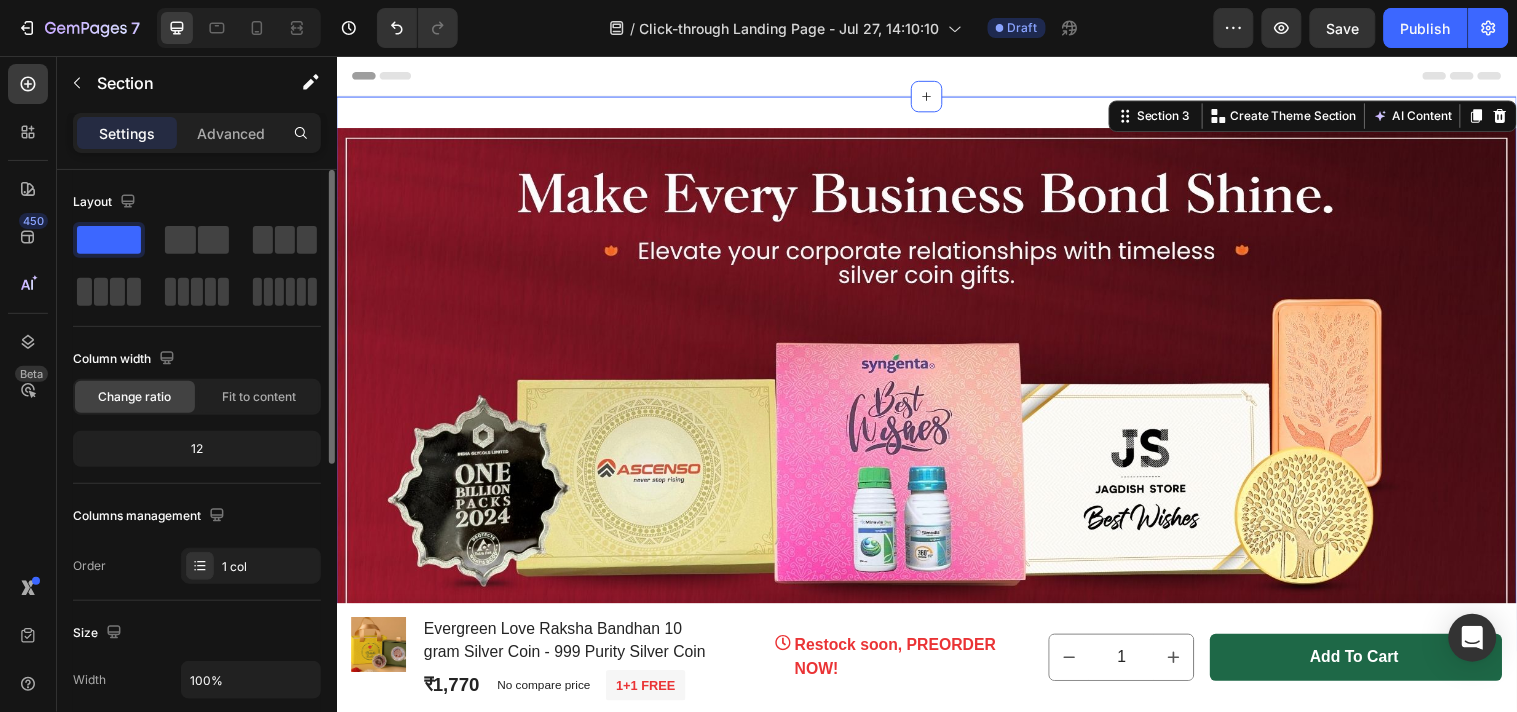 click on "Image Section 3   You can create reusable sections Create Theme Section AI Content Write with GemAI What would you like to describe here? Tone and Voice Persuasive Product Evergreen Love Raksha Bandhan 10 gram Silver Coin - 999 Purity Silver Coin Show more Generate" at bounding box center (936, 378) 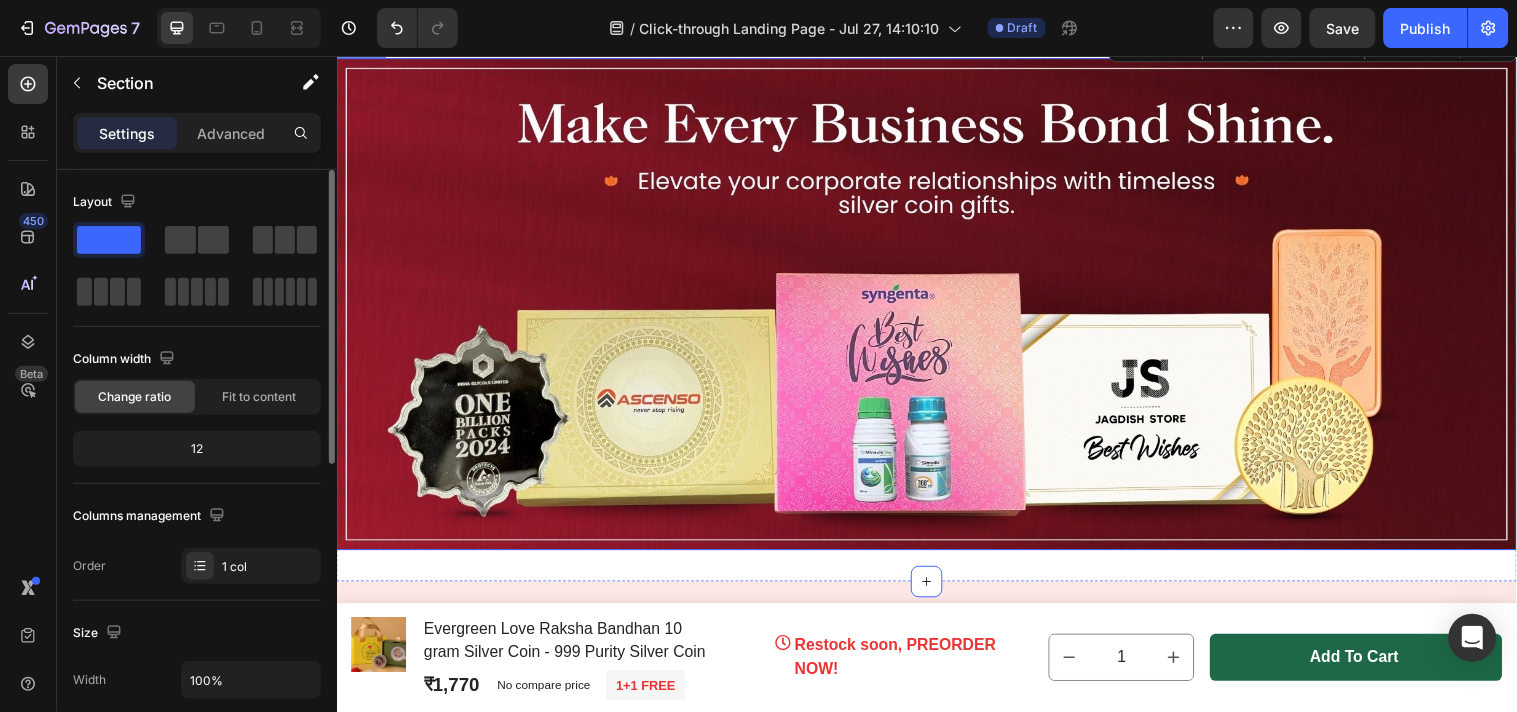 scroll, scrollTop: 0, scrollLeft: 0, axis: both 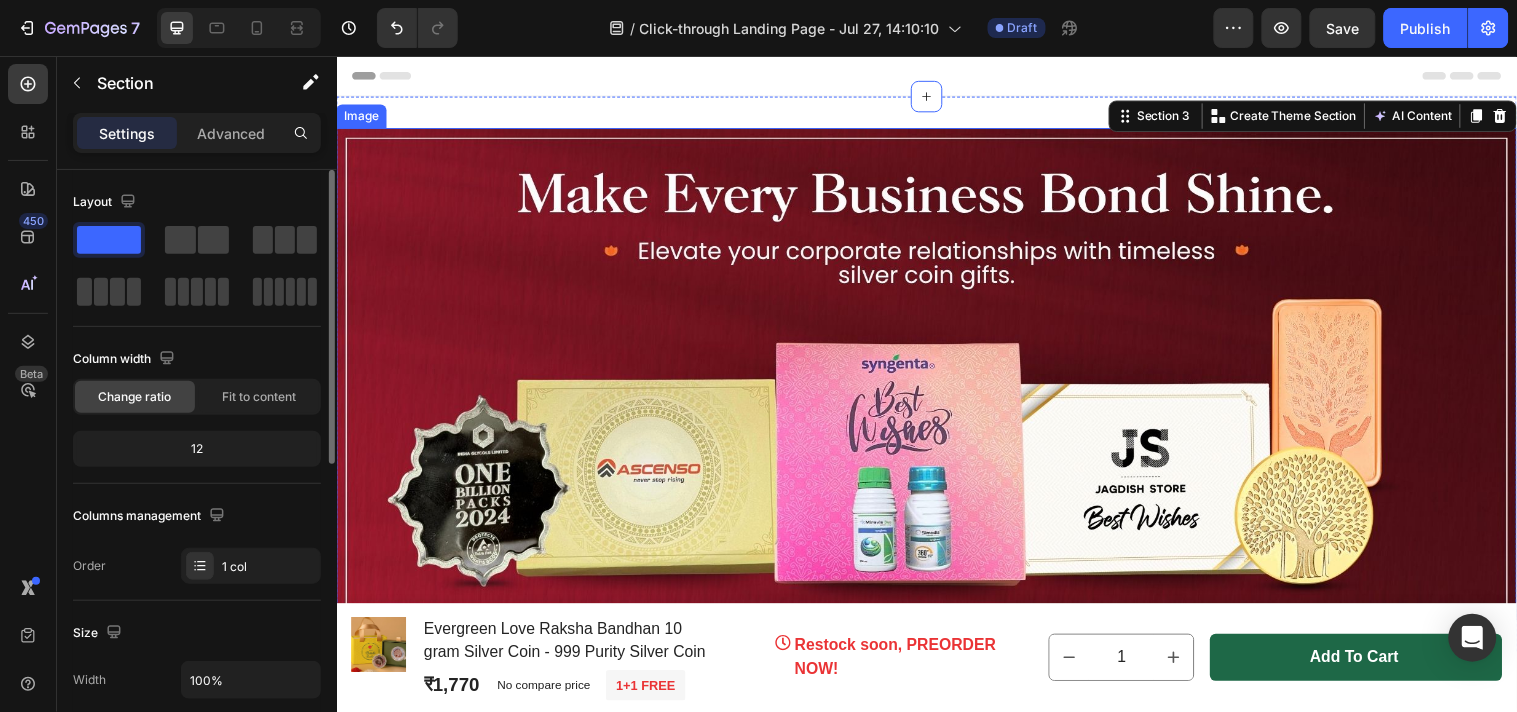 click at bounding box center (936, 378) 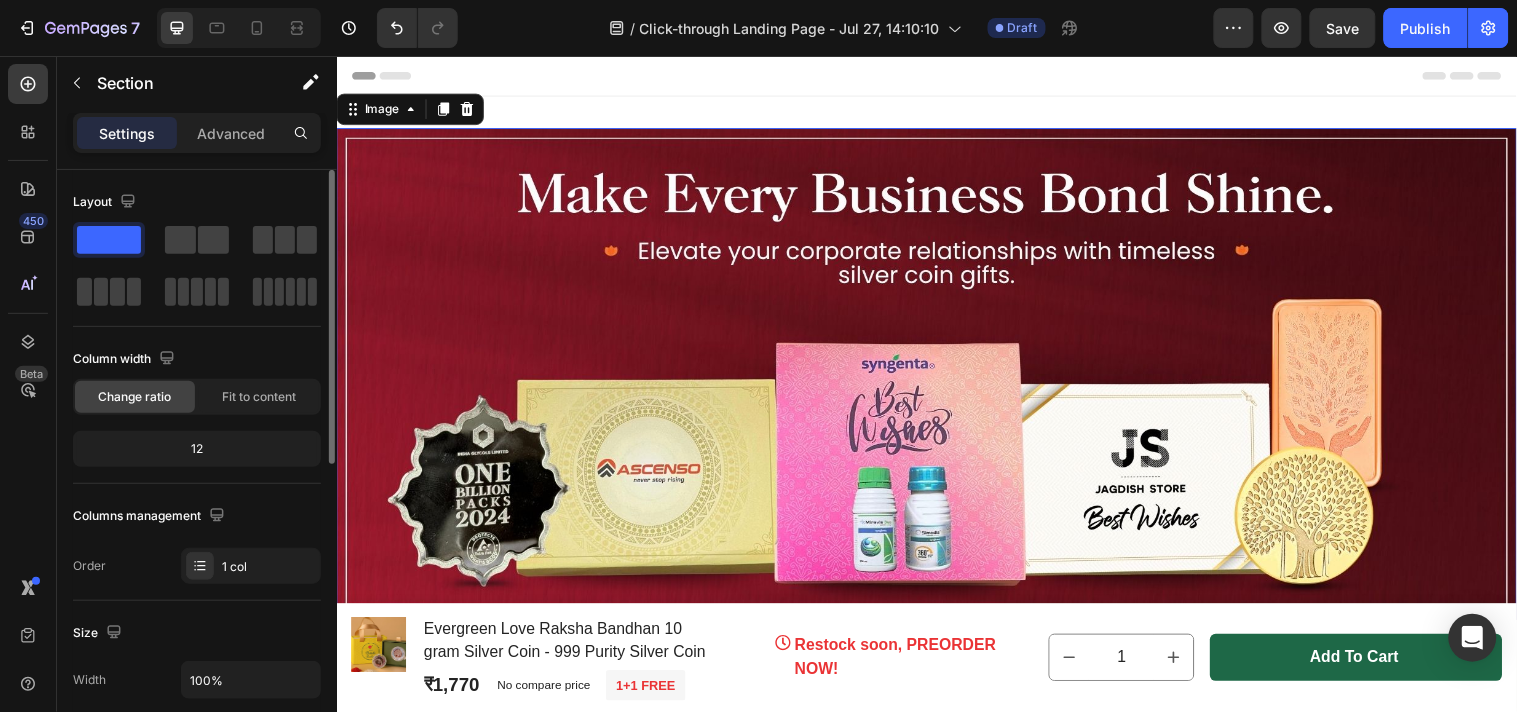 click on "Image   0 Section 3" at bounding box center (936, 378) 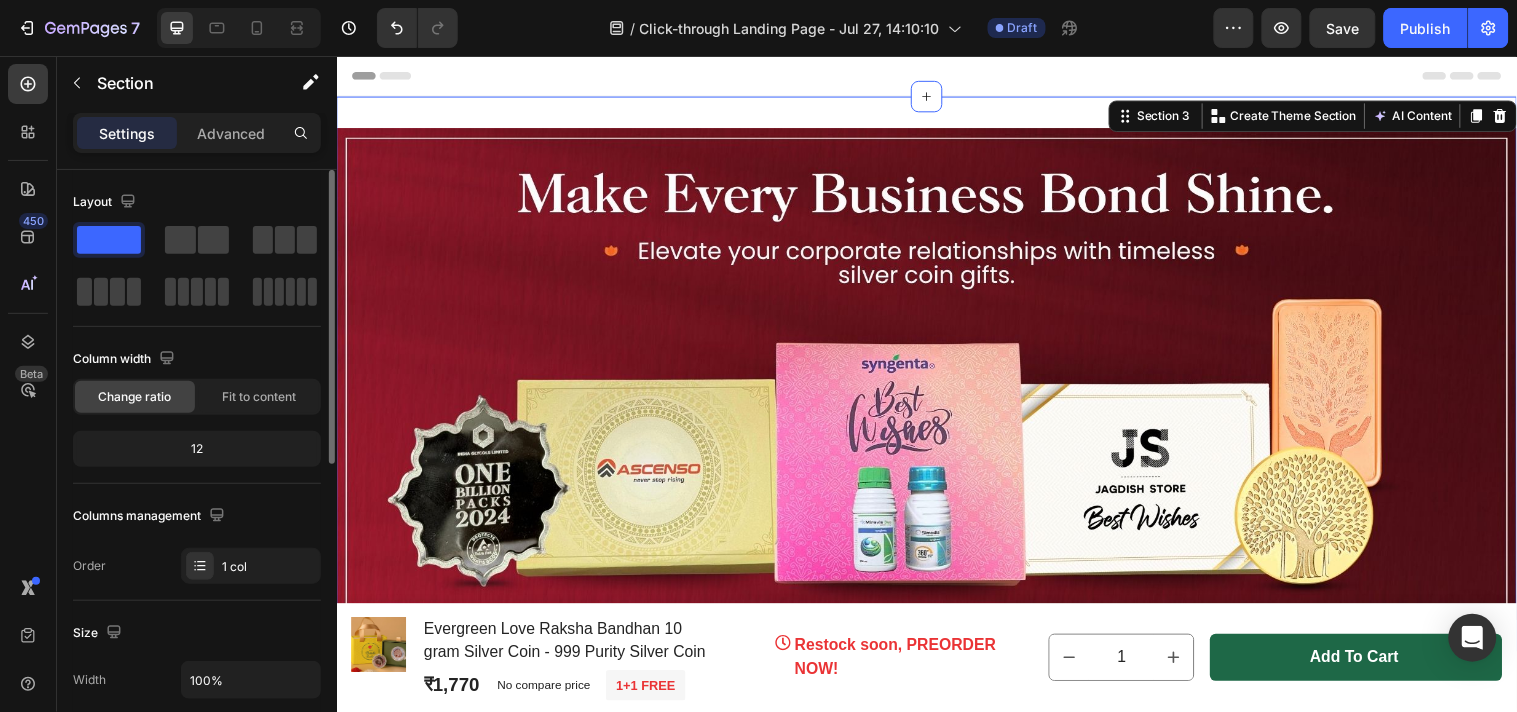 click on "Image Section 3   You can create reusable sections Create Theme Section AI Content Write with GemAI What would you like to describe here? Tone and Voice Persuasive Product Evergreen Love Raksha Bandhan 10 gram Silver Coin - 999 Purity Silver Coin Show more Generate" at bounding box center (936, 378) 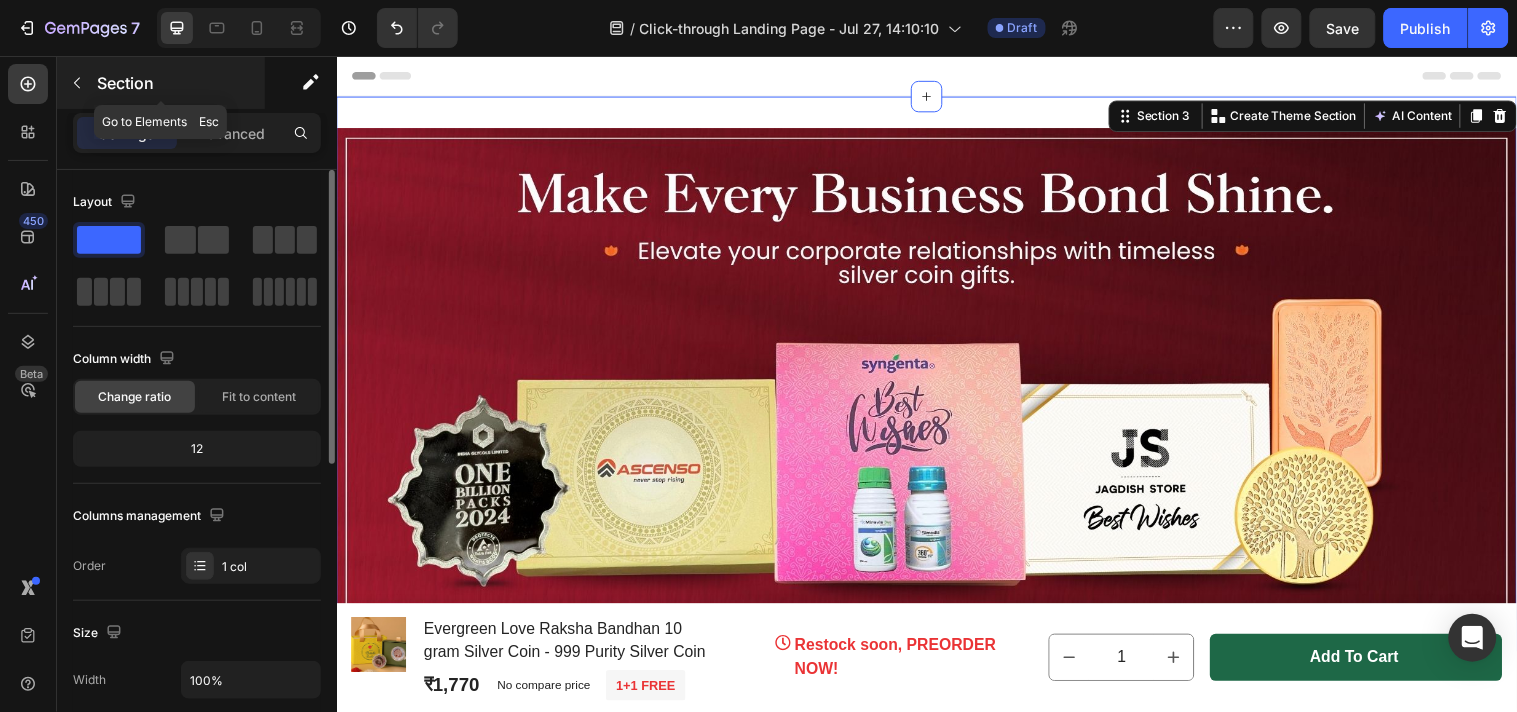 click on "Section" at bounding box center (161, 83) 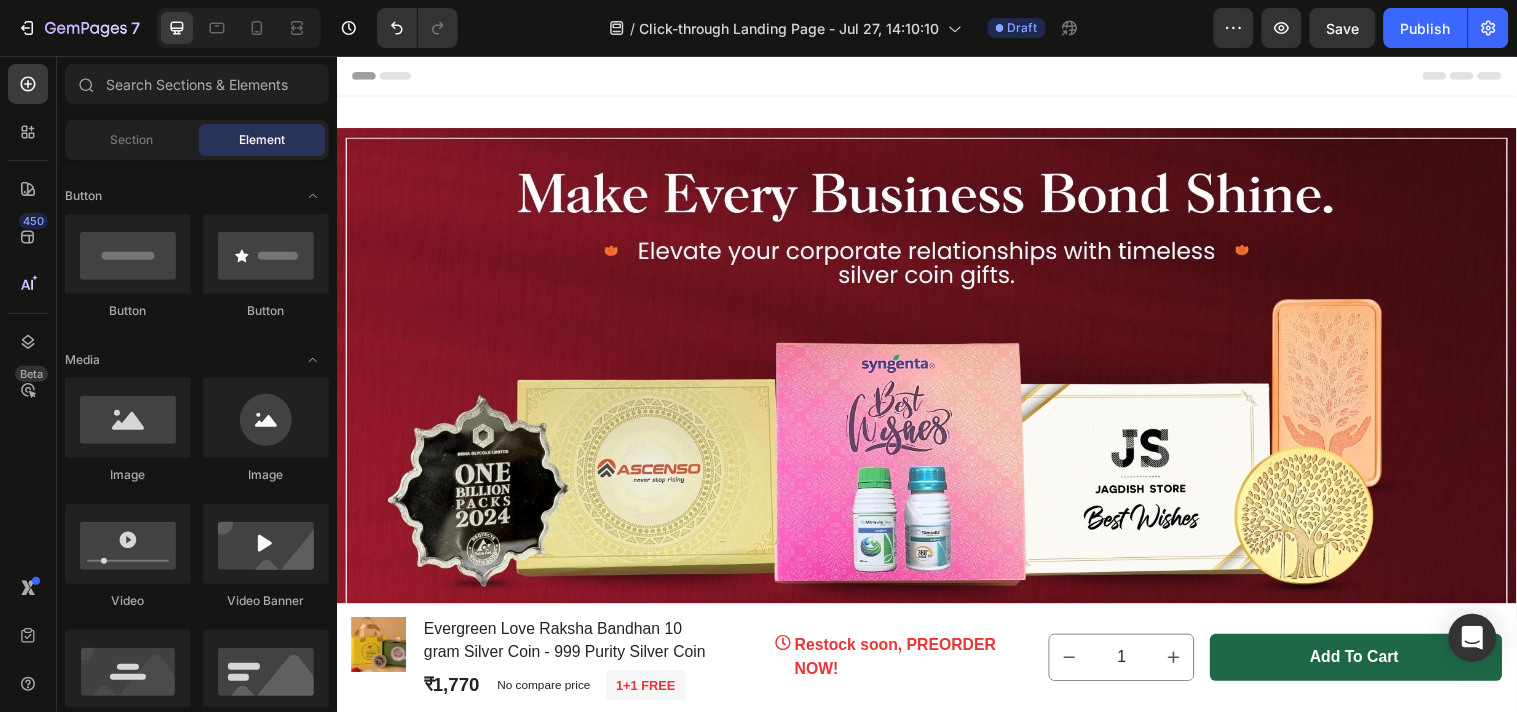 click on "Element" at bounding box center [262, 140] 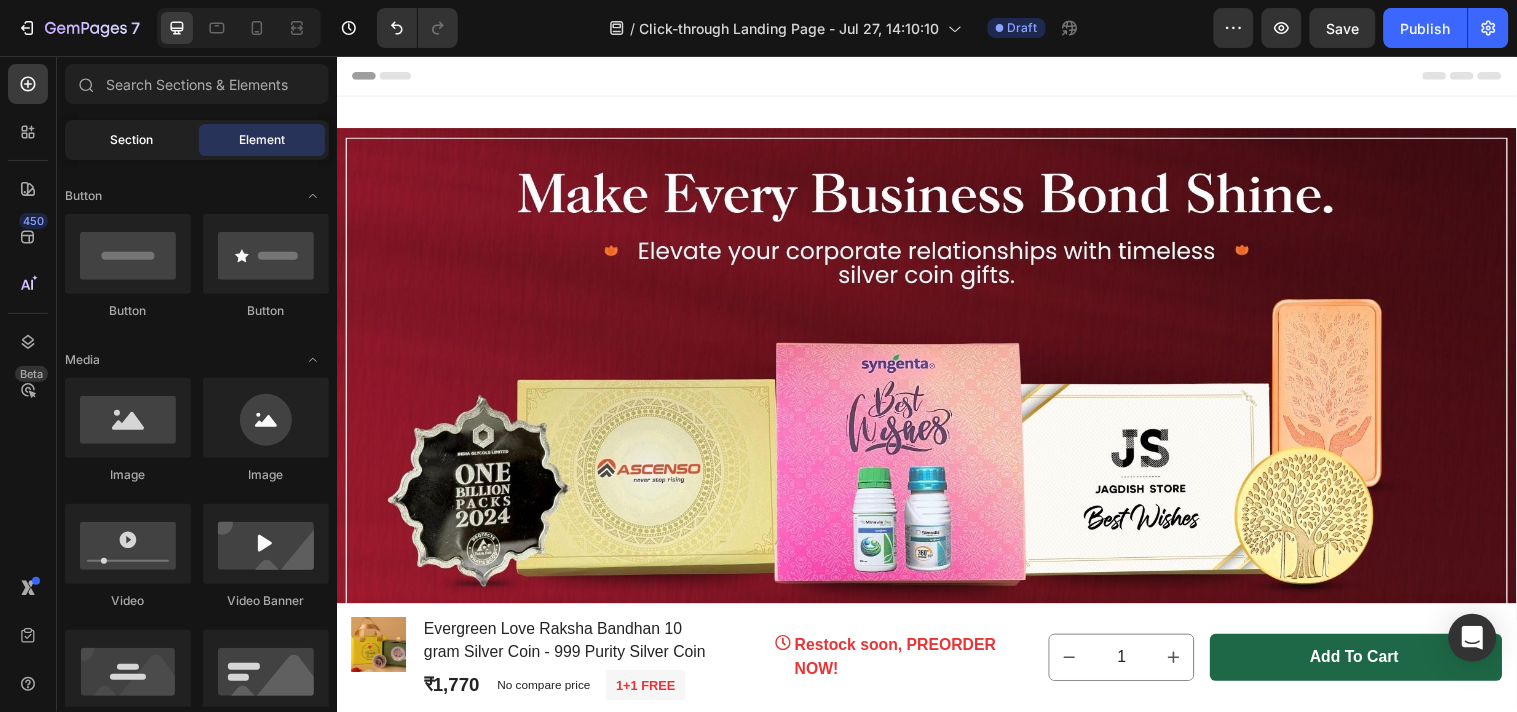 click on "Section" 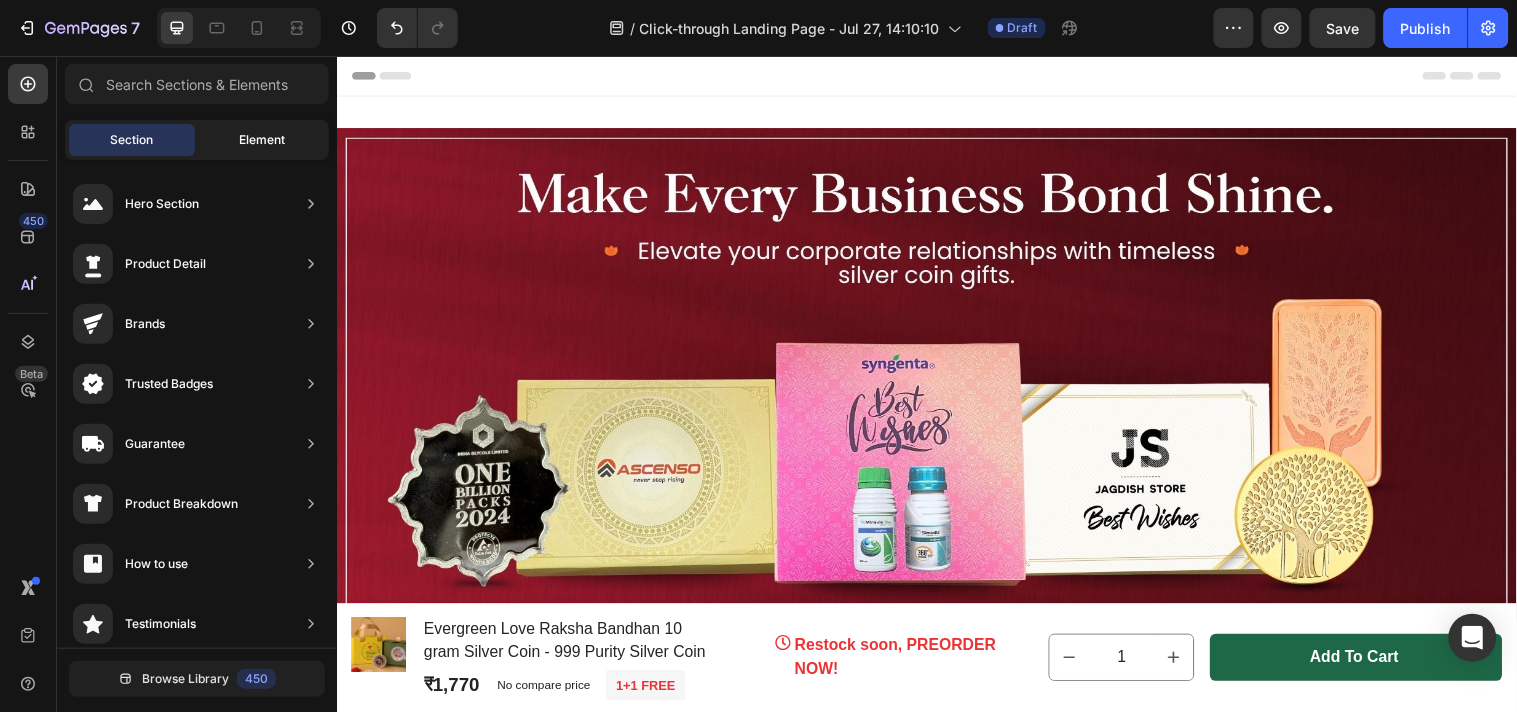 click on "Element" 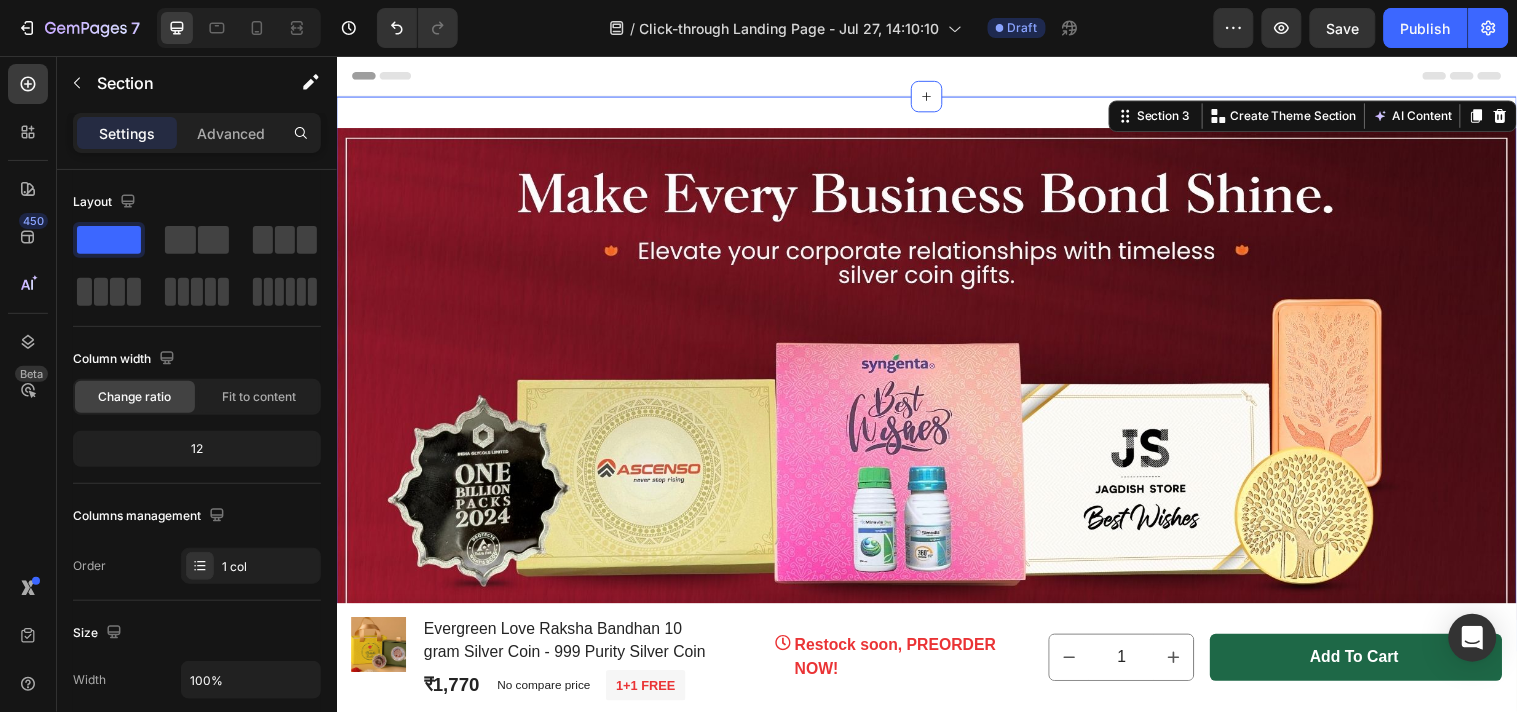 click on "Image Section 3   You can create reusable sections Create Theme Section AI Content Write with GemAI What would you like to describe here? Tone and Voice Persuasive Product Show more Generate" at bounding box center [936, 378] 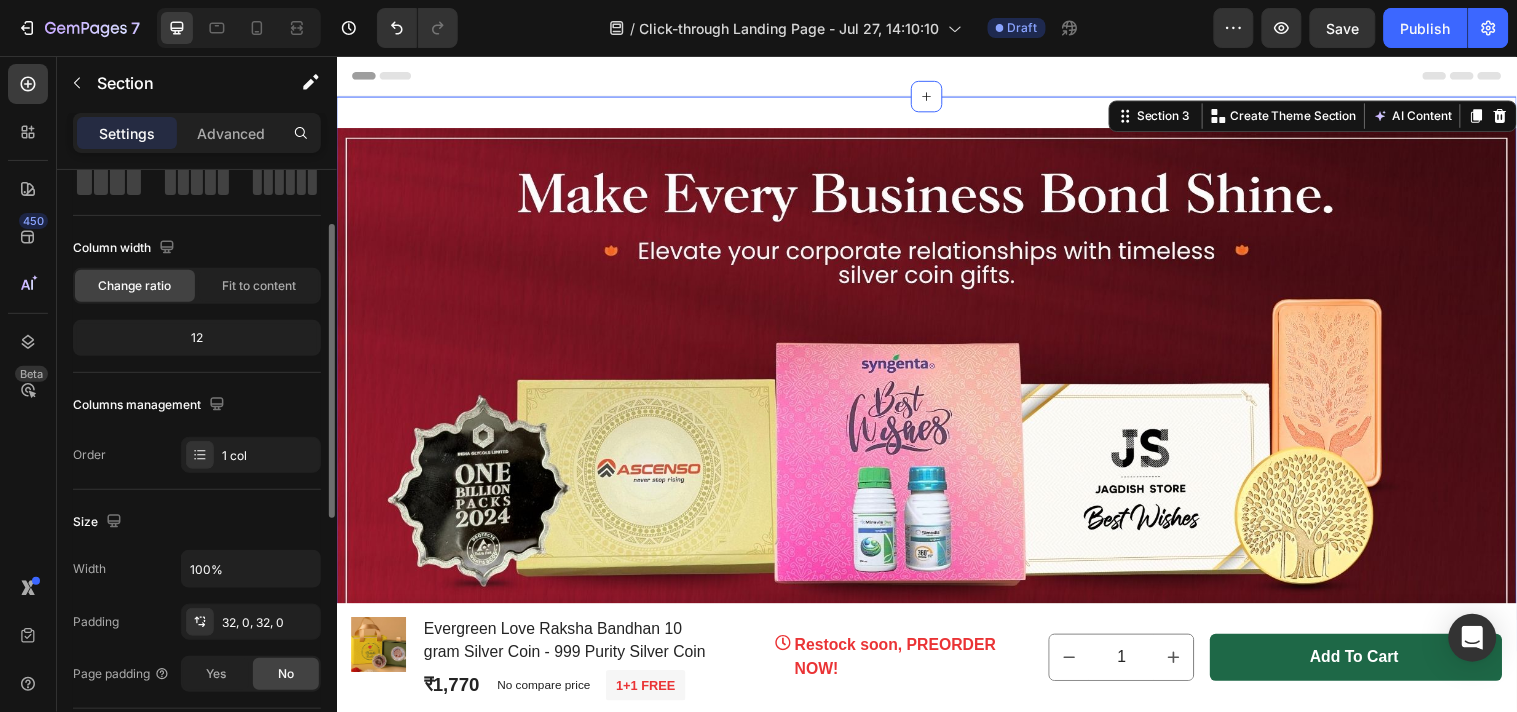 scroll, scrollTop: 0, scrollLeft: 0, axis: both 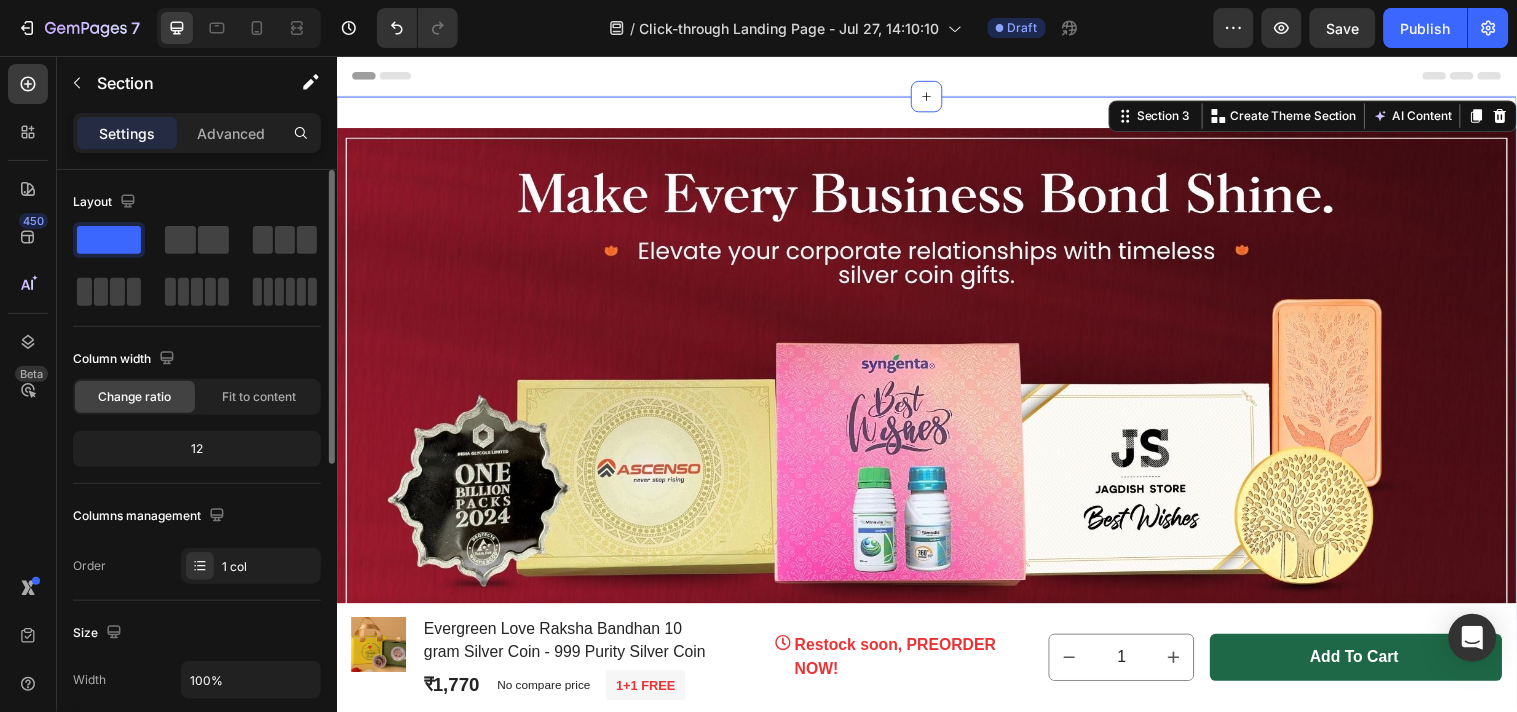 click on "Advanced" at bounding box center [231, 133] 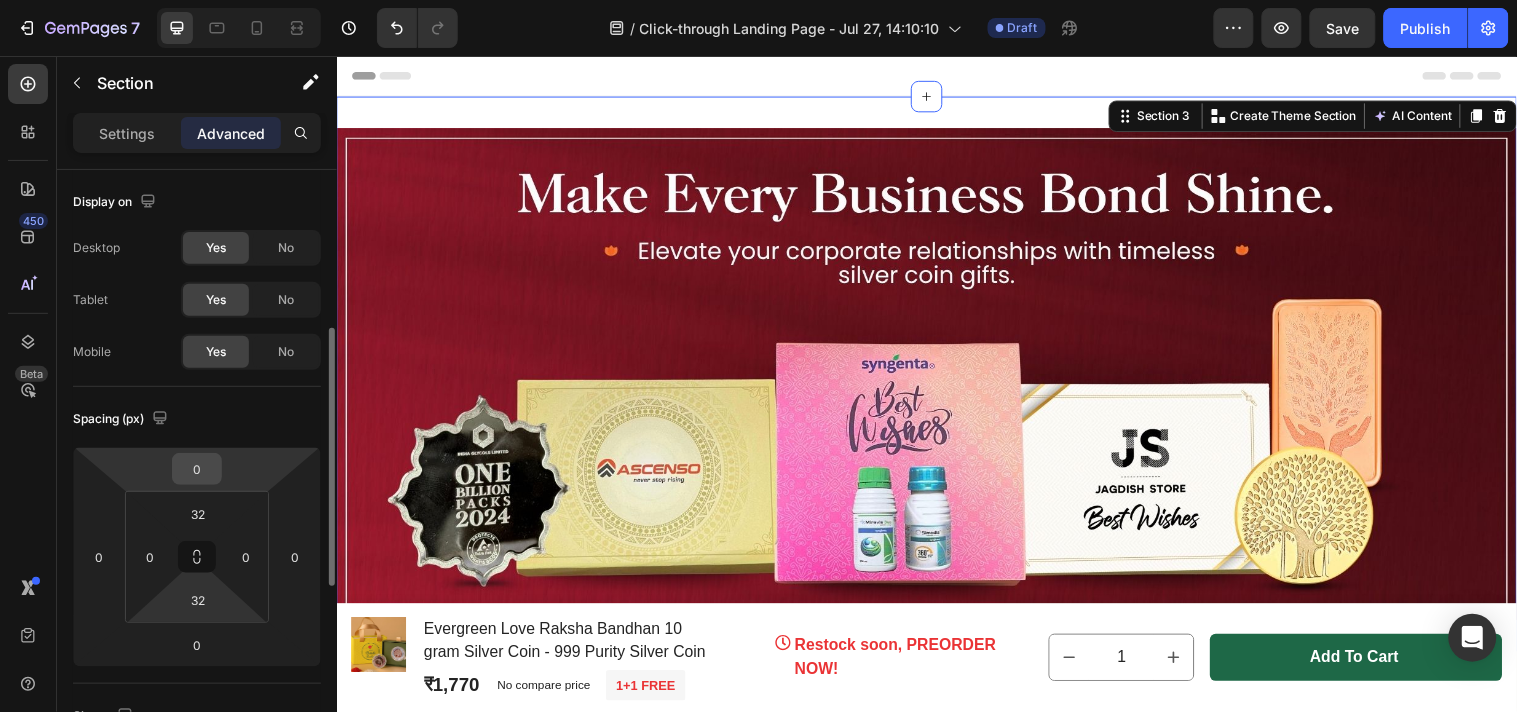 scroll, scrollTop: 222, scrollLeft: 0, axis: vertical 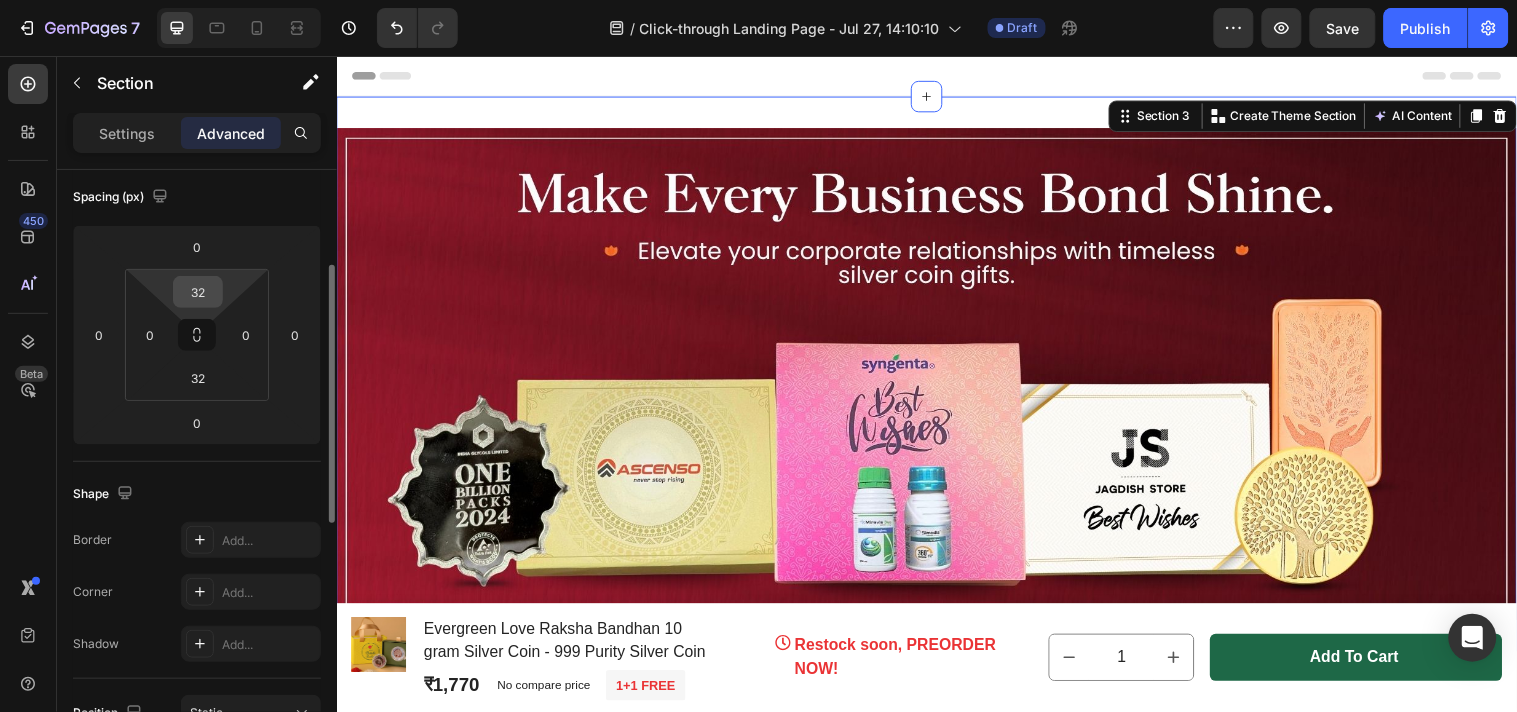 click on "32" at bounding box center [198, 292] 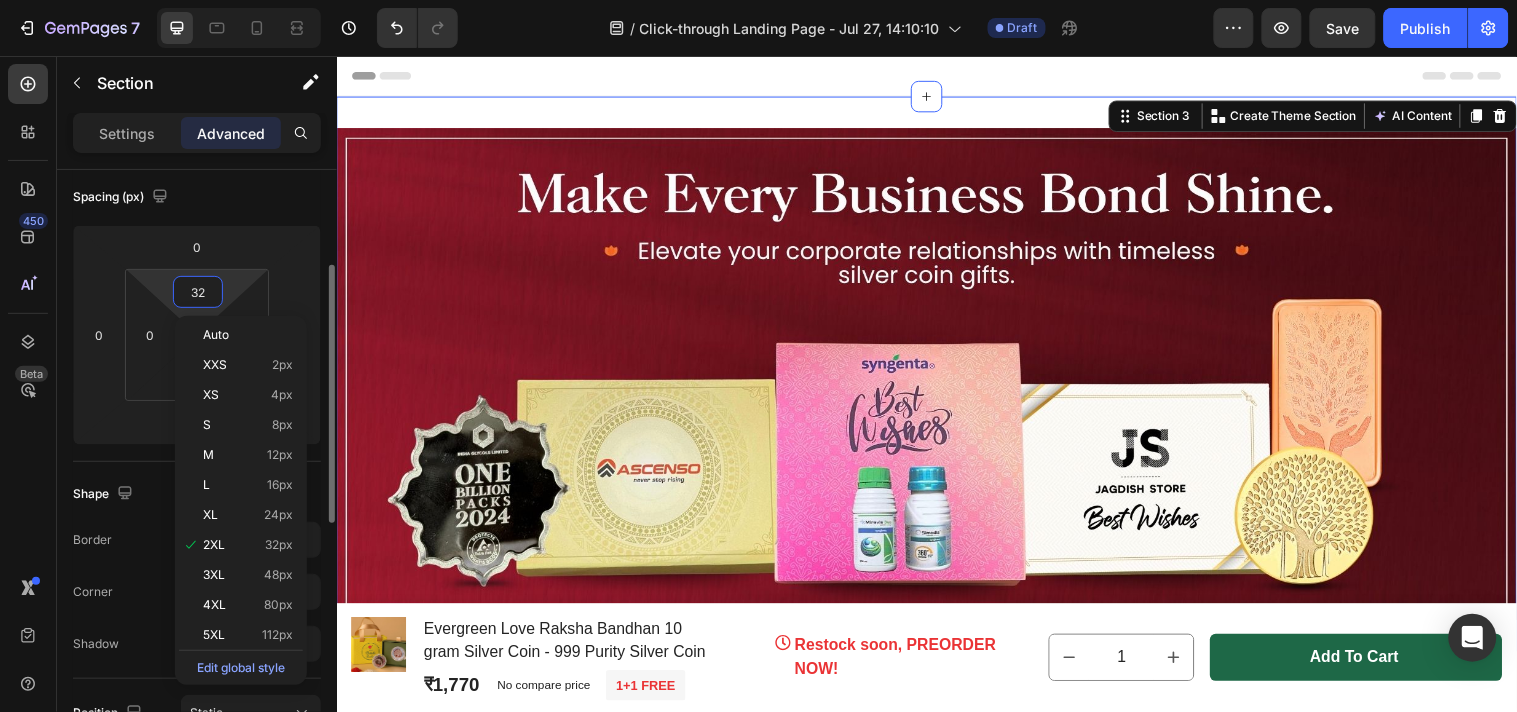 click on "32" at bounding box center [198, 292] 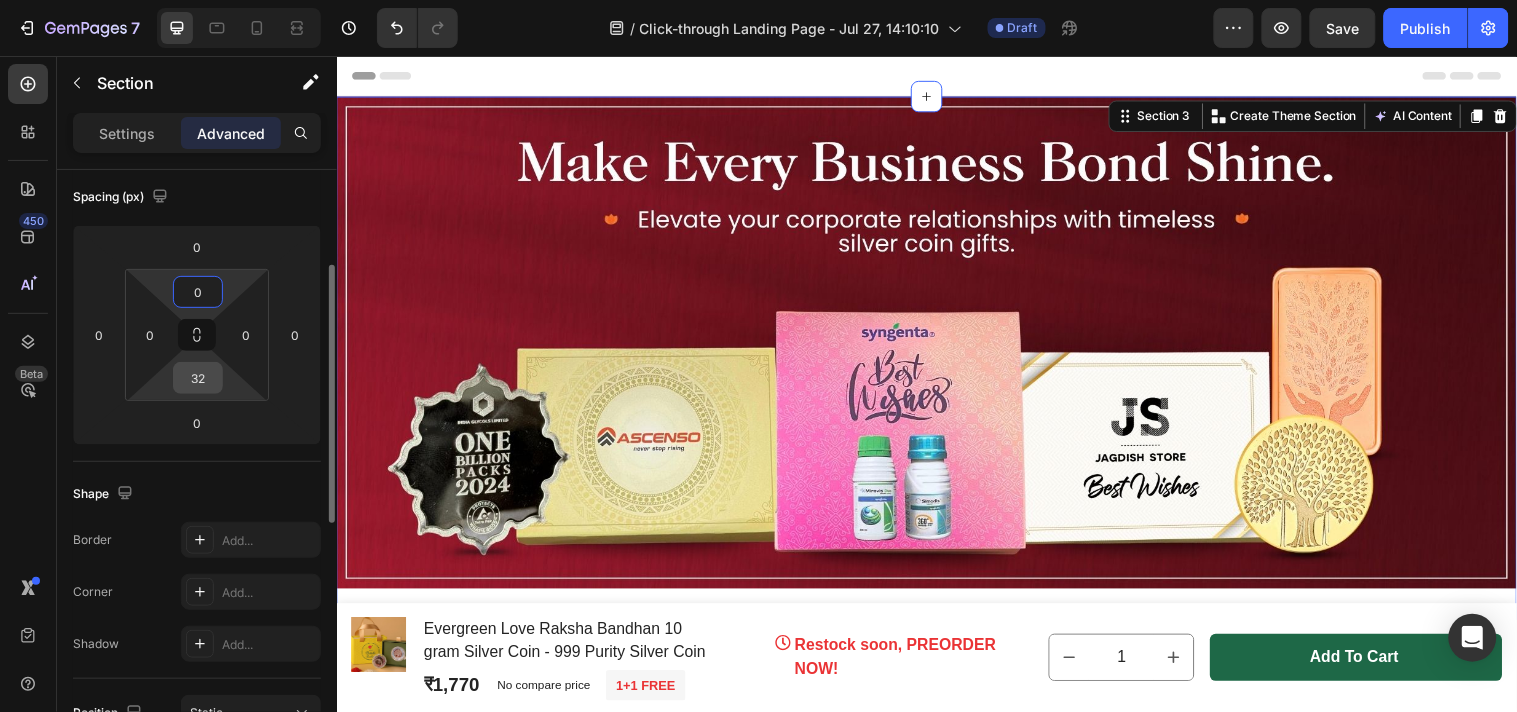 type on "0" 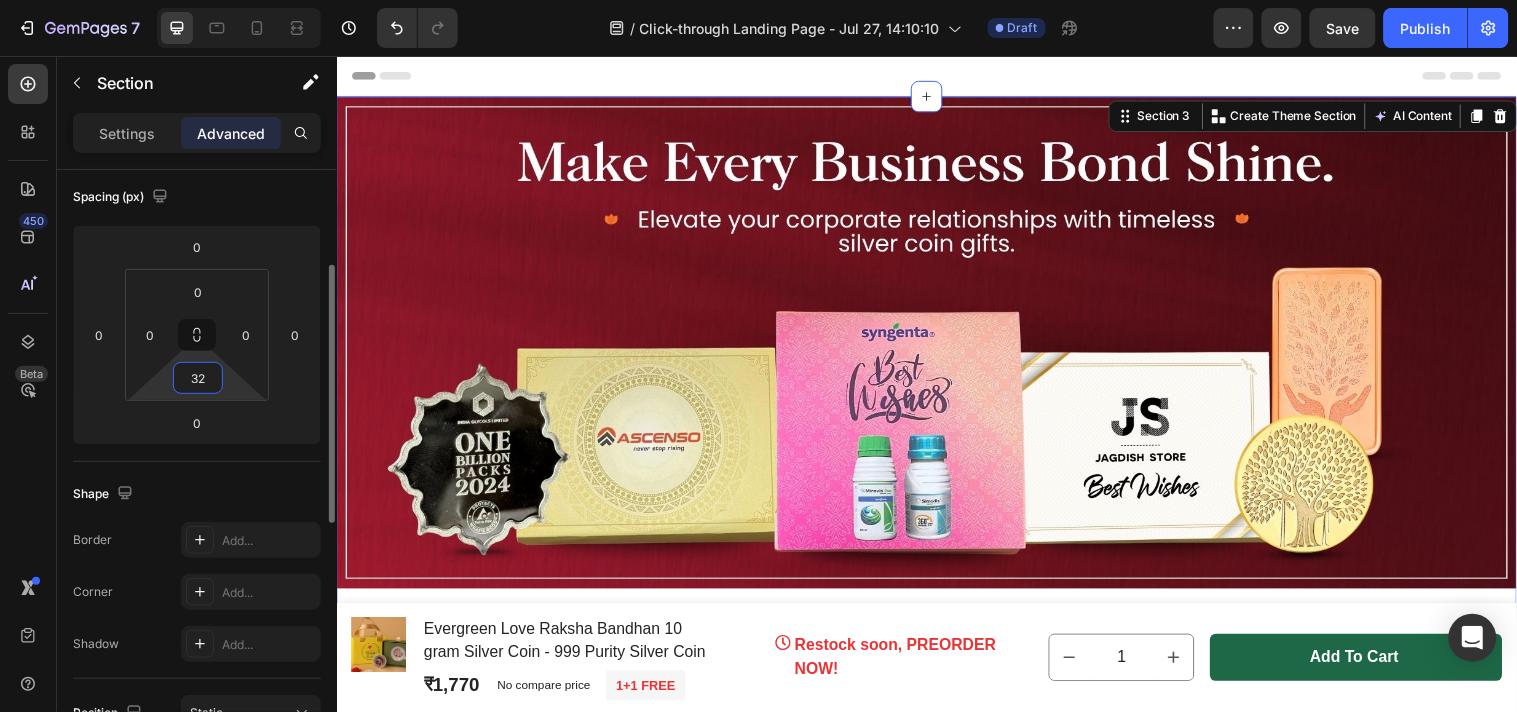 click on "32" at bounding box center [198, 378] 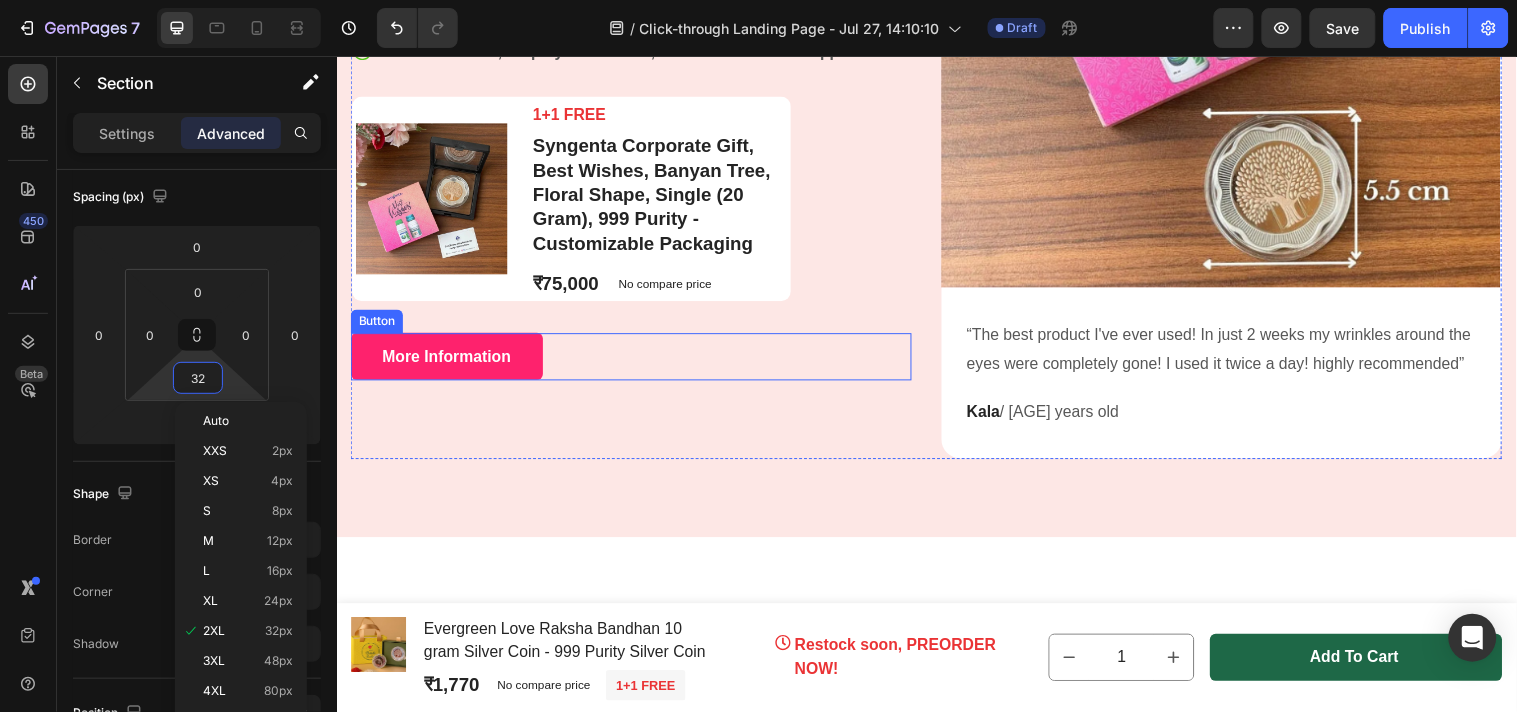 scroll, scrollTop: 0, scrollLeft: 0, axis: both 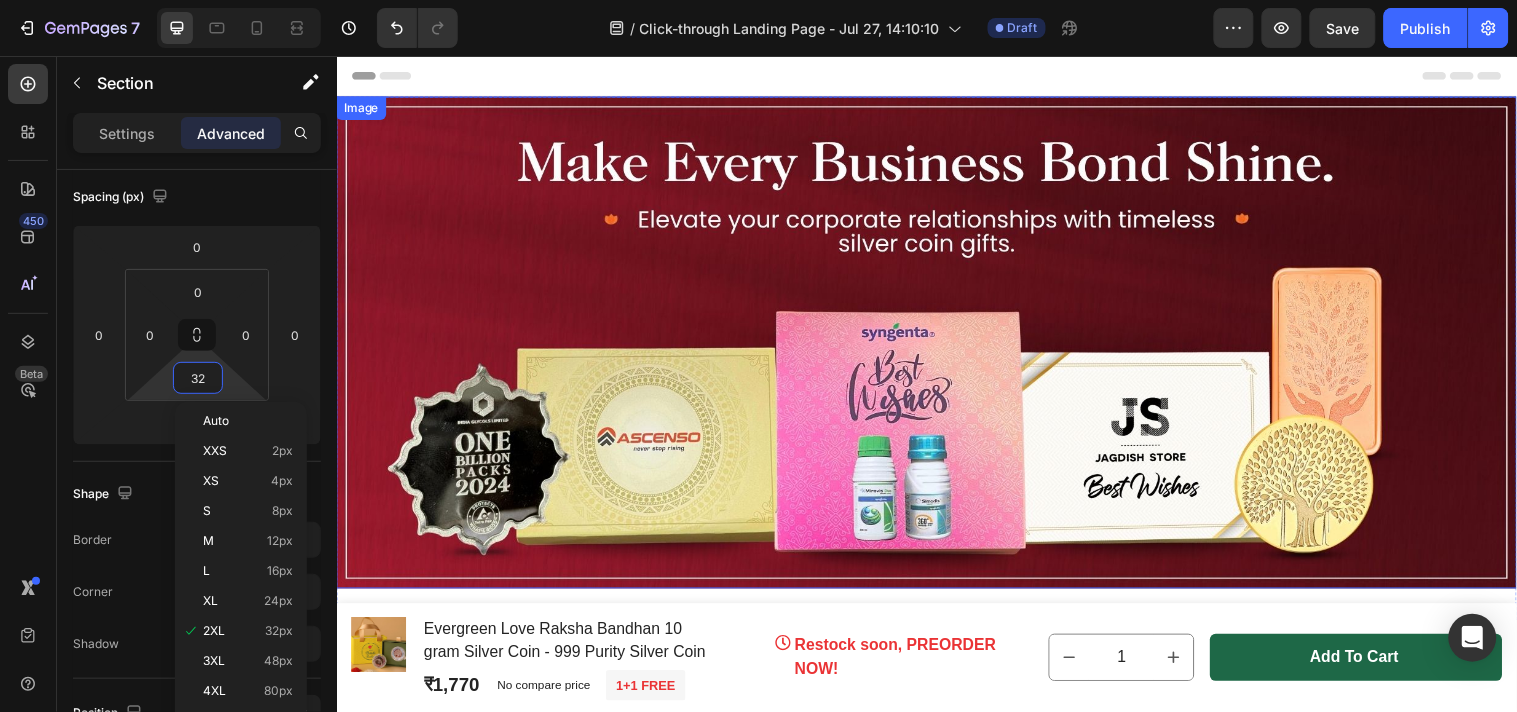 click at bounding box center (936, 346) 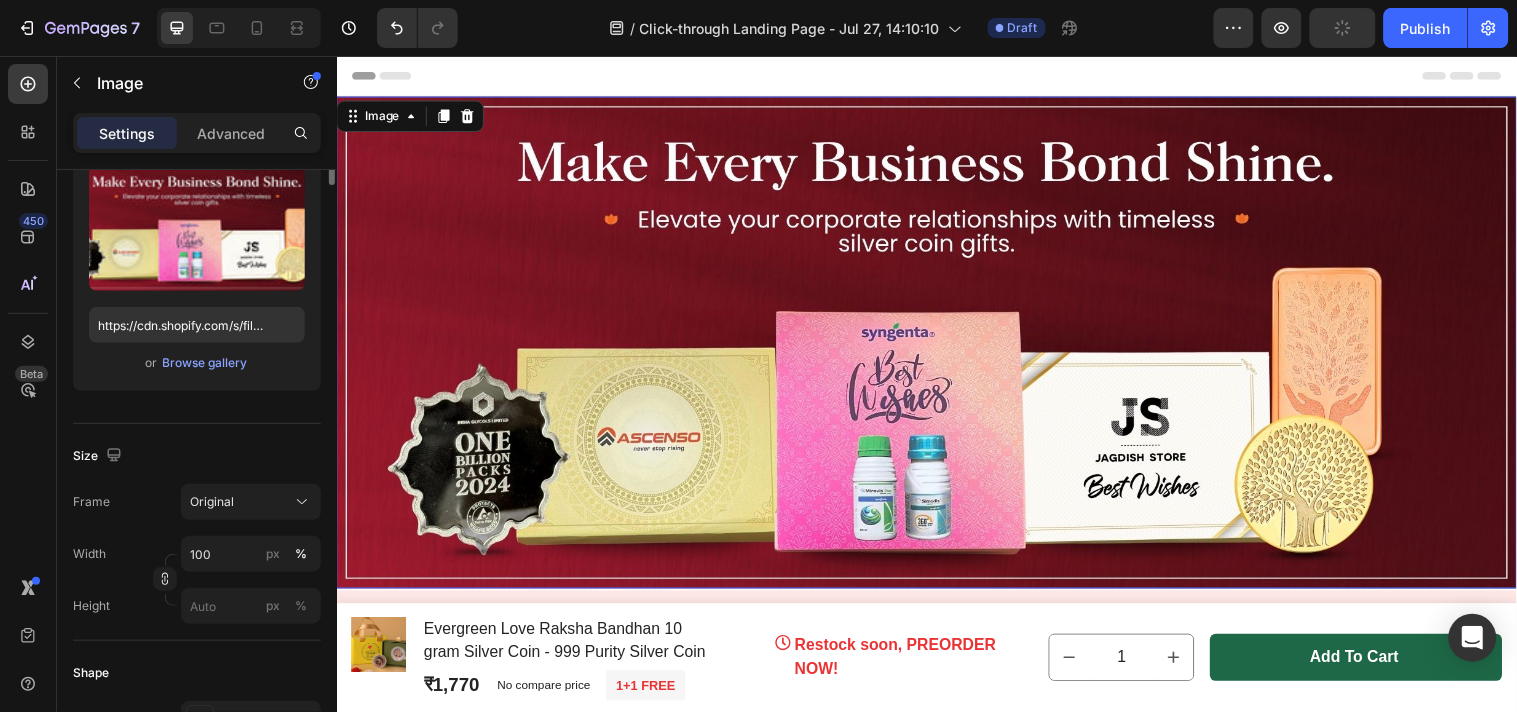 scroll, scrollTop: 0, scrollLeft: 0, axis: both 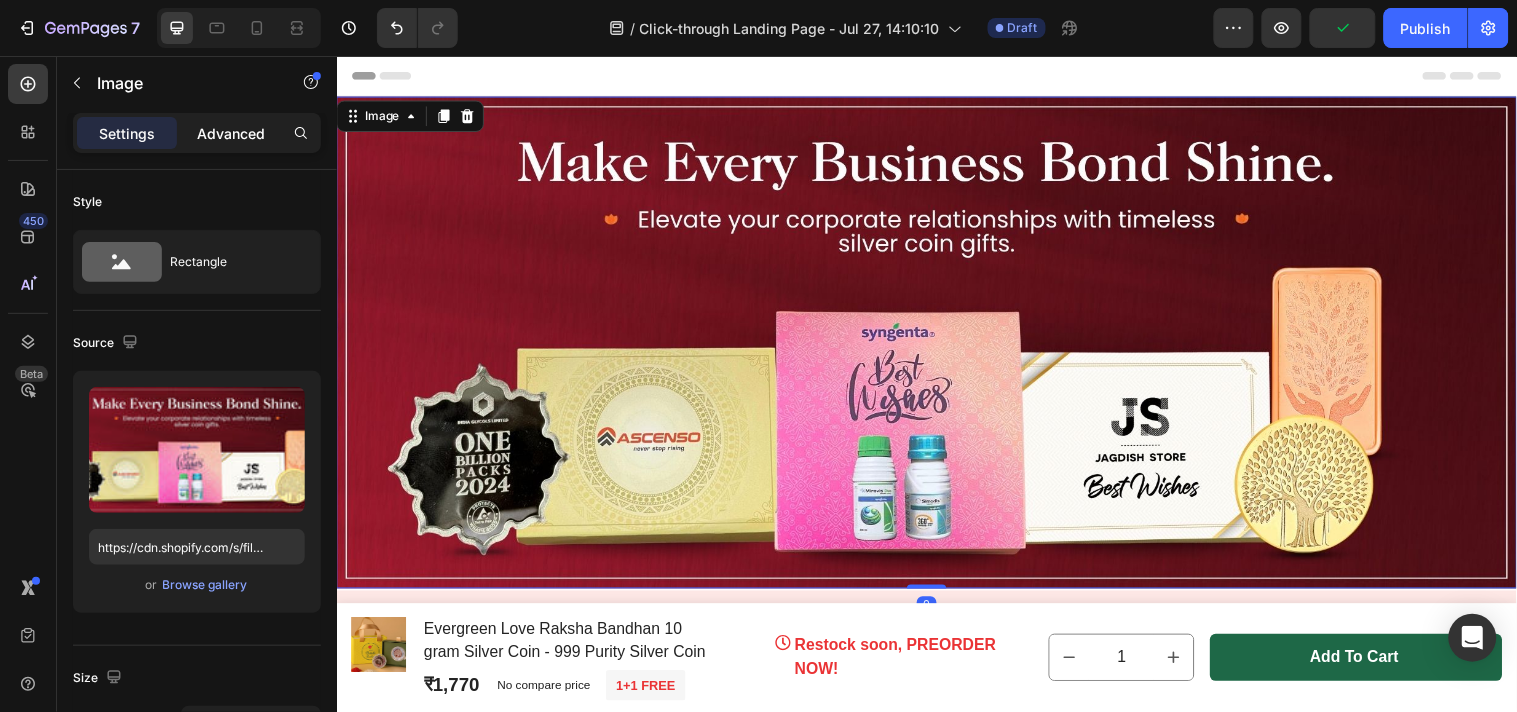 click on "Advanced" at bounding box center (231, 133) 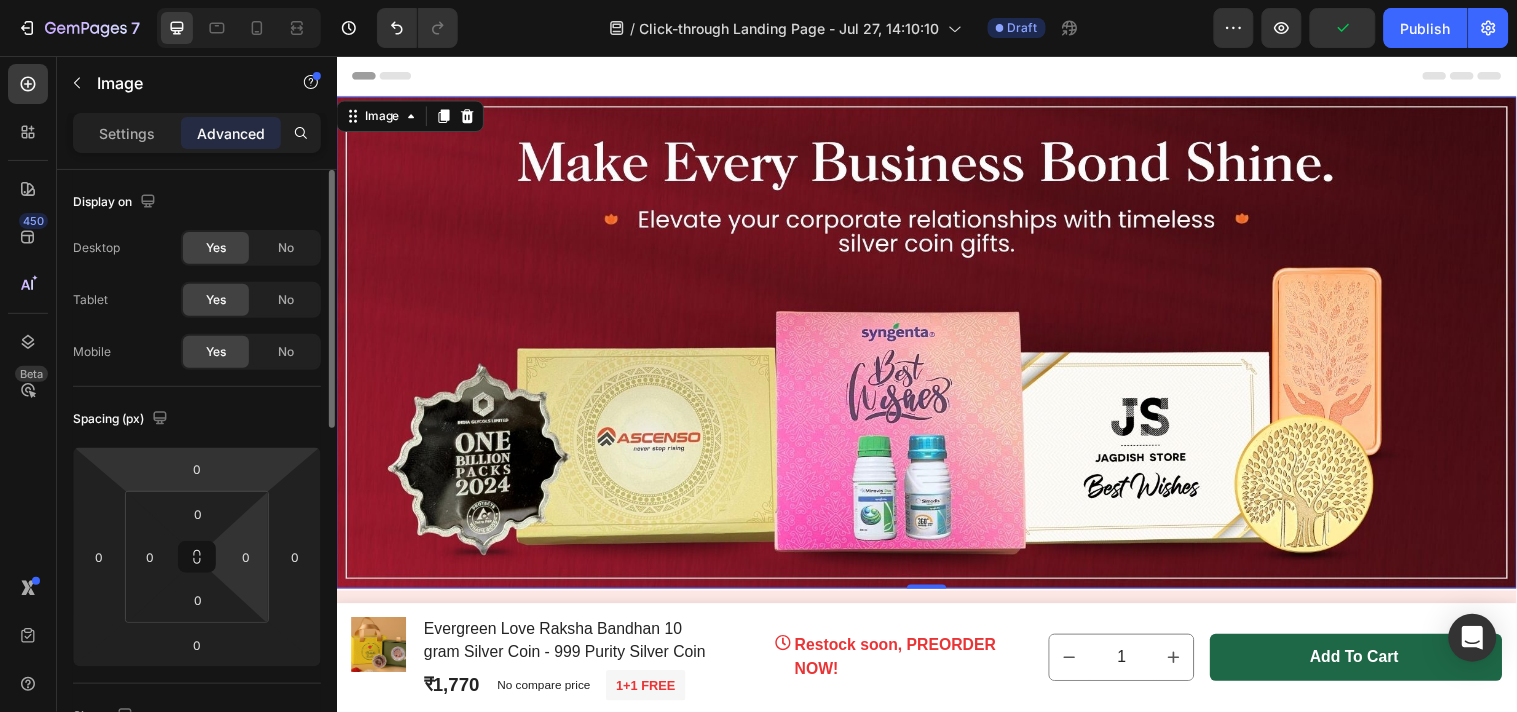 scroll, scrollTop: 444, scrollLeft: 0, axis: vertical 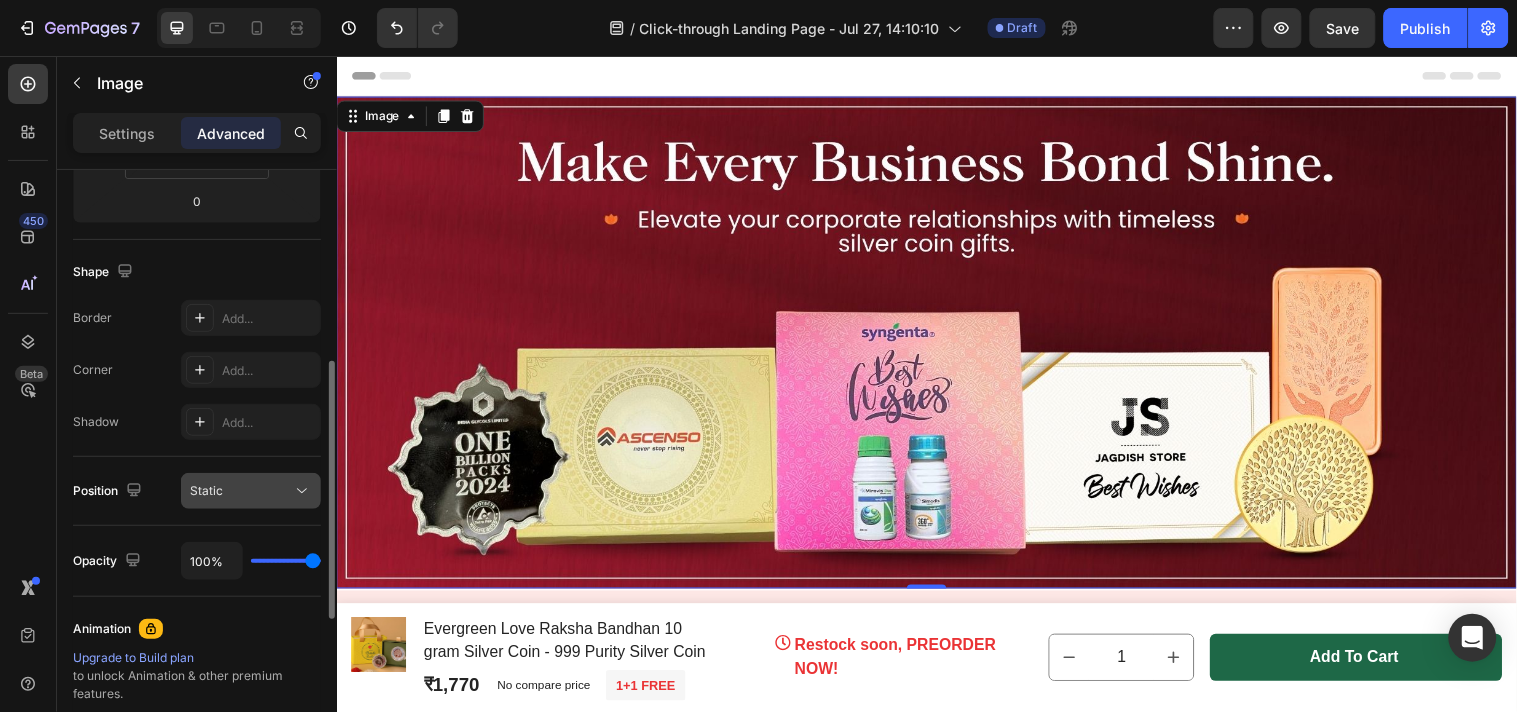 click on "Static" at bounding box center [241, 491] 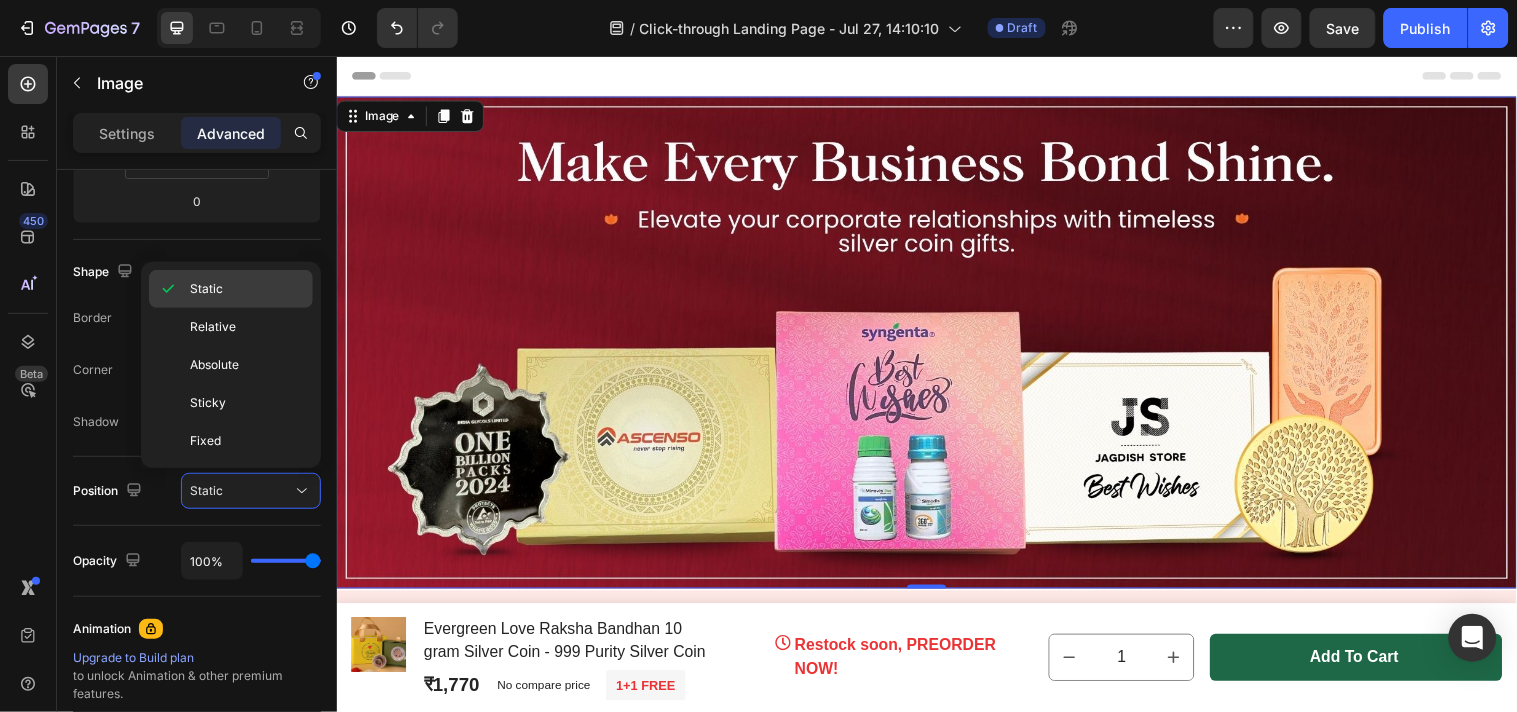 click on "Static" at bounding box center (206, 289) 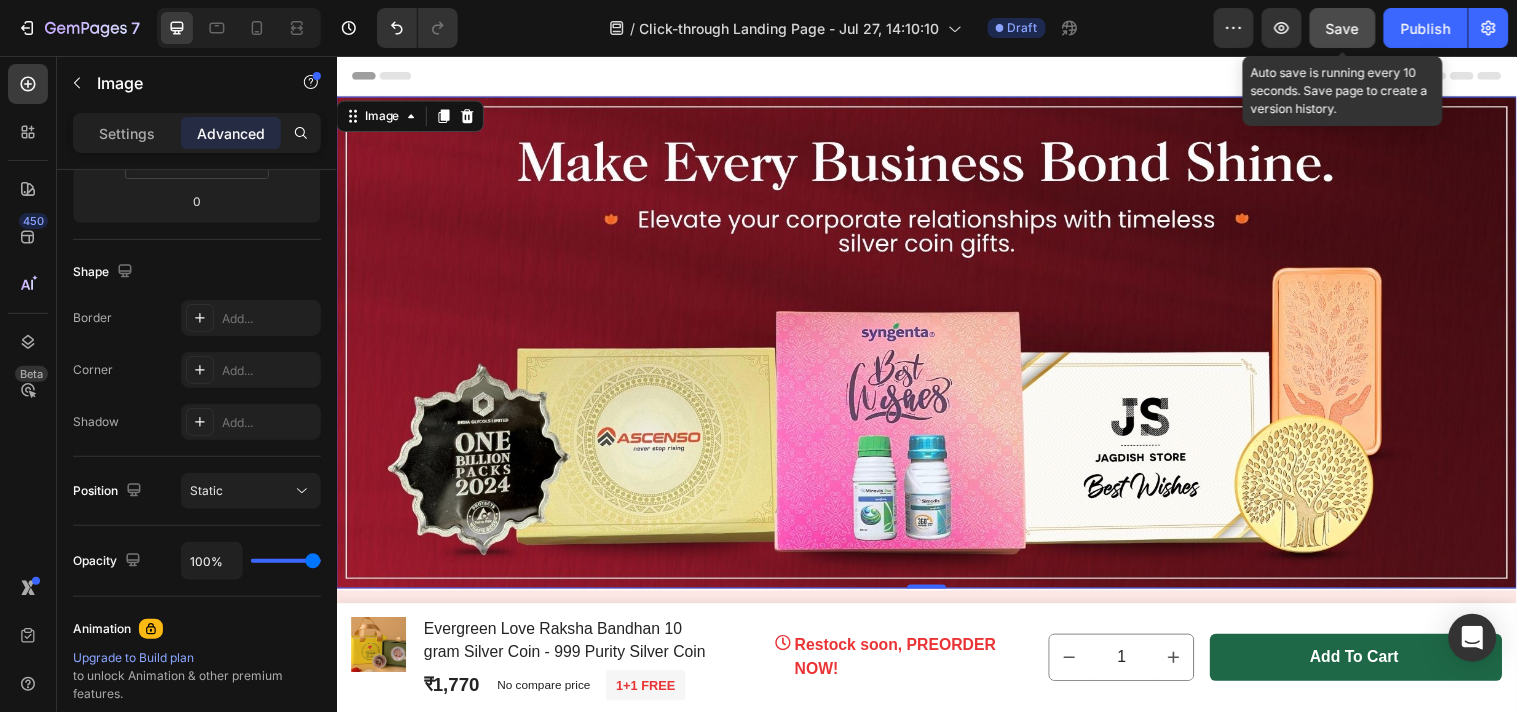 click on "Save" at bounding box center (1343, 28) 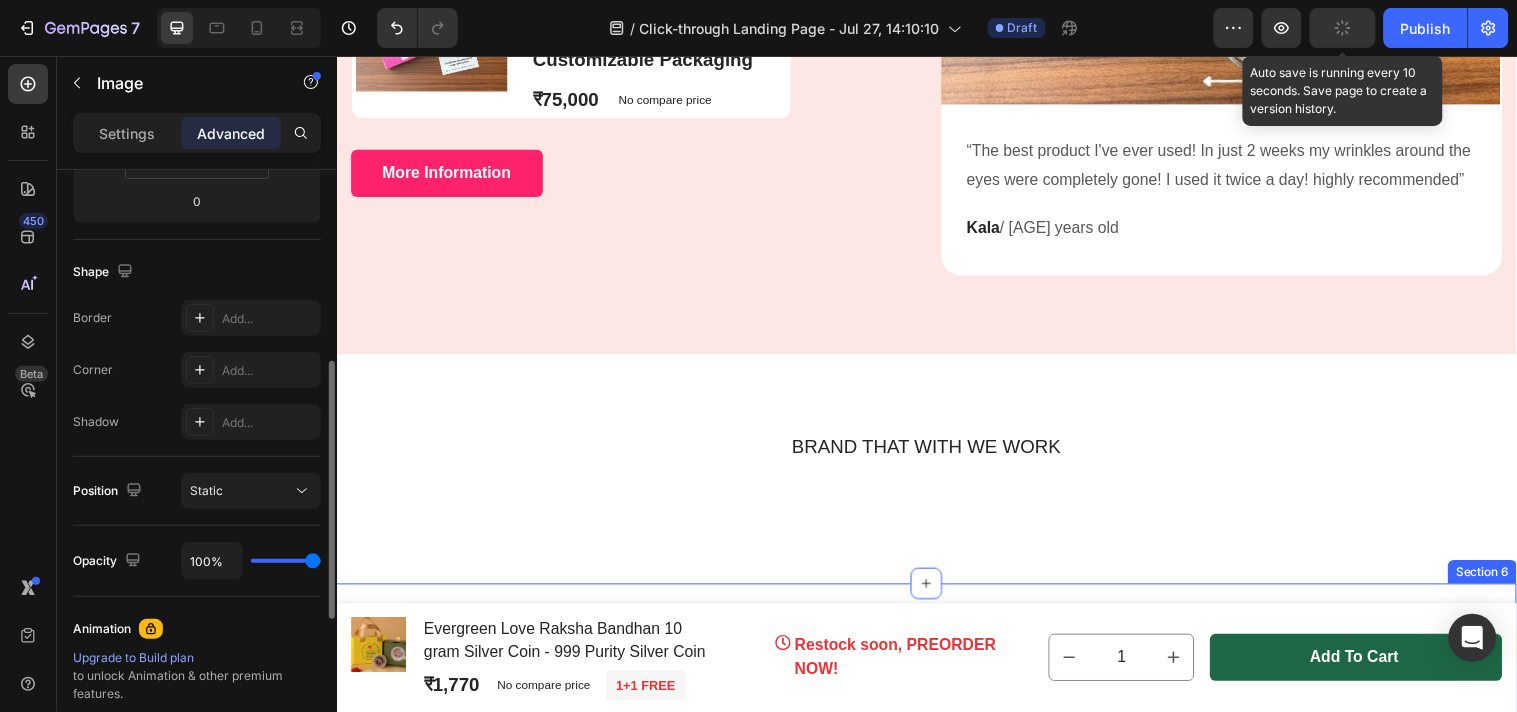 scroll, scrollTop: 1411, scrollLeft: 0, axis: vertical 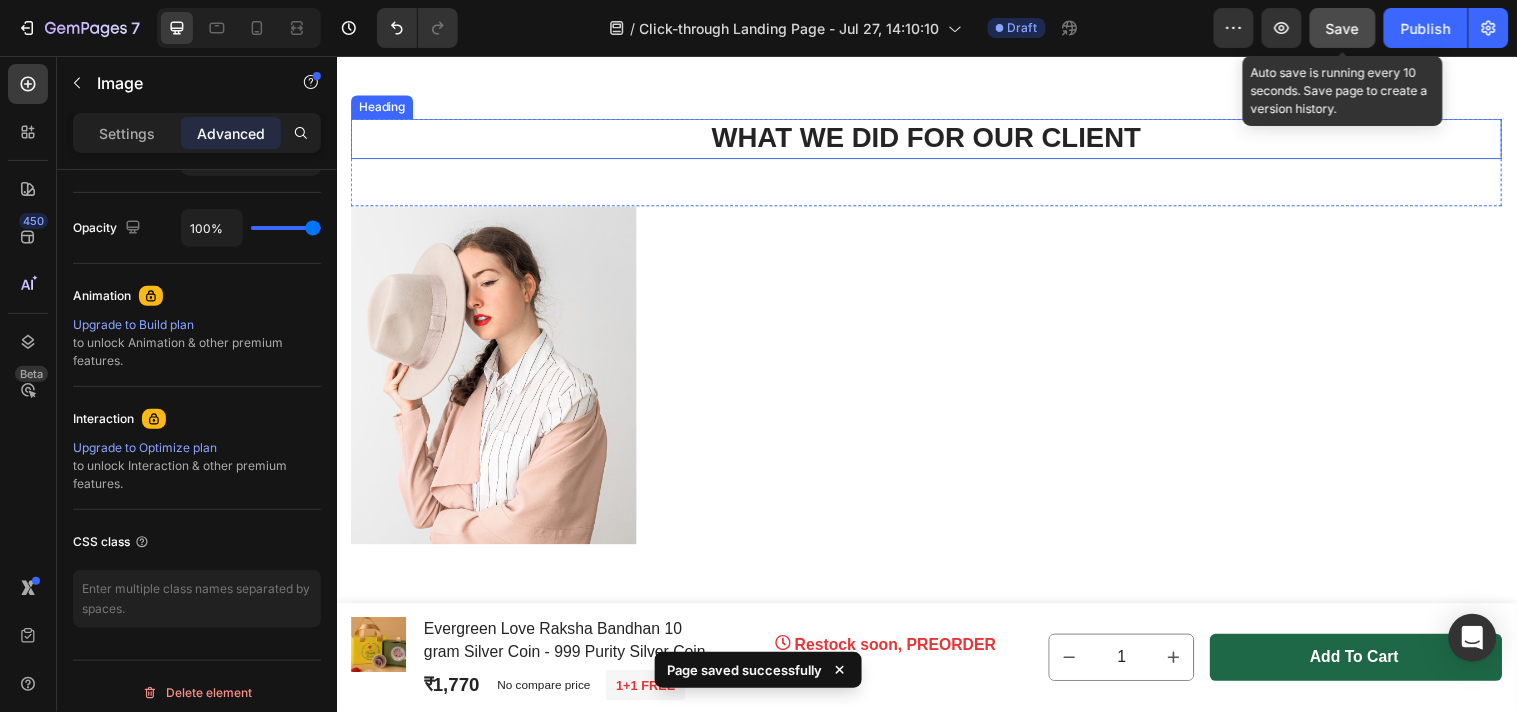 click on "WHAT WE DID FOR OUR CLIENT" at bounding box center [936, 139] 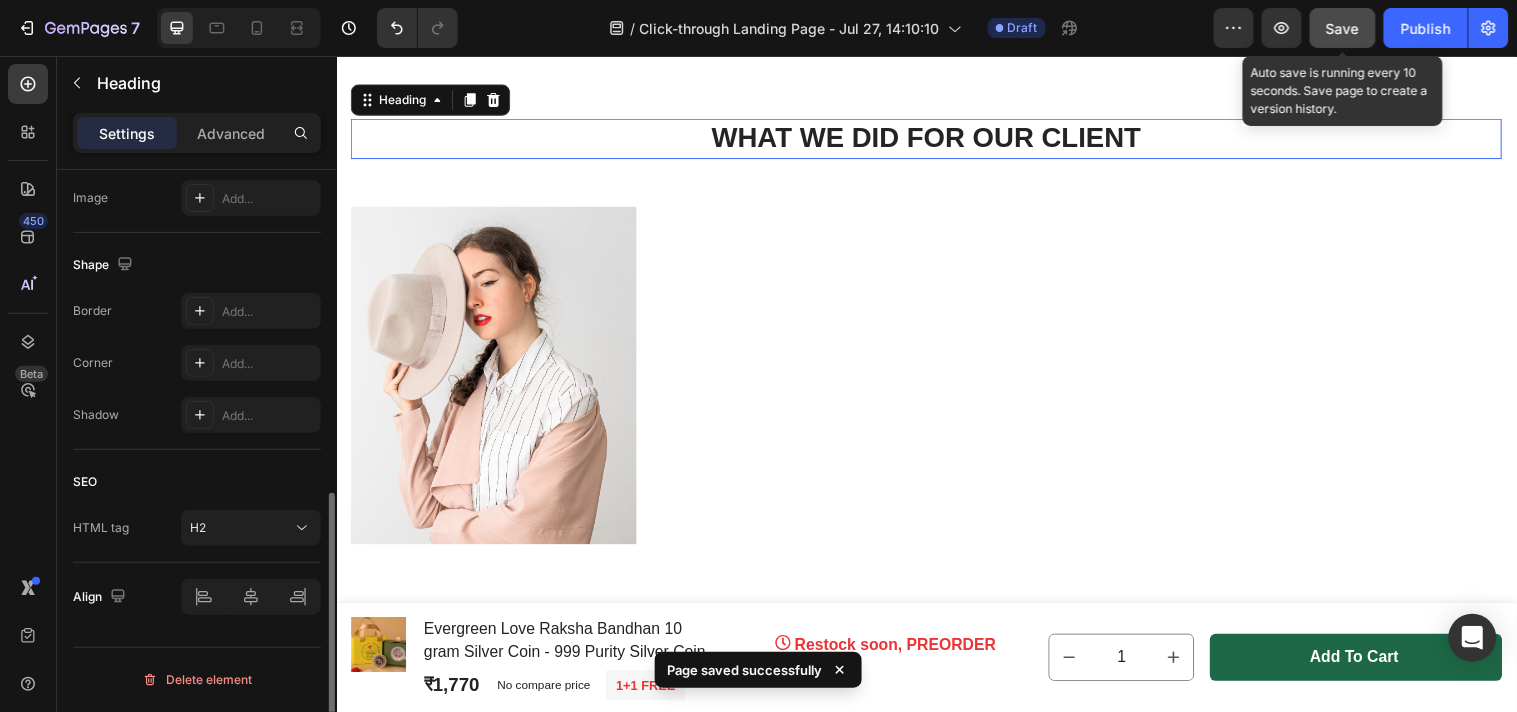 click on "WHAT WE DID FOR OUR CLIENT" at bounding box center [936, 139] 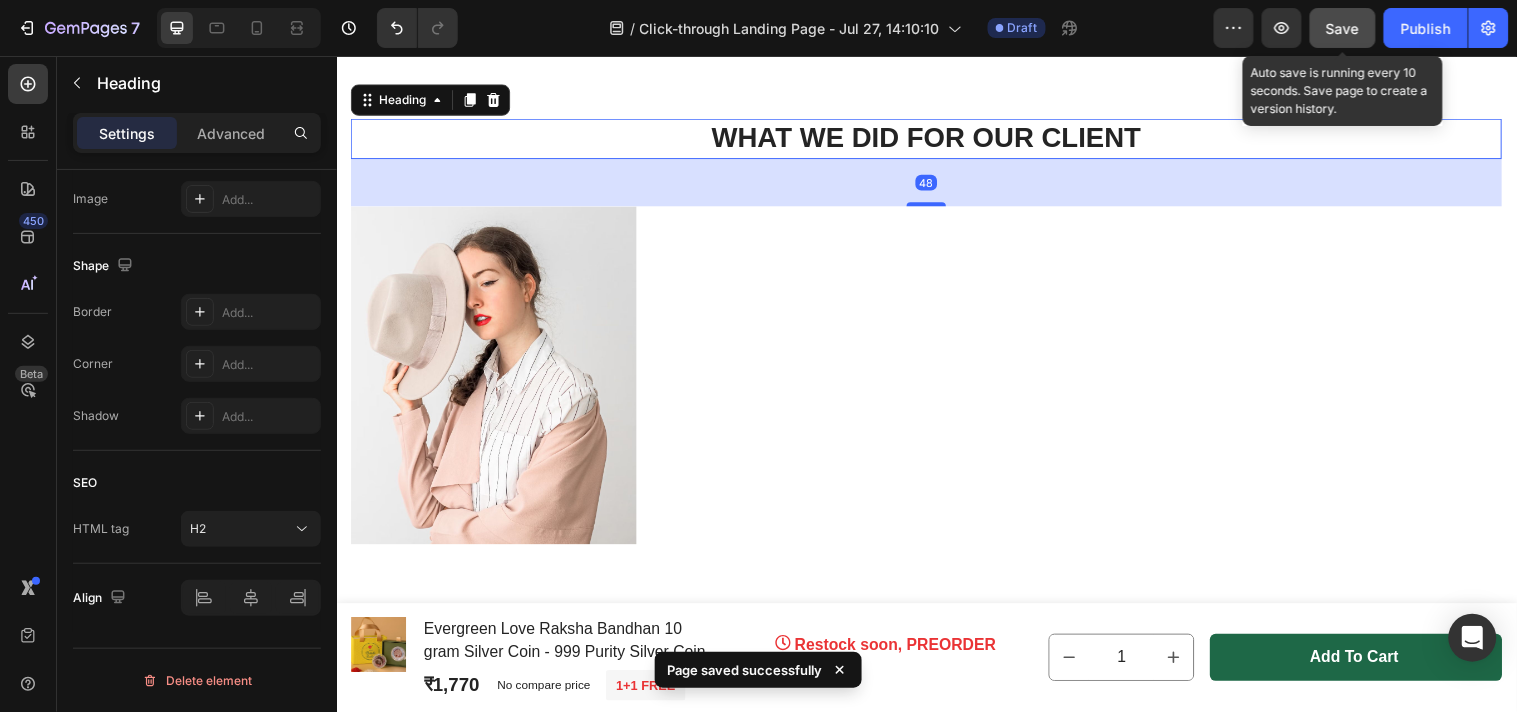 click on "WHAT WE DID FOR OUR CLIENT" at bounding box center (936, 139) 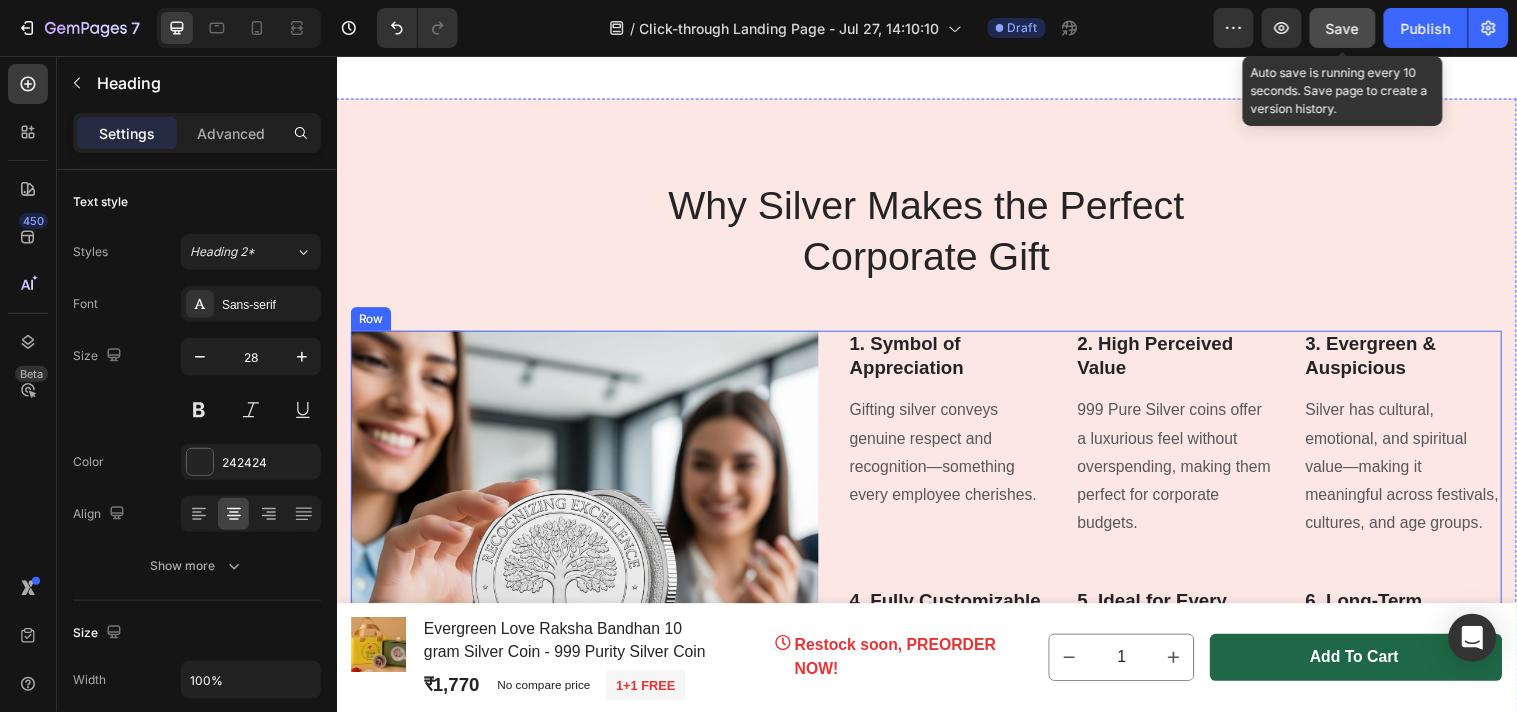 type on "16" 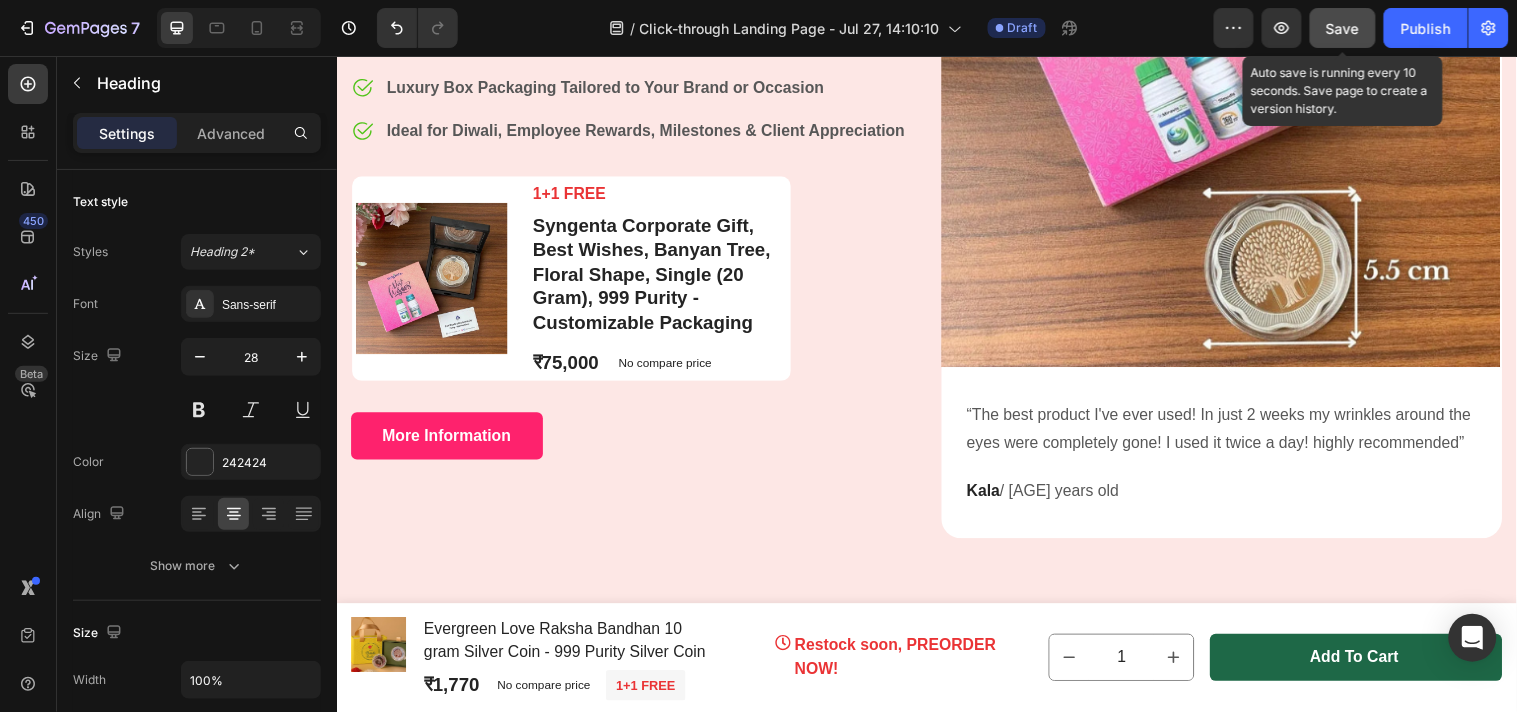scroll, scrollTop: 0, scrollLeft: 0, axis: both 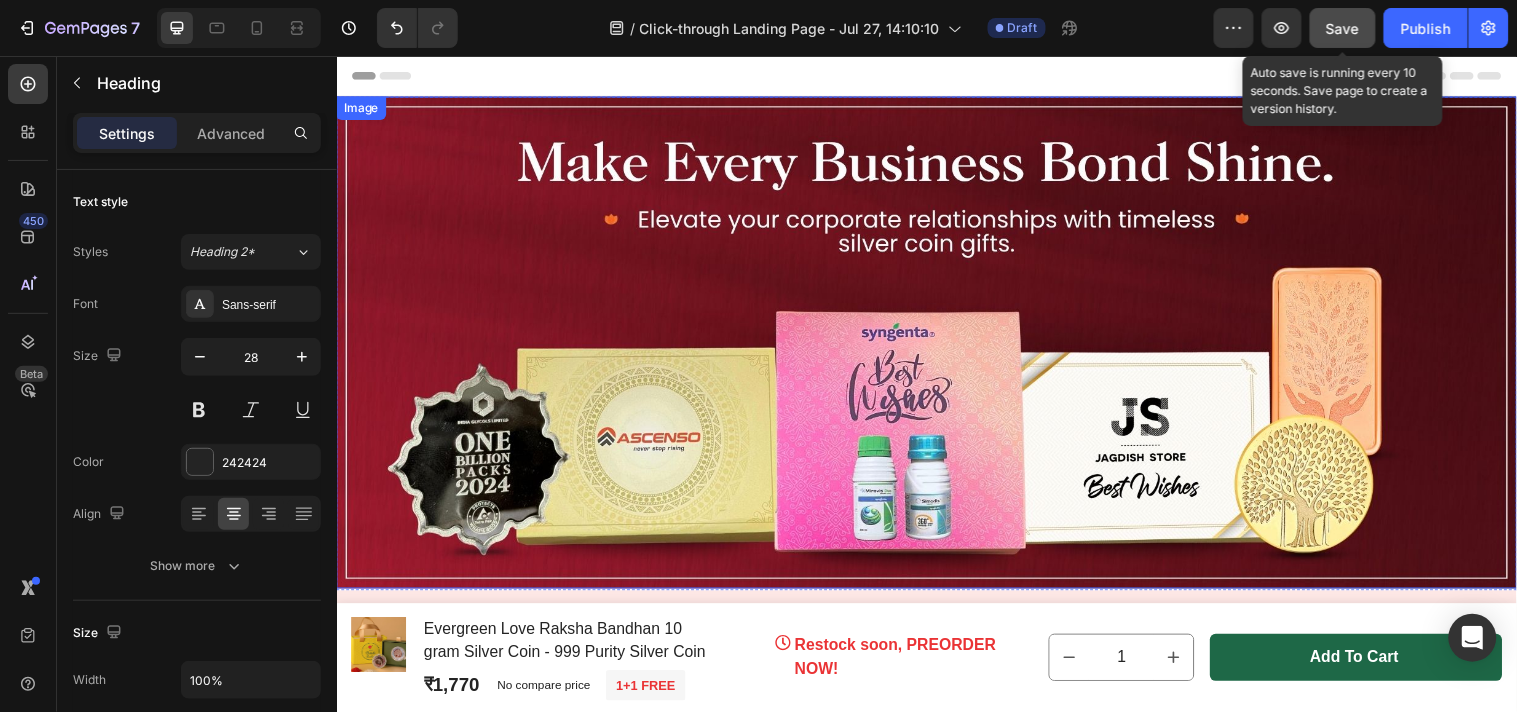 click at bounding box center (936, 346) 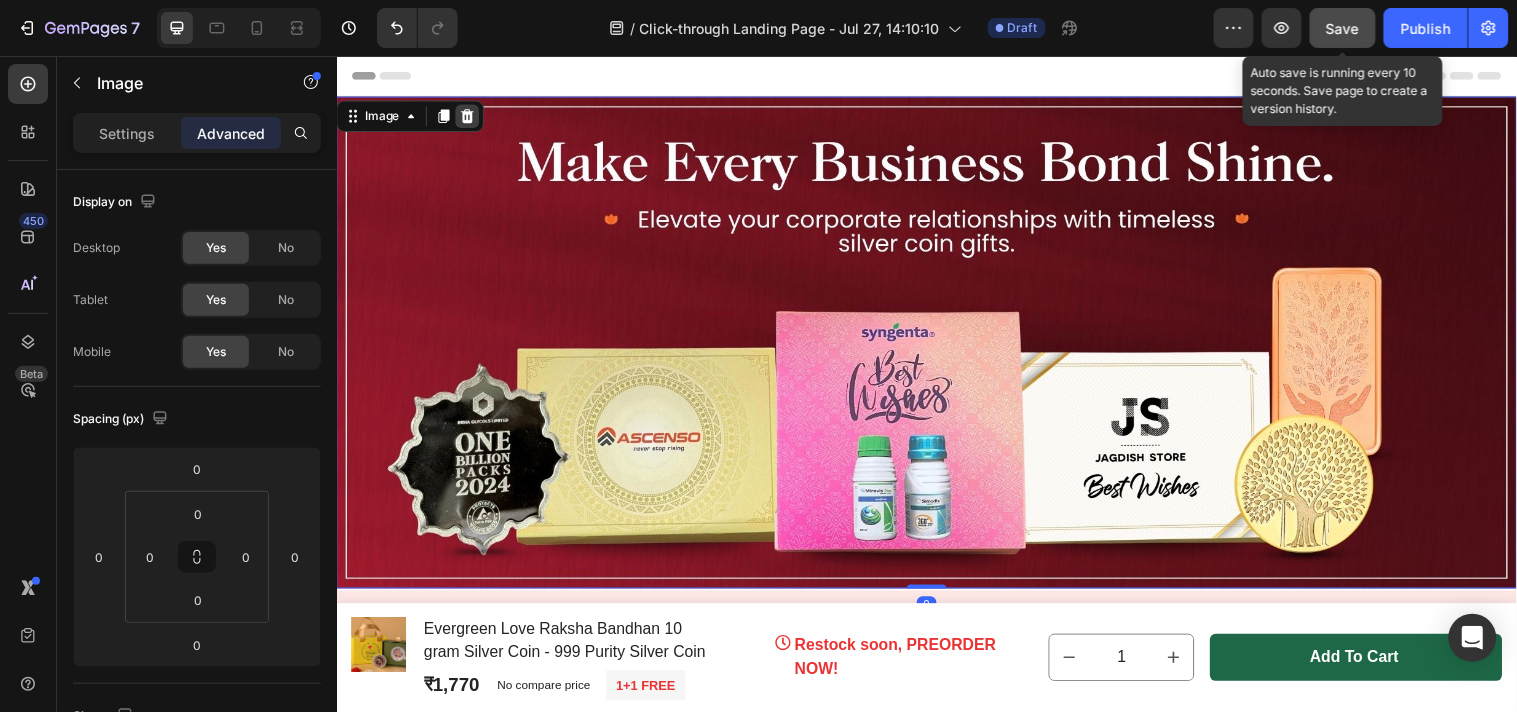 drag, startPoint x: 473, startPoint y: 116, endPoint x: 886, endPoint y: 244, distance: 432.3806 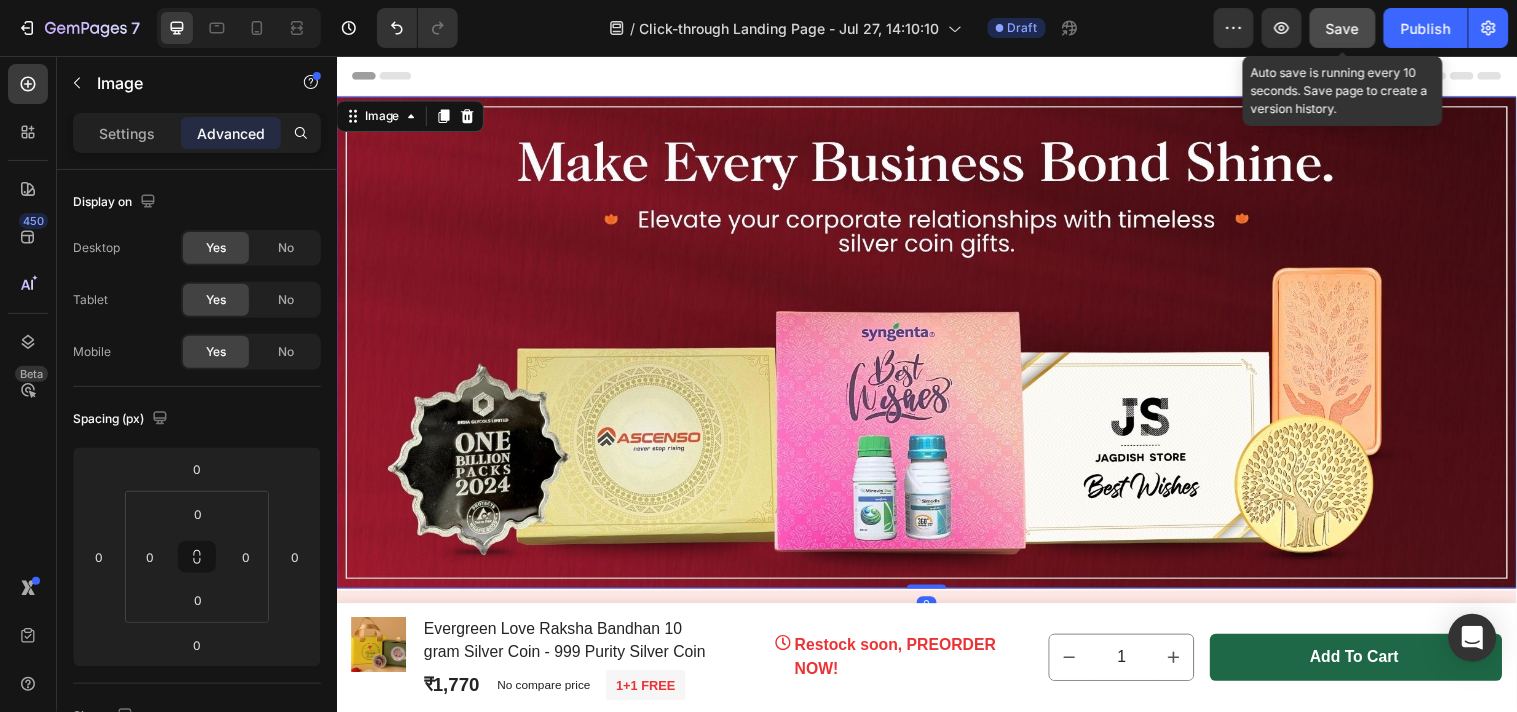 click 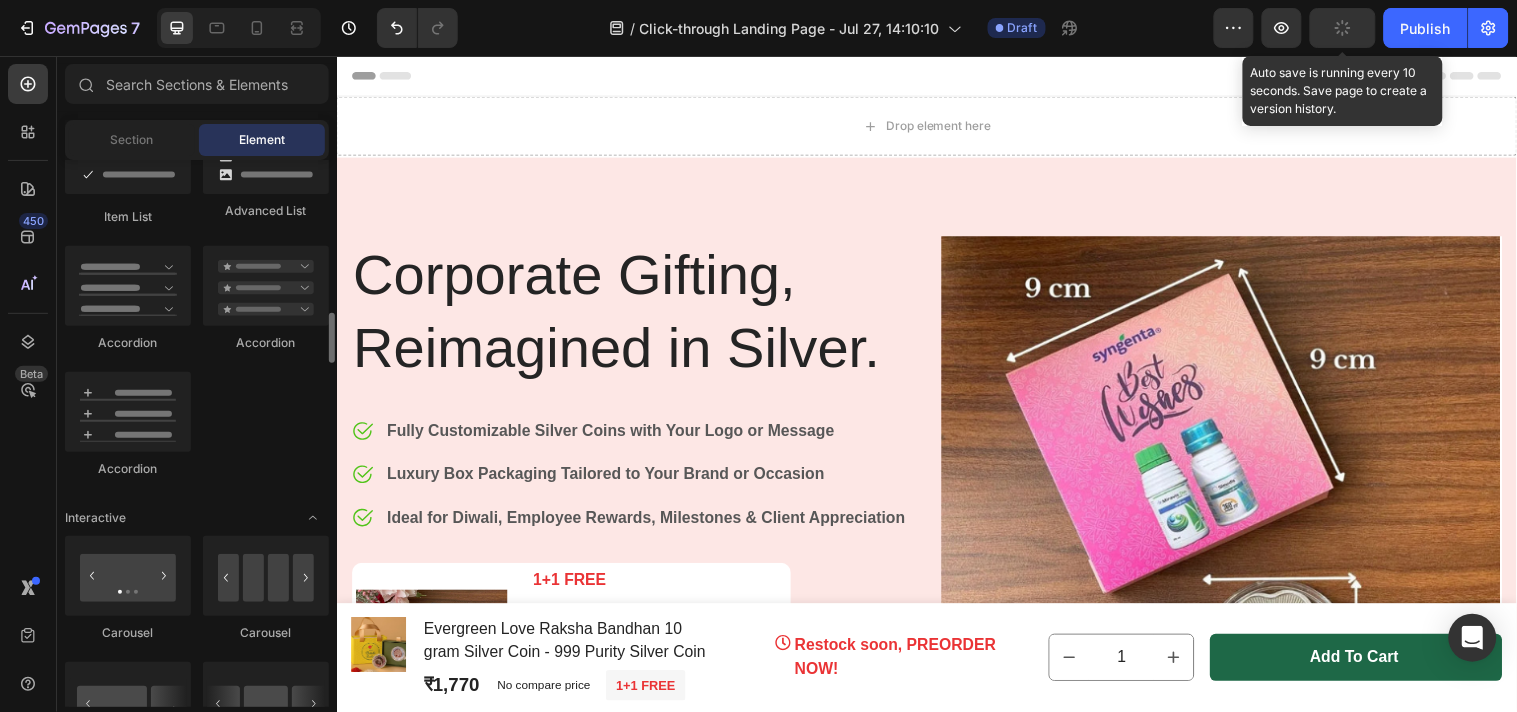 scroll, scrollTop: 1777, scrollLeft: 0, axis: vertical 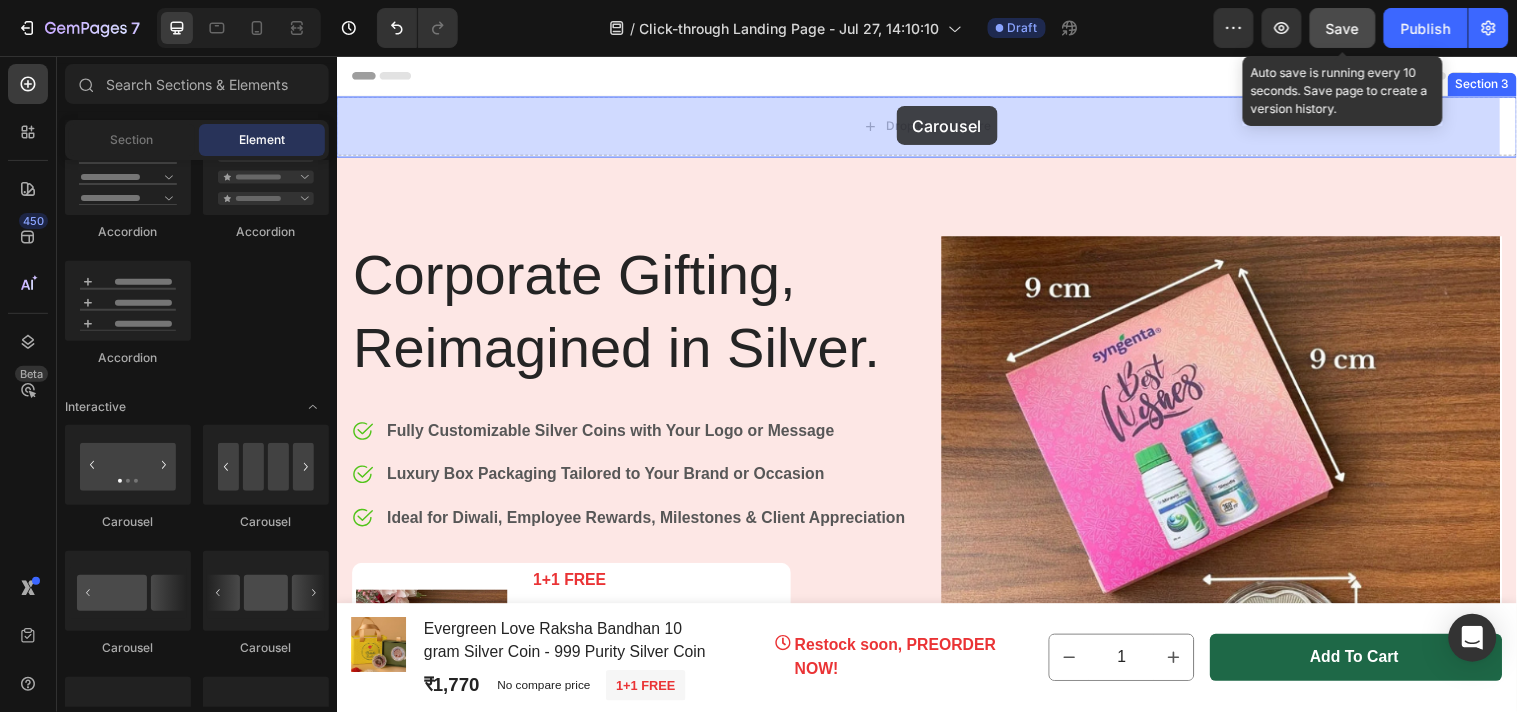 drag, startPoint x: 463, startPoint y: 530, endPoint x: 905, endPoint y: 105, distance: 613.17944 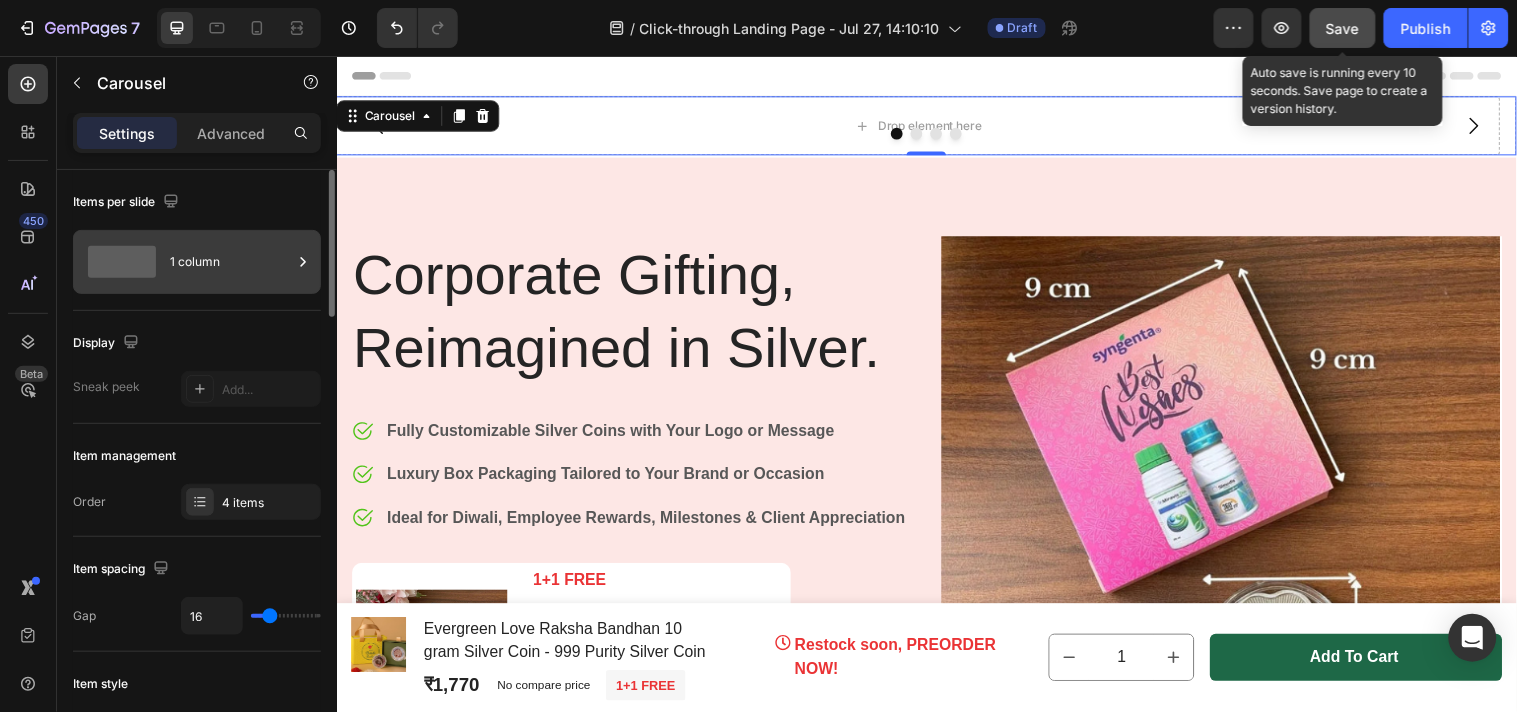 click 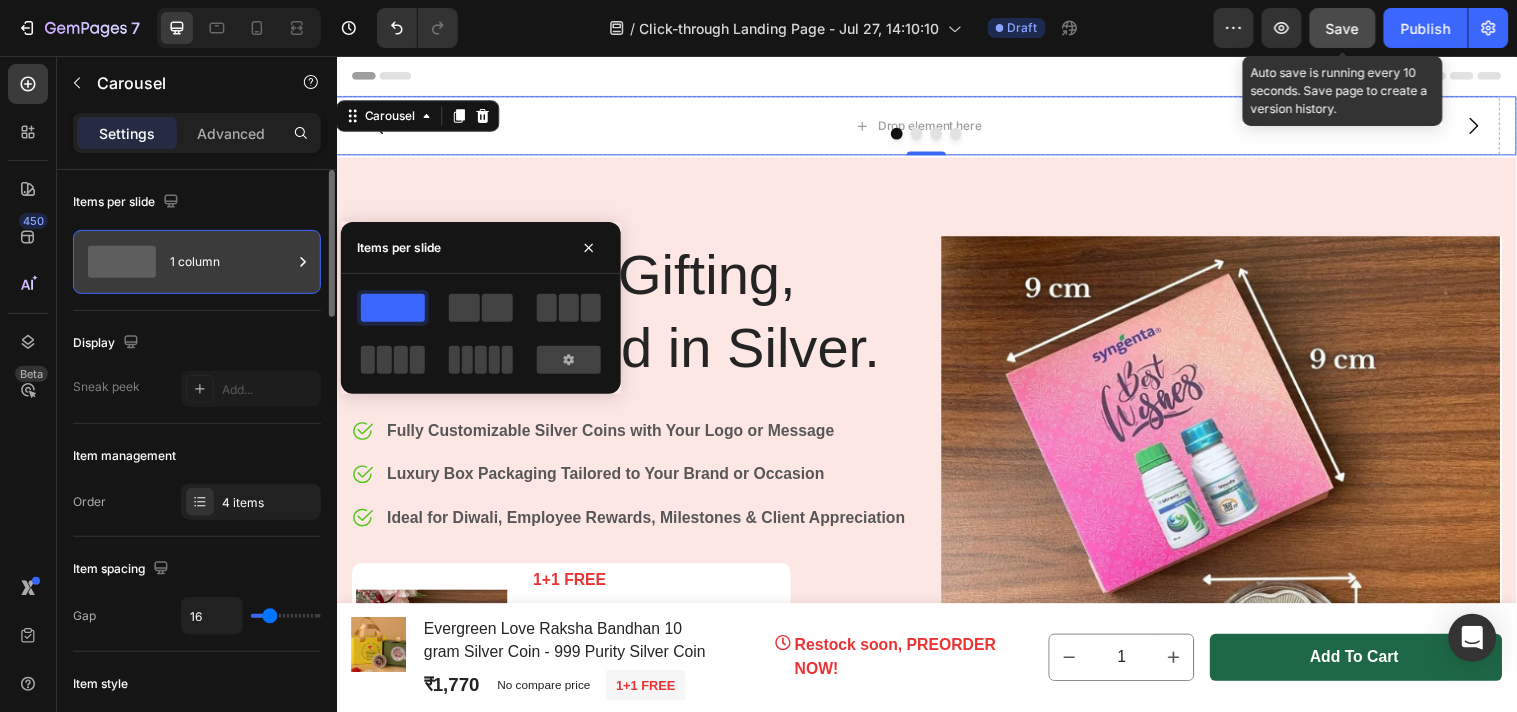 click on "1 column" at bounding box center (231, 262) 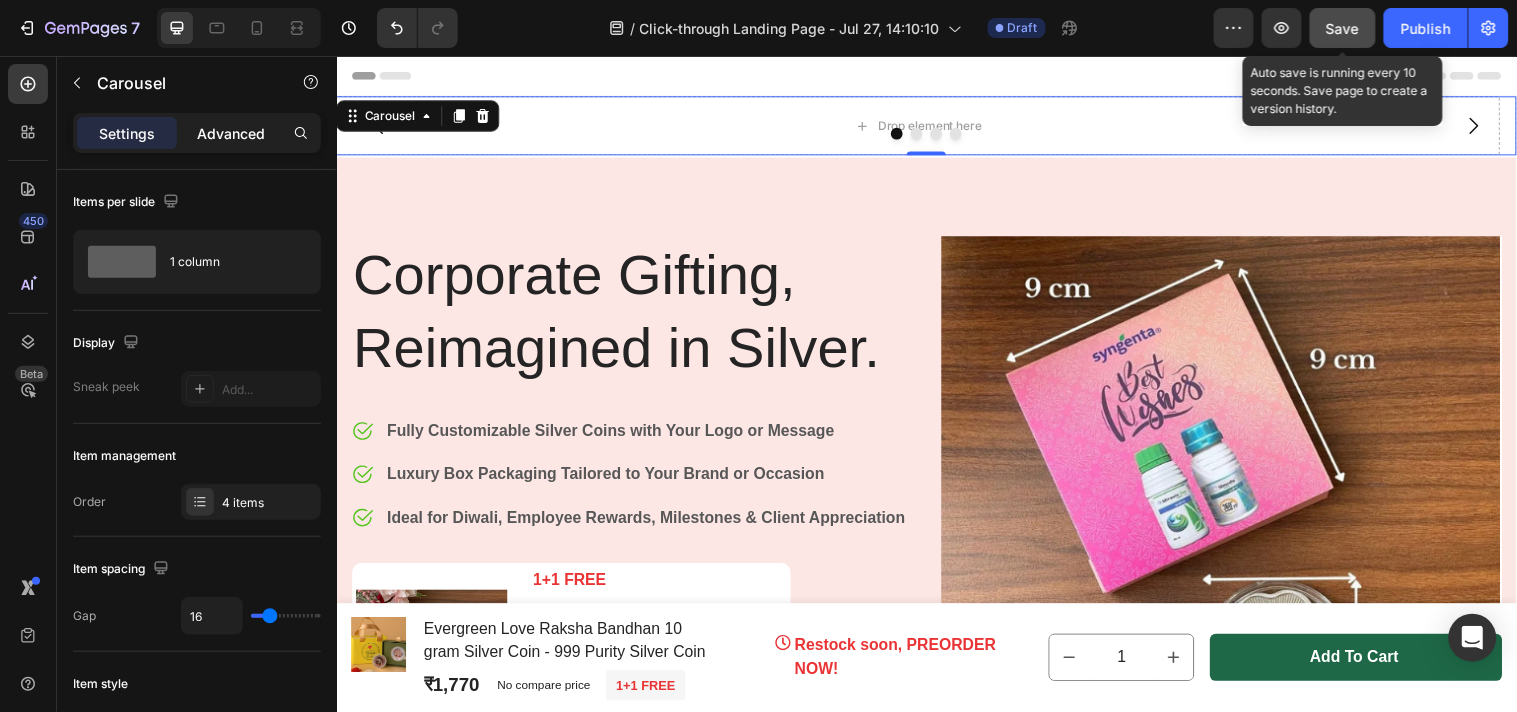 click on "Advanced" at bounding box center (231, 133) 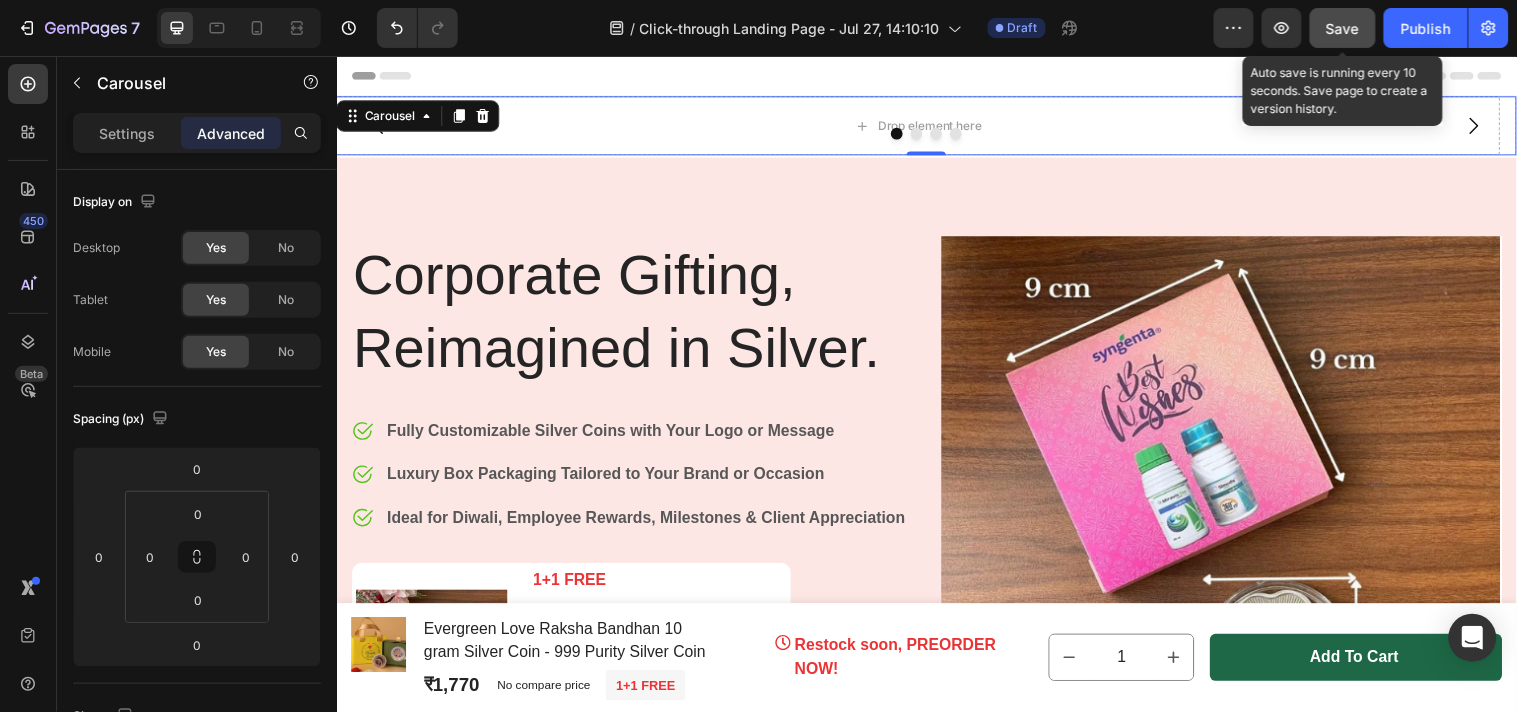 click on "Settings" at bounding box center (127, 133) 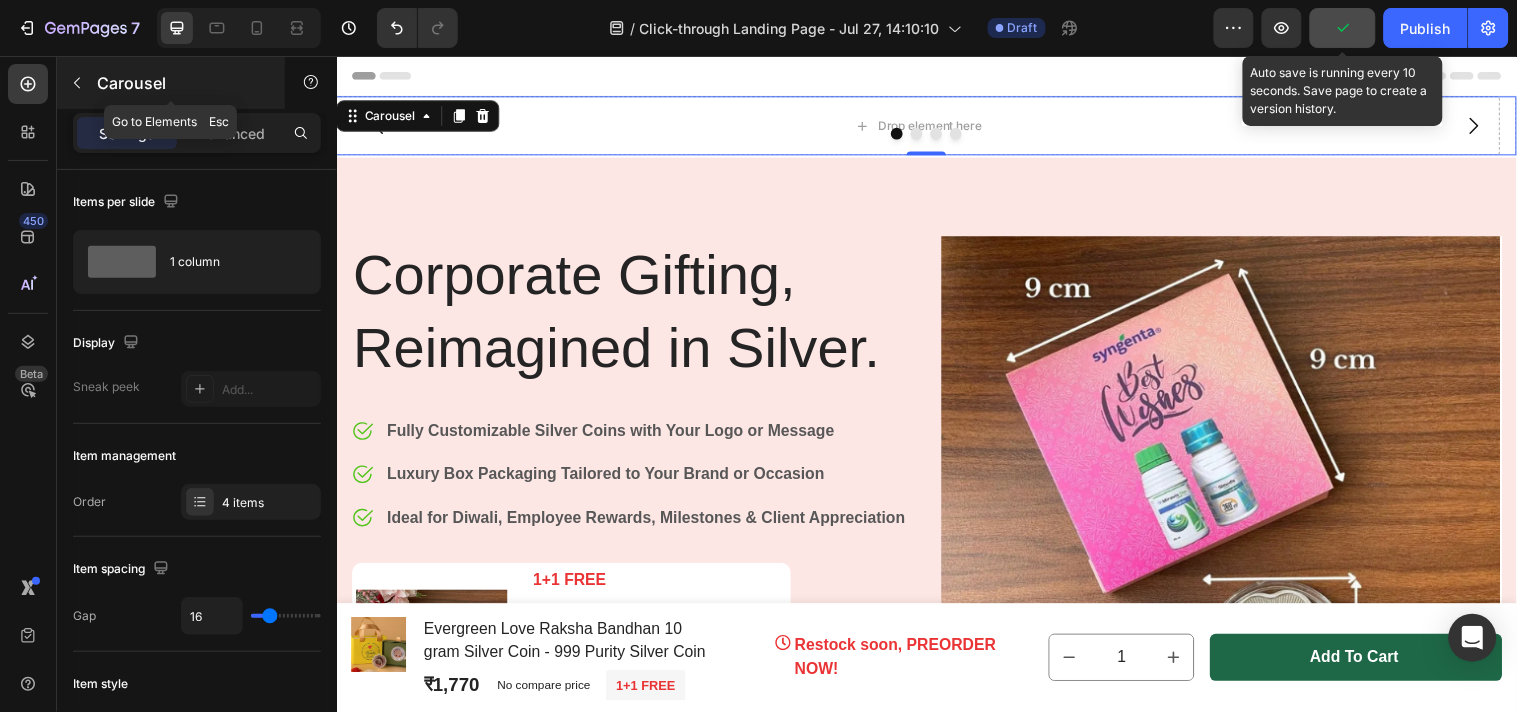 click at bounding box center [77, 83] 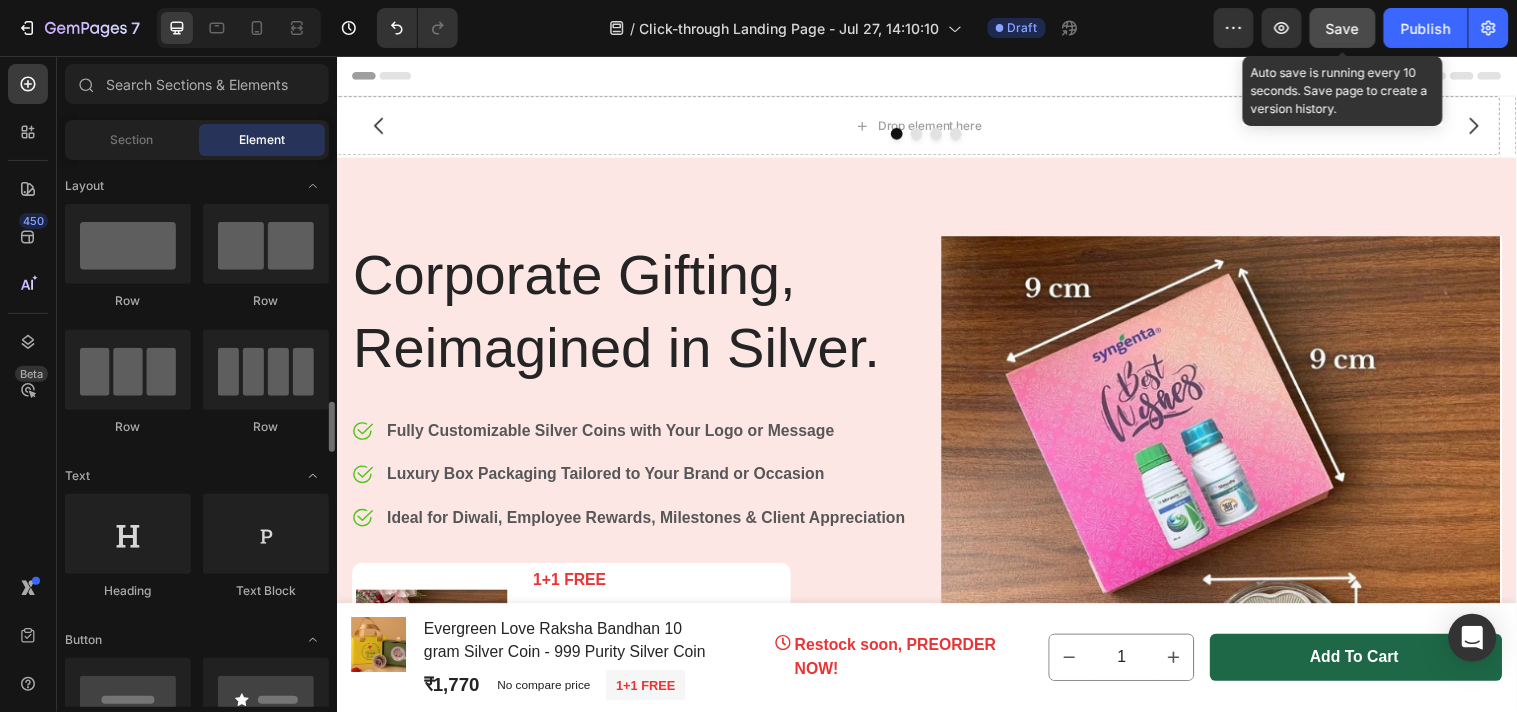 scroll, scrollTop: 222, scrollLeft: 0, axis: vertical 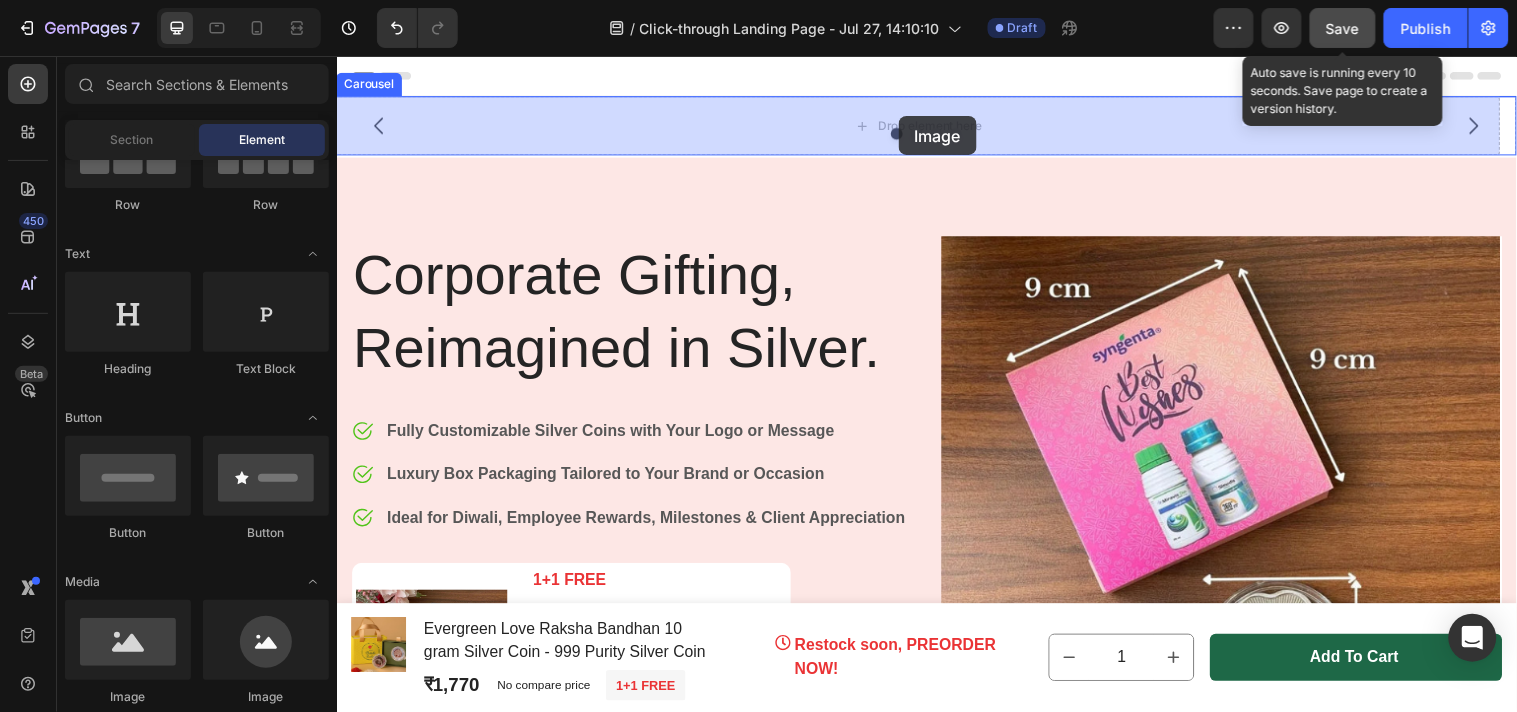 drag, startPoint x: 458, startPoint y: 710, endPoint x: 907, endPoint y: 116, distance: 744.6053 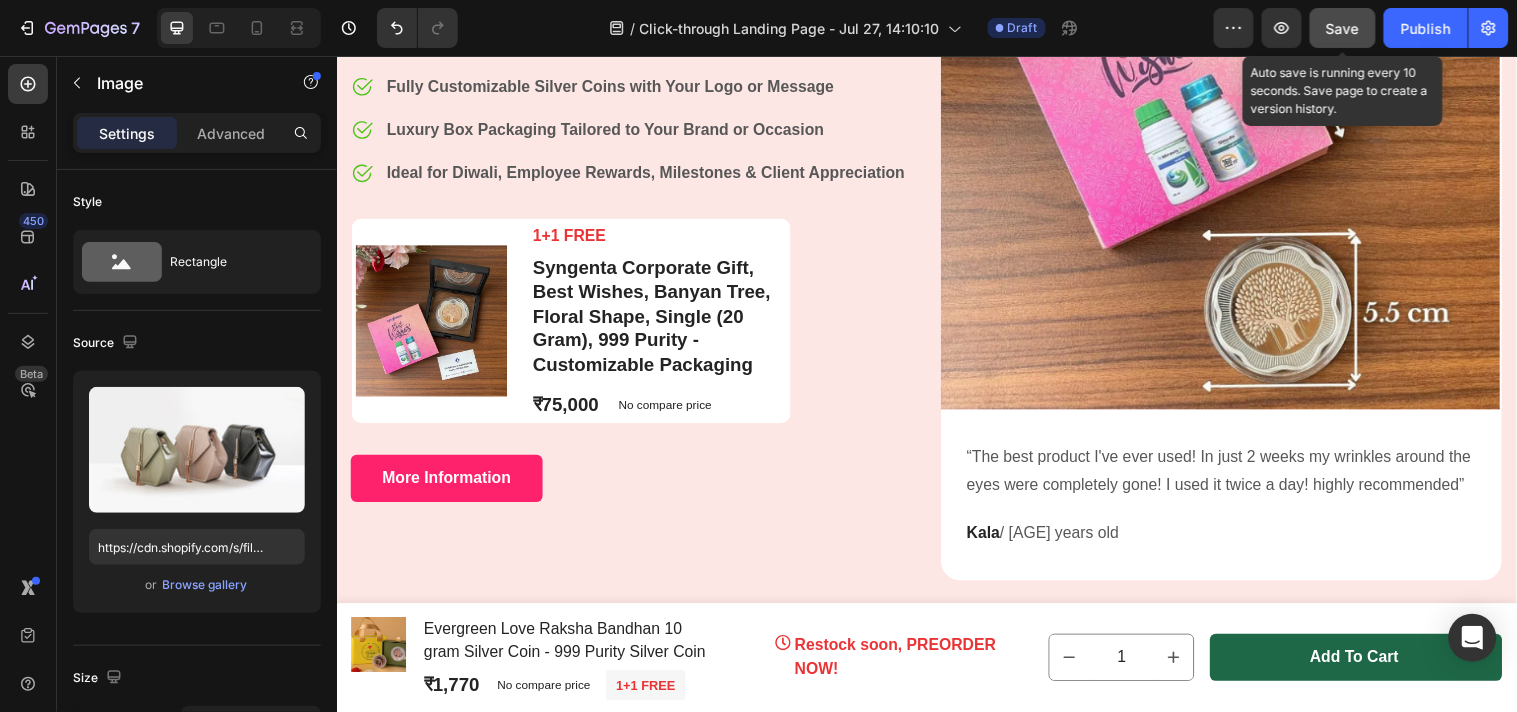 scroll, scrollTop: 333, scrollLeft: 0, axis: vertical 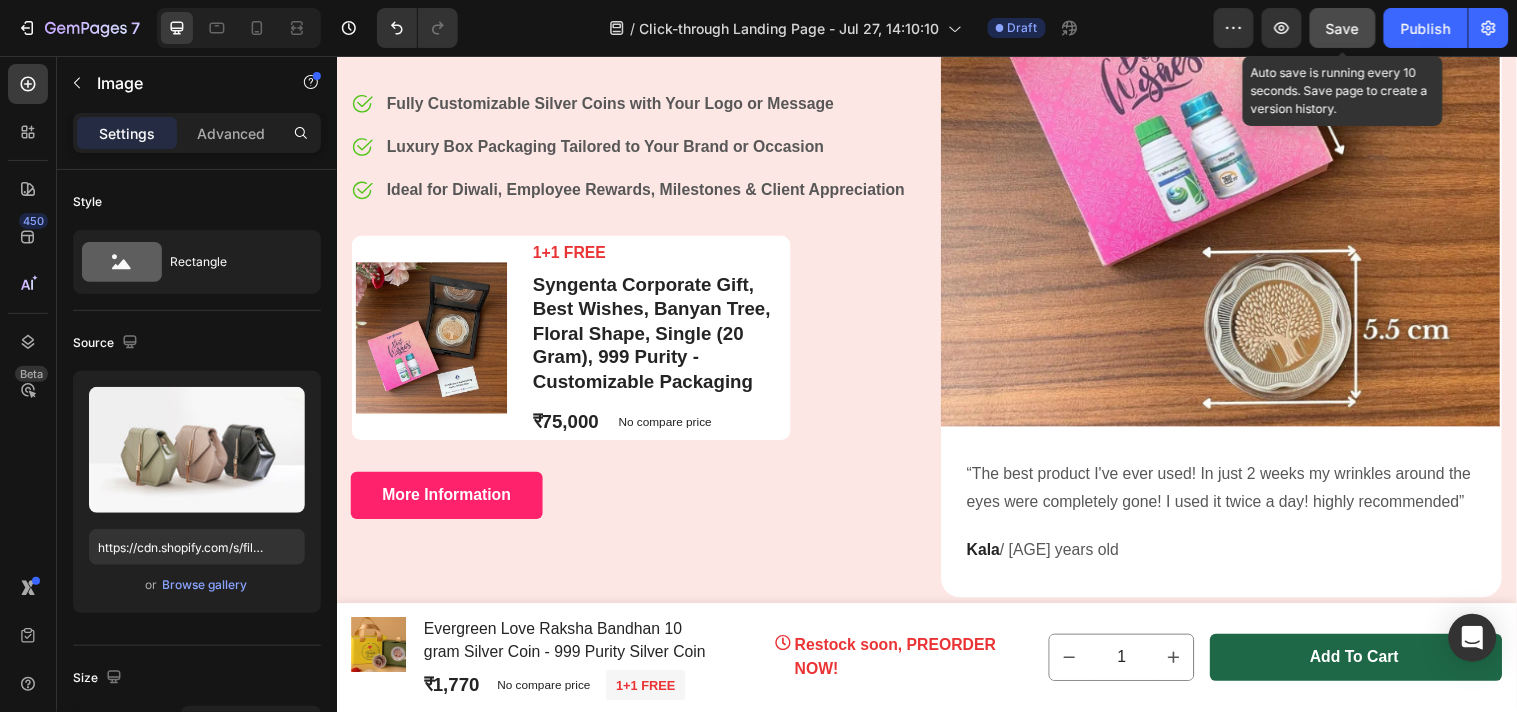 drag, startPoint x: 1479, startPoint y: 202, endPoint x: 1397, endPoint y: 260, distance: 100.43903 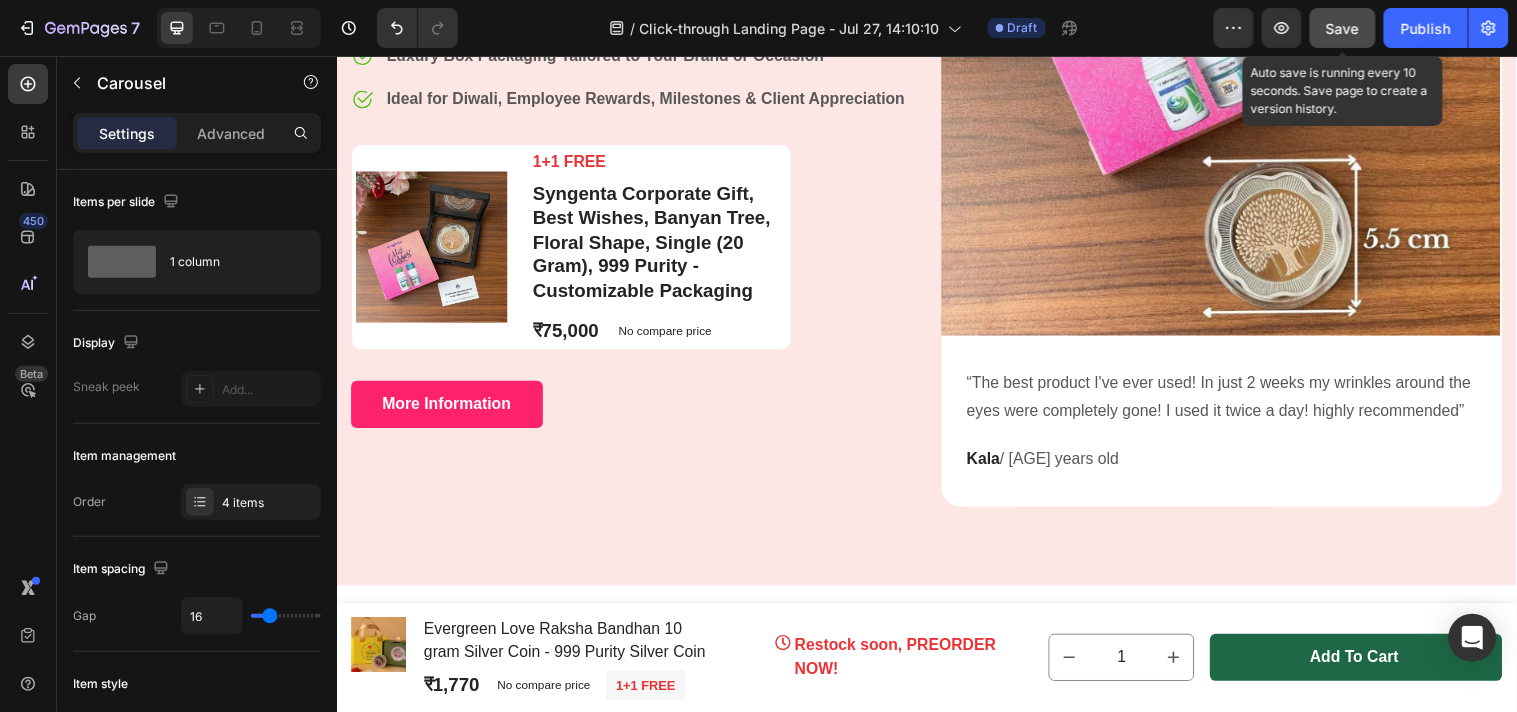 scroll, scrollTop: 444, scrollLeft: 0, axis: vertical 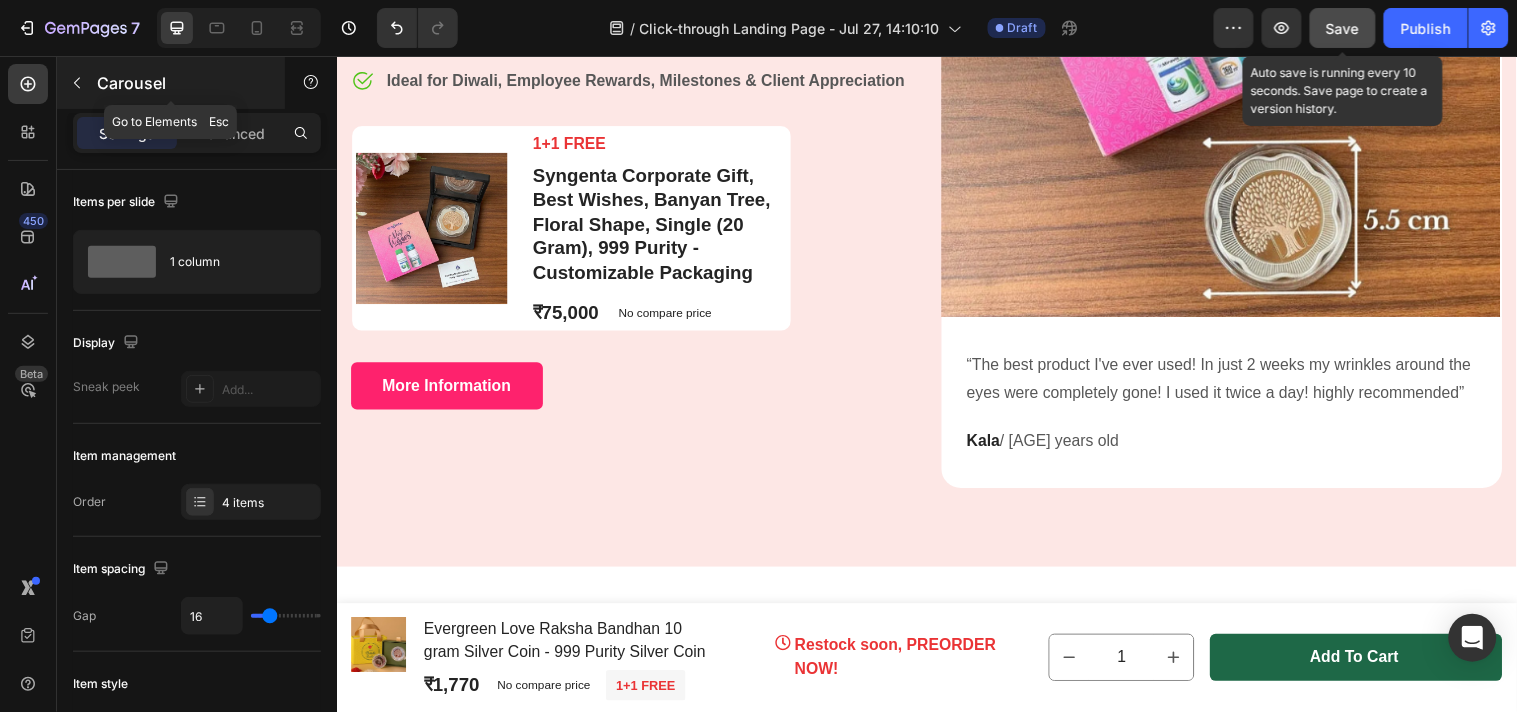 click on "Carousel" at bounding box center (171, 83) 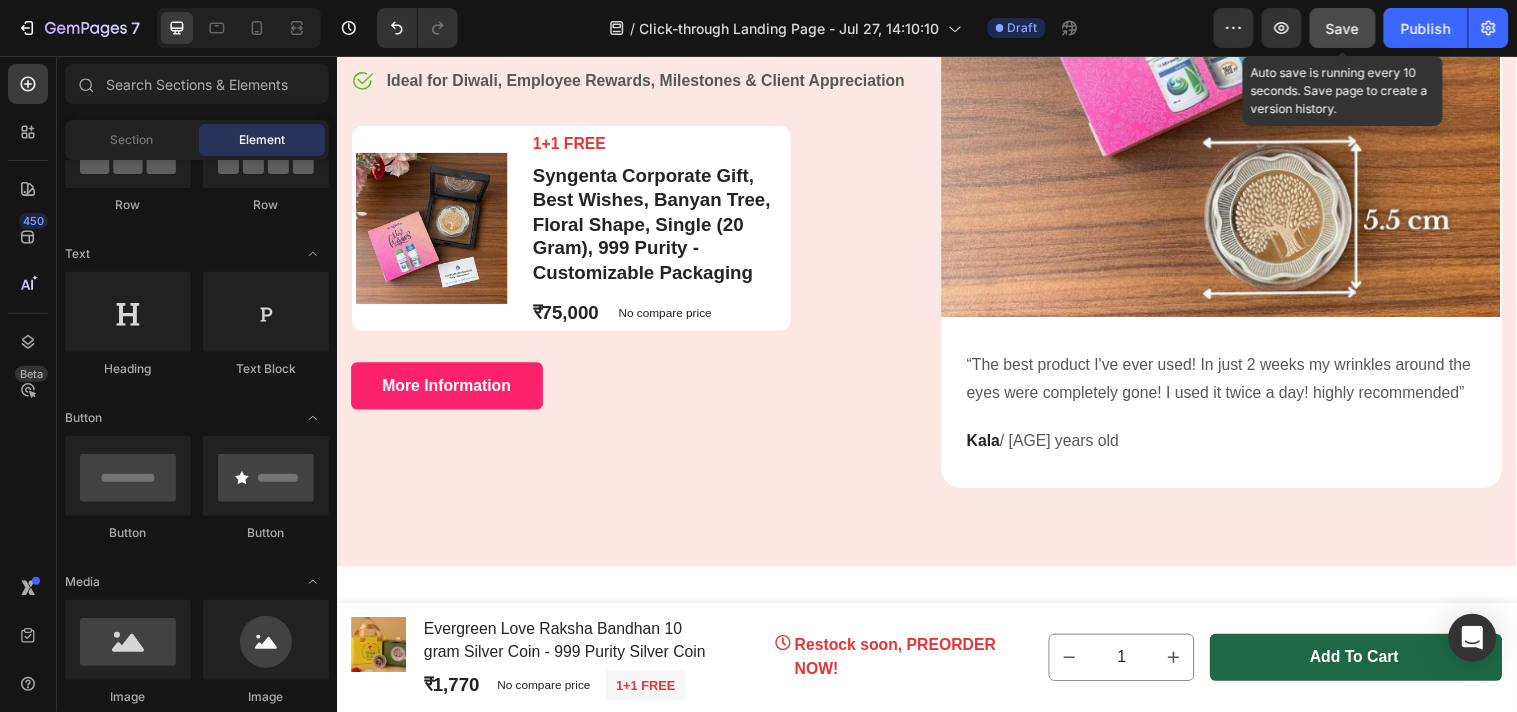 scroll, scrollTop: 444, scrollLeft: 0, axis: vertical 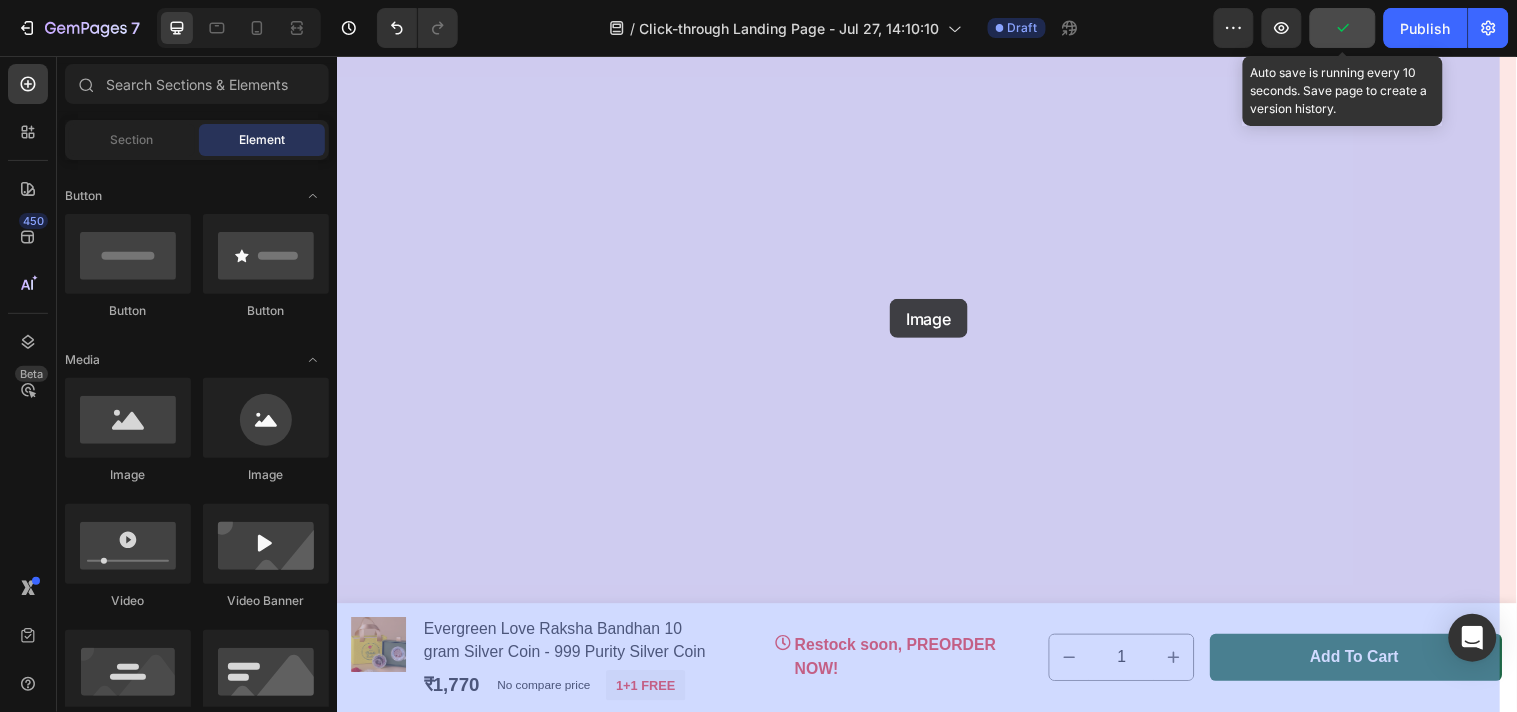 drag, startPoint x: 463, startPoint y: 492, endPoint x: 898, endPoint y: 302, distance: 474.6841 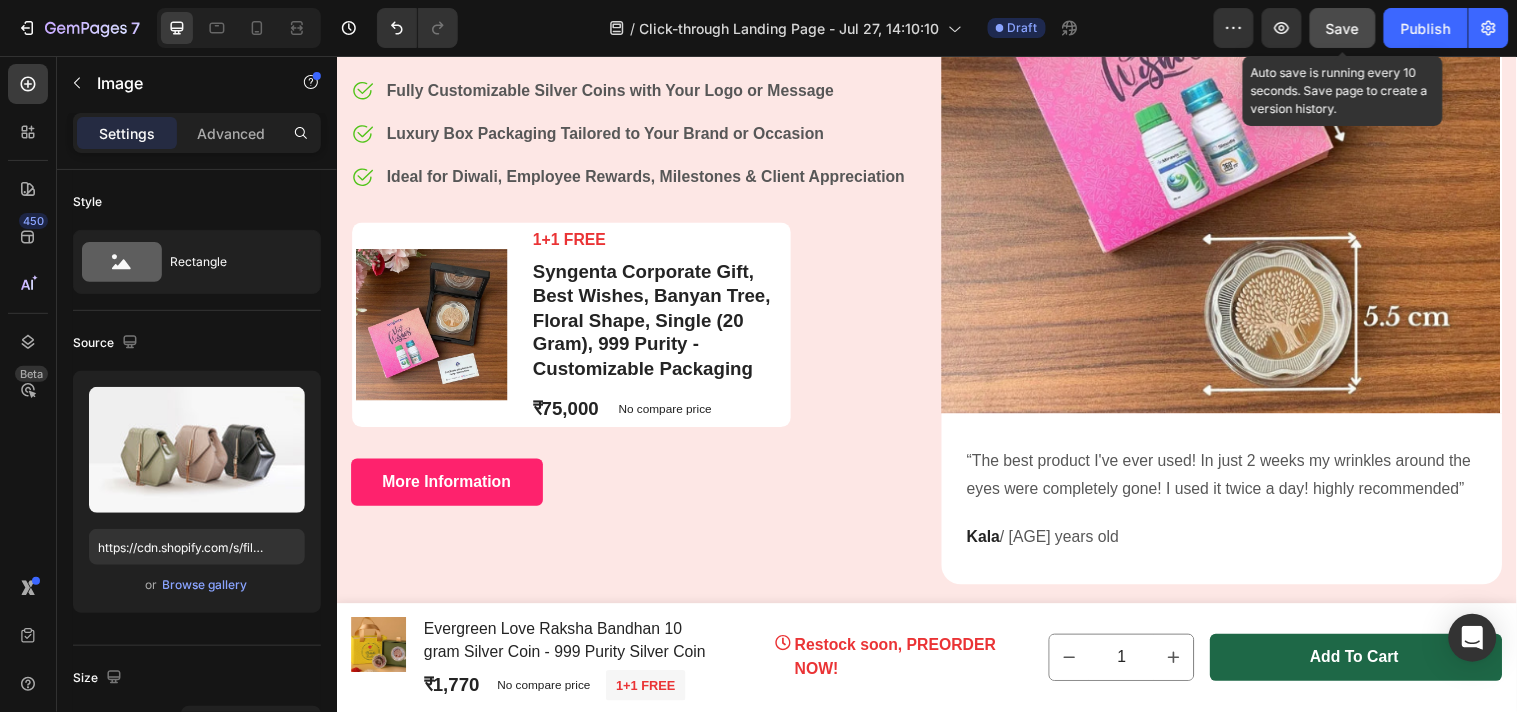 scroll, scrollTop: 238, scrollLeft: 0, axis: vertical 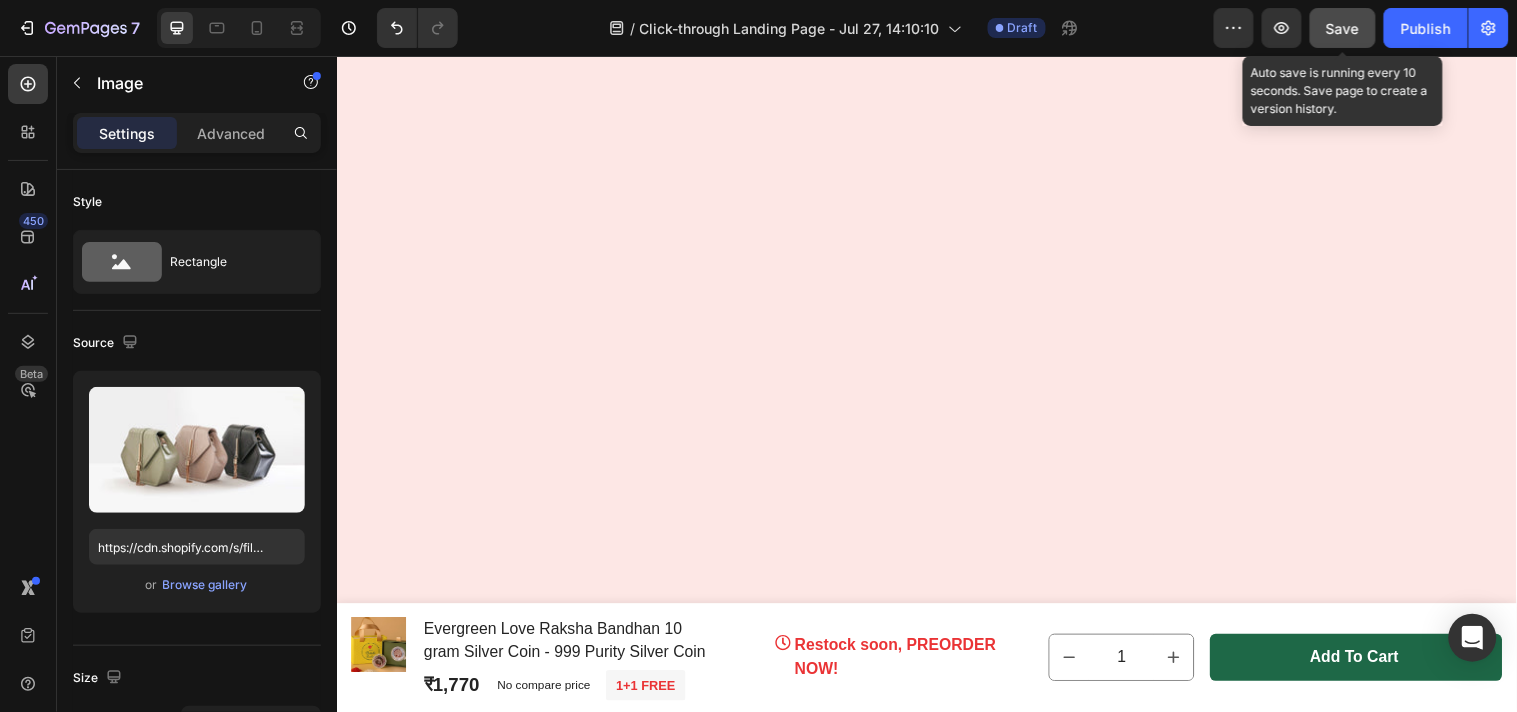 click 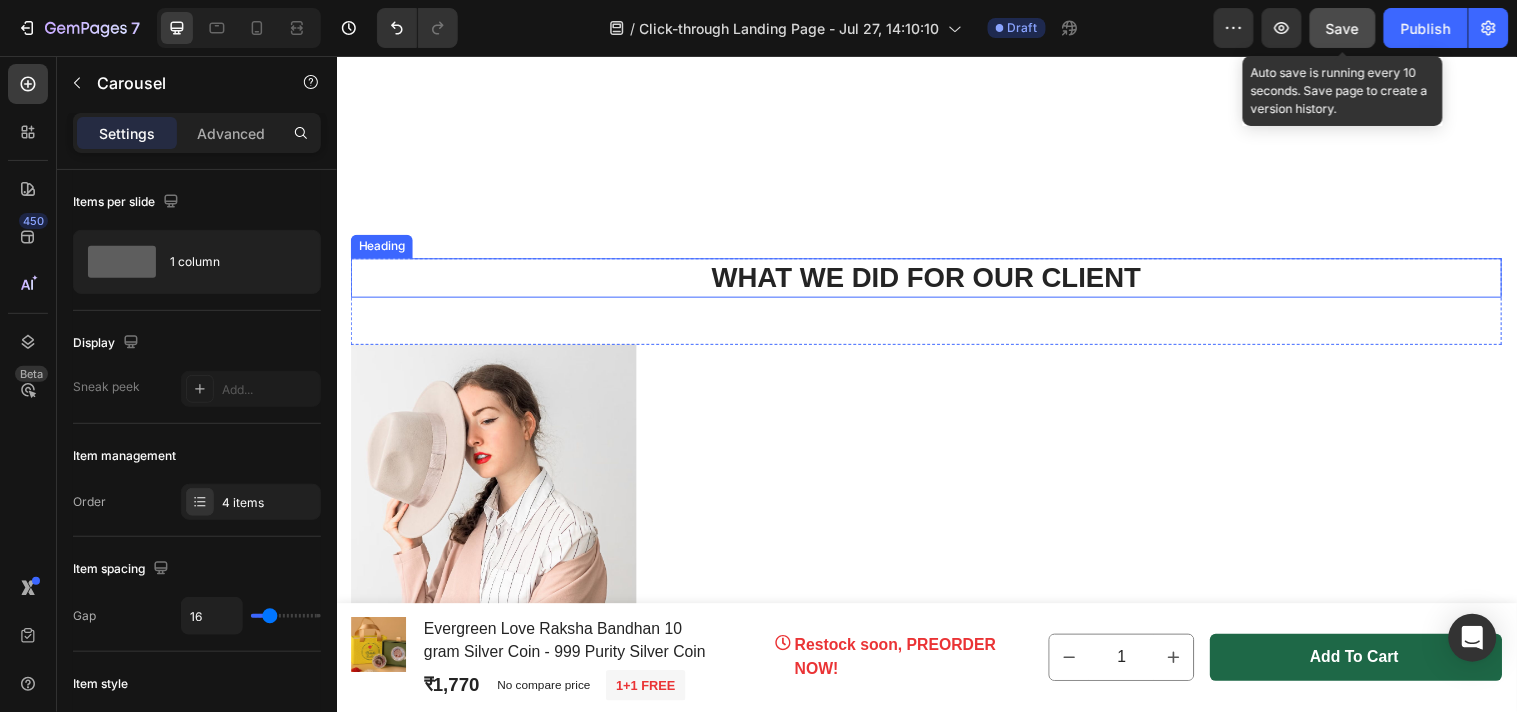 scroll, scrollTop: 1905, scrollLeft: 0, axis: vertical 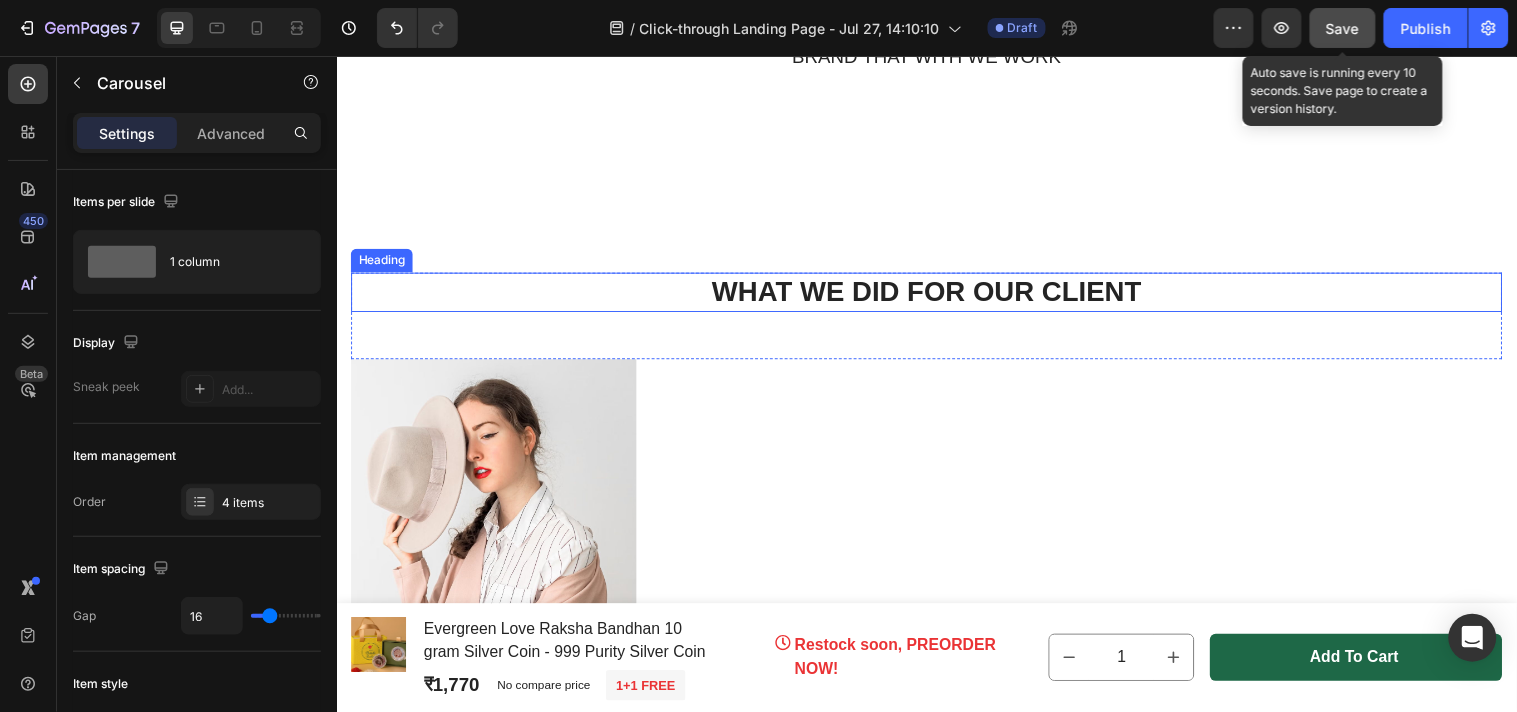 click on "WHAT WE DID FOR OUR CLIENT" at bounding box center [936, 295] 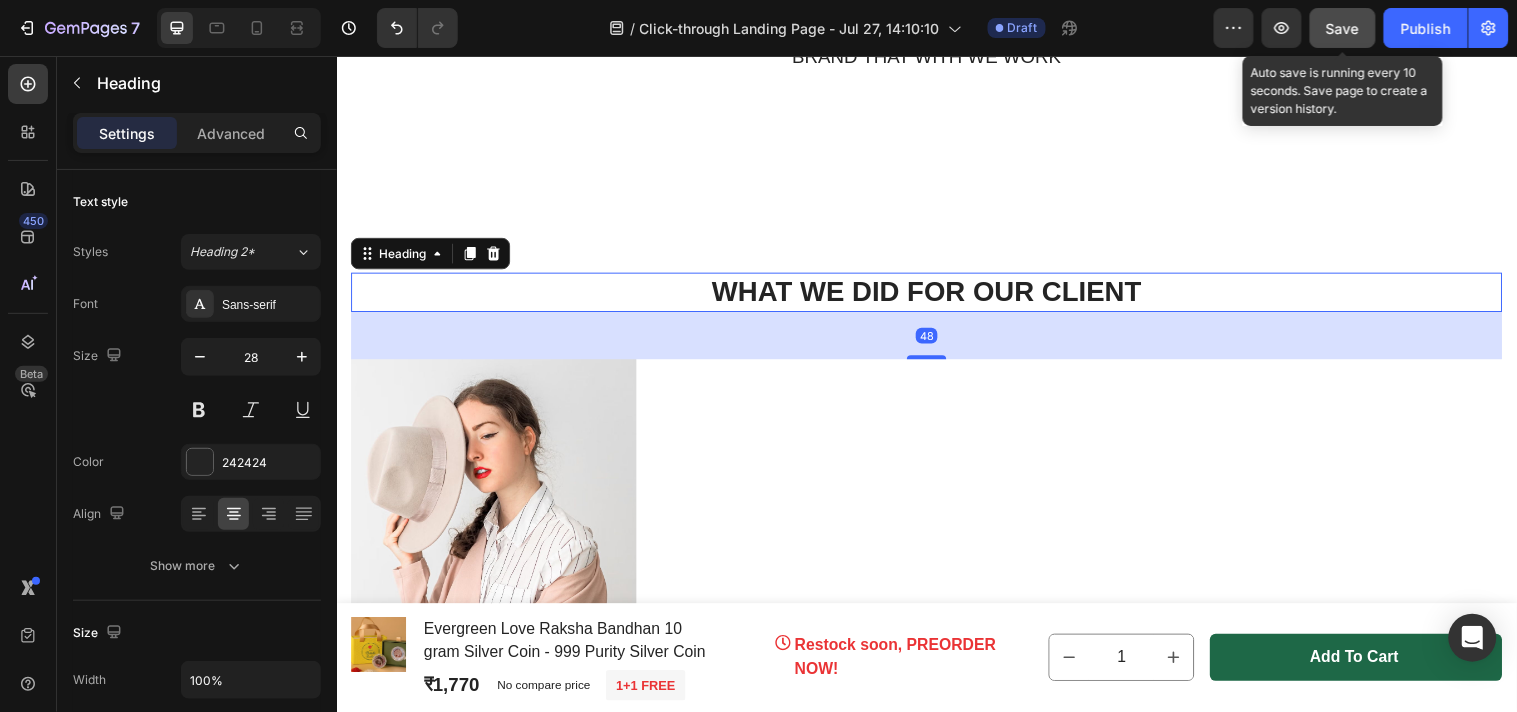 click on "WHAT WE DID FOR OUR CLIENT" at bounding box center (936, 295) 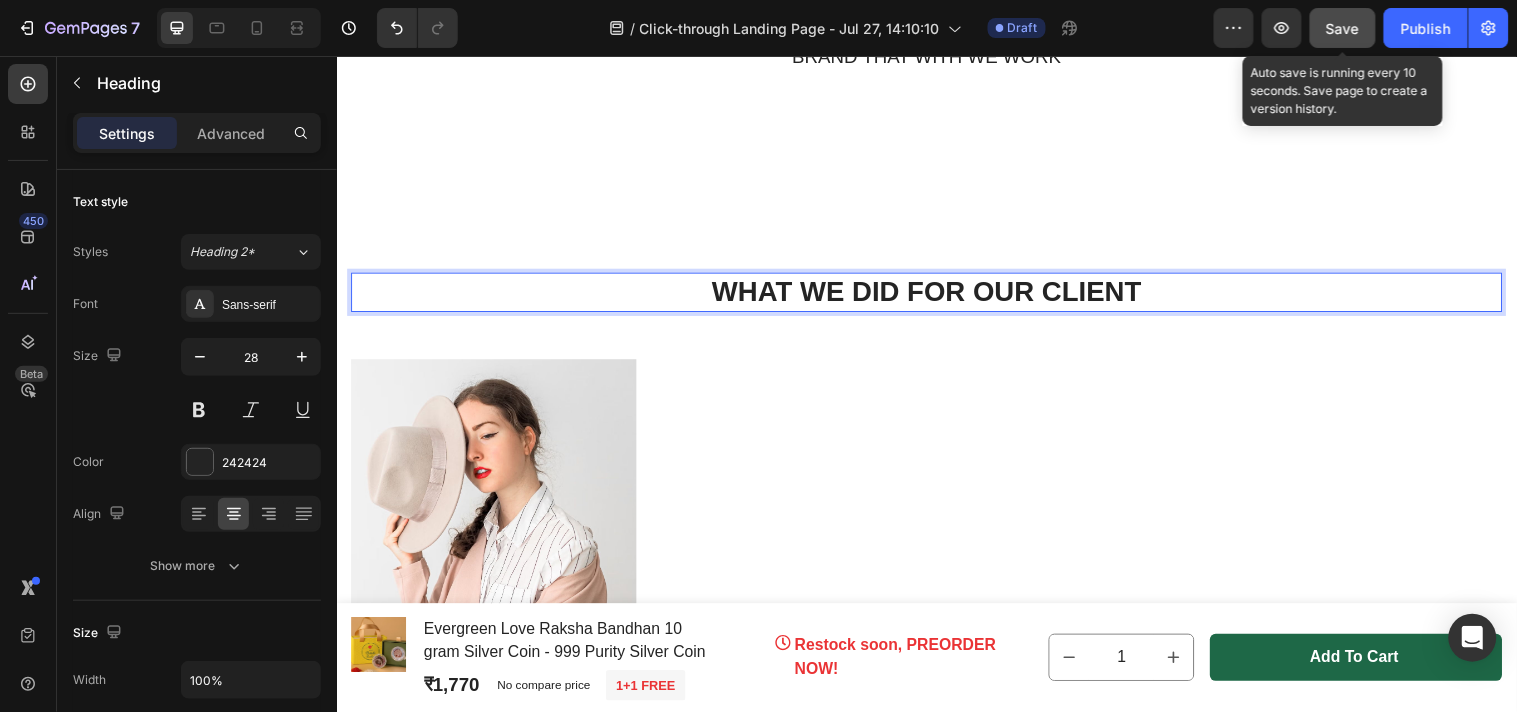 click on "WHAT WE DID FOR OUR CLIENT" at bounding box center [936, 295] 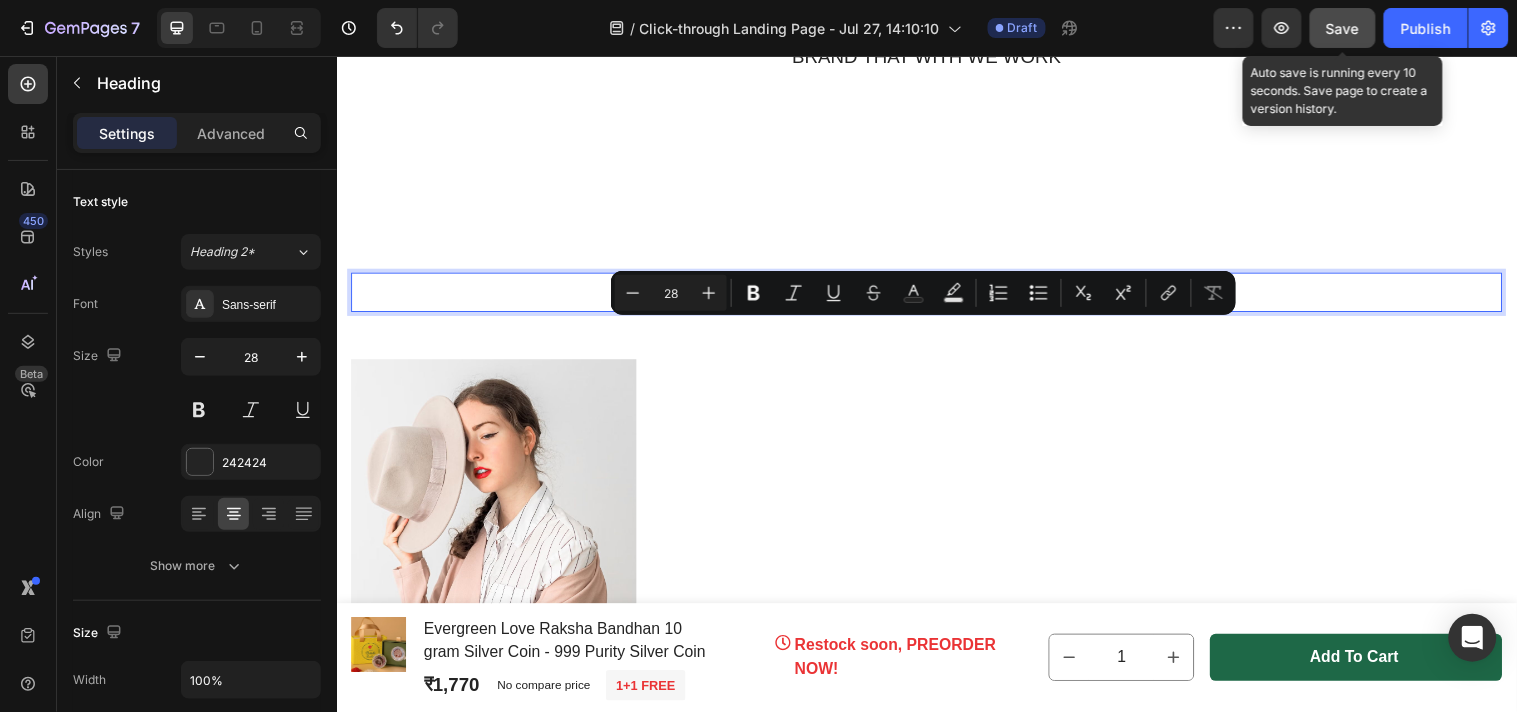 click on "WHAT WE DID FOR OUR CLIENT" at bounding box center [936, 295] 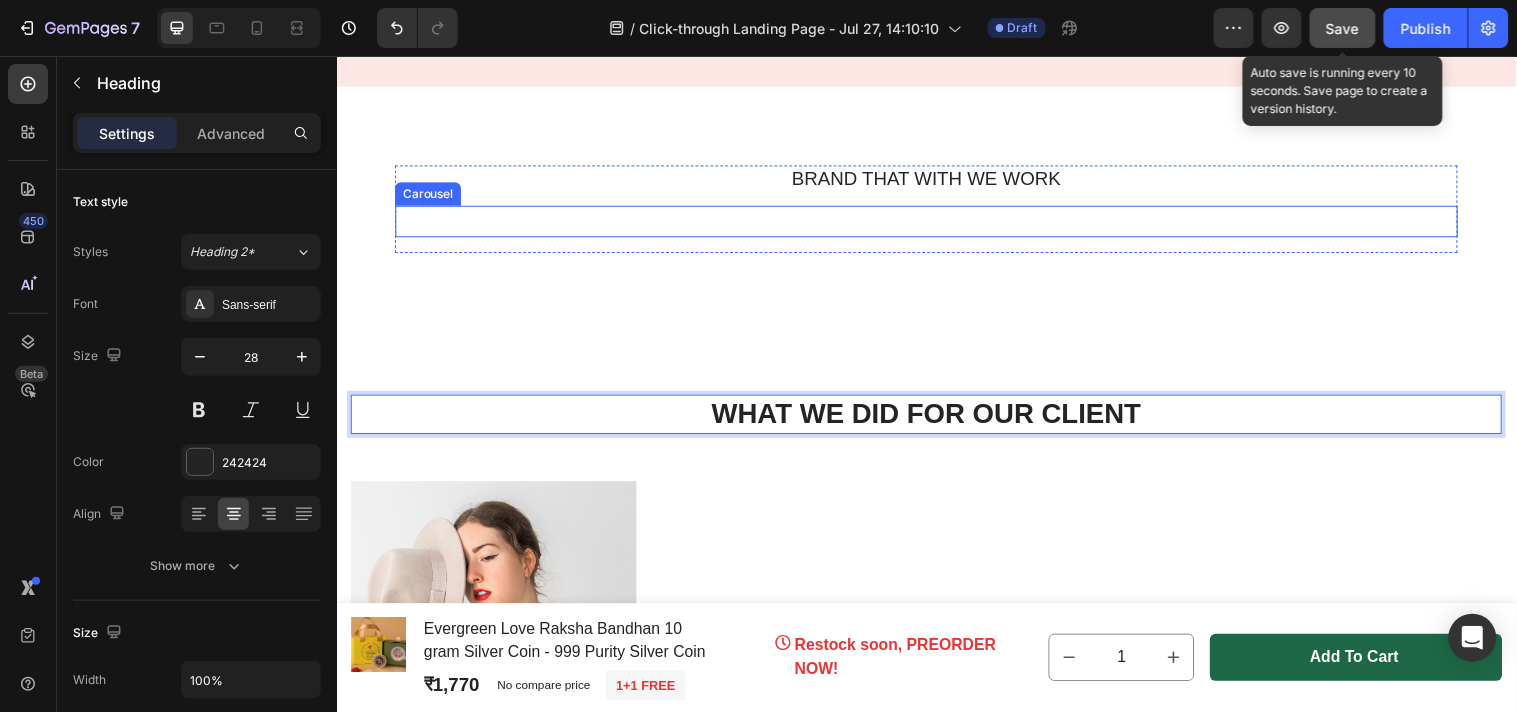 scroll, scrollTop: 1683, scrollLeft: 0, axis: vertical 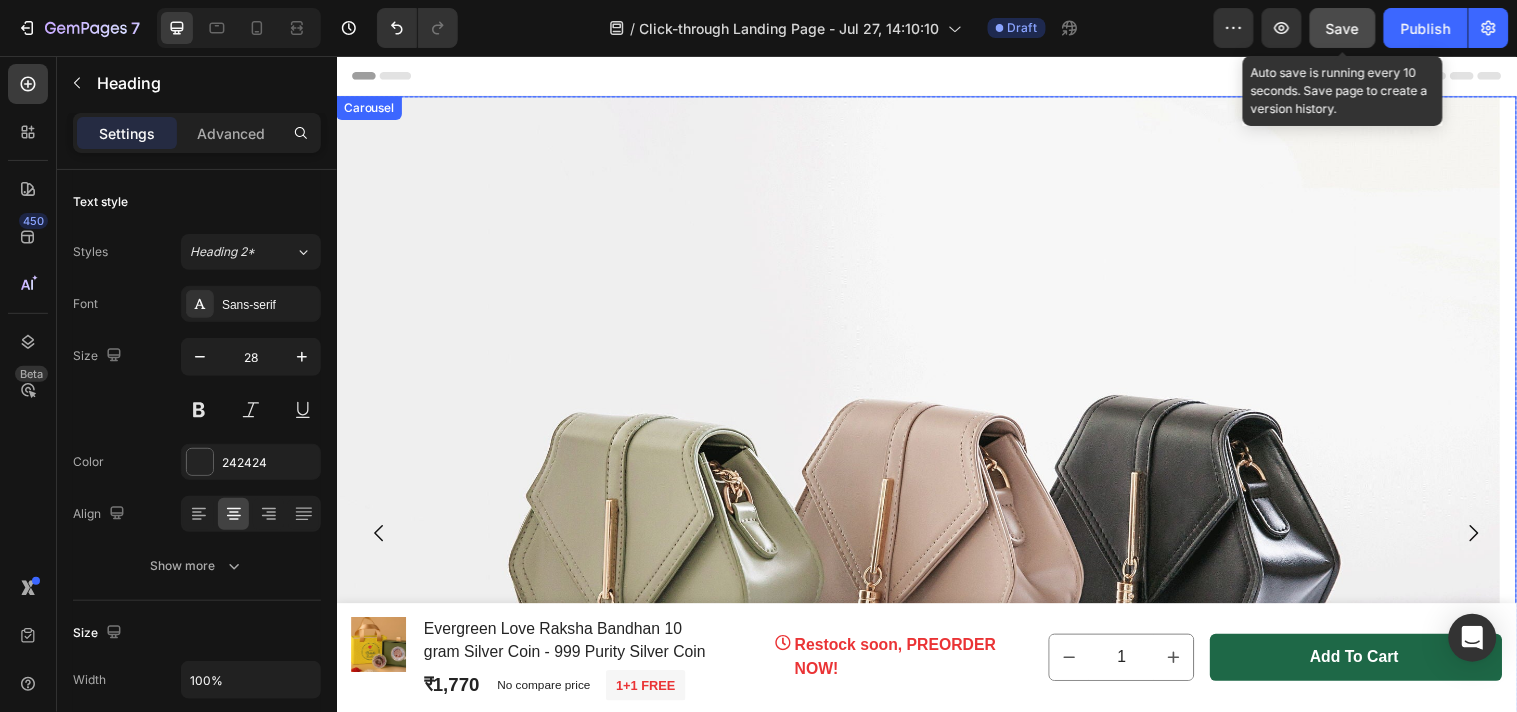 click 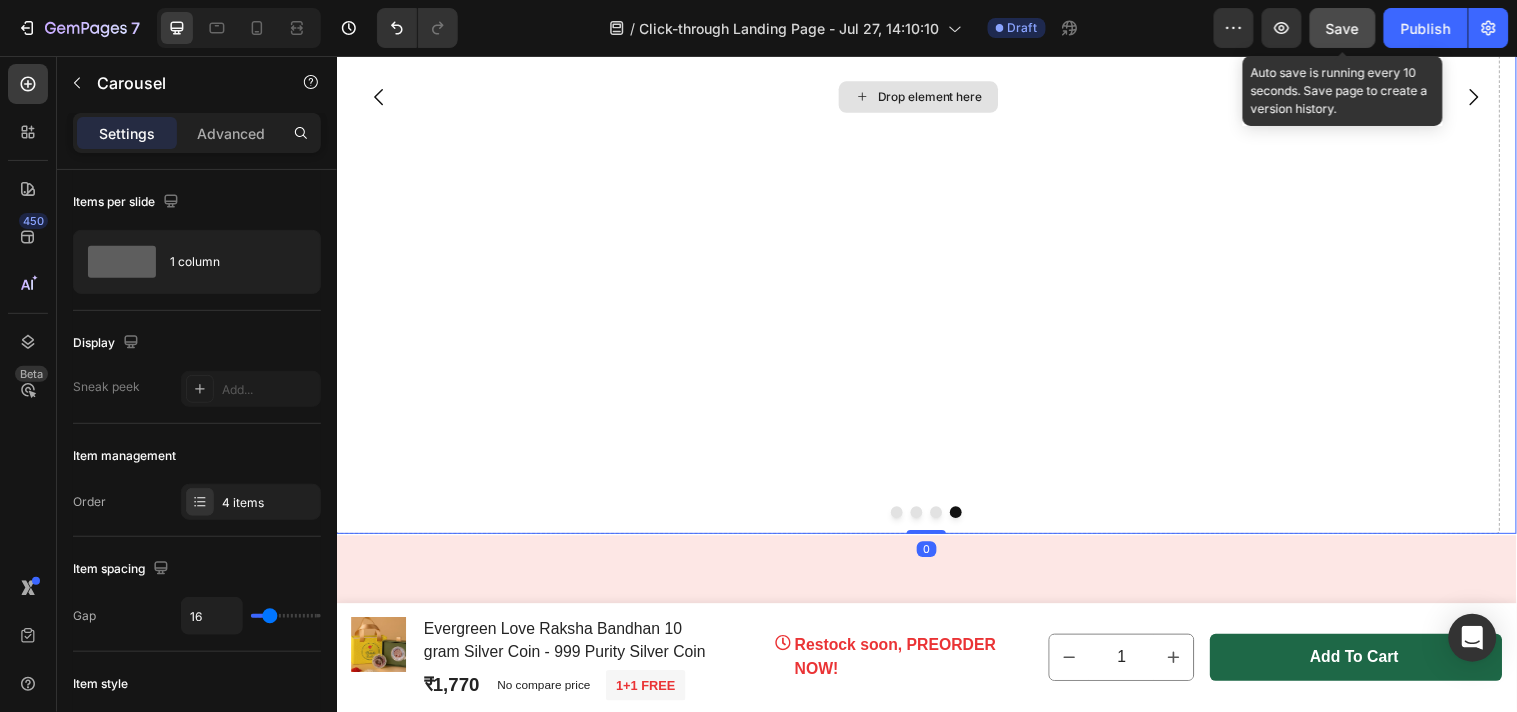 scroll, scrollTop: 222, scrollLeft: 0, axis: vertical 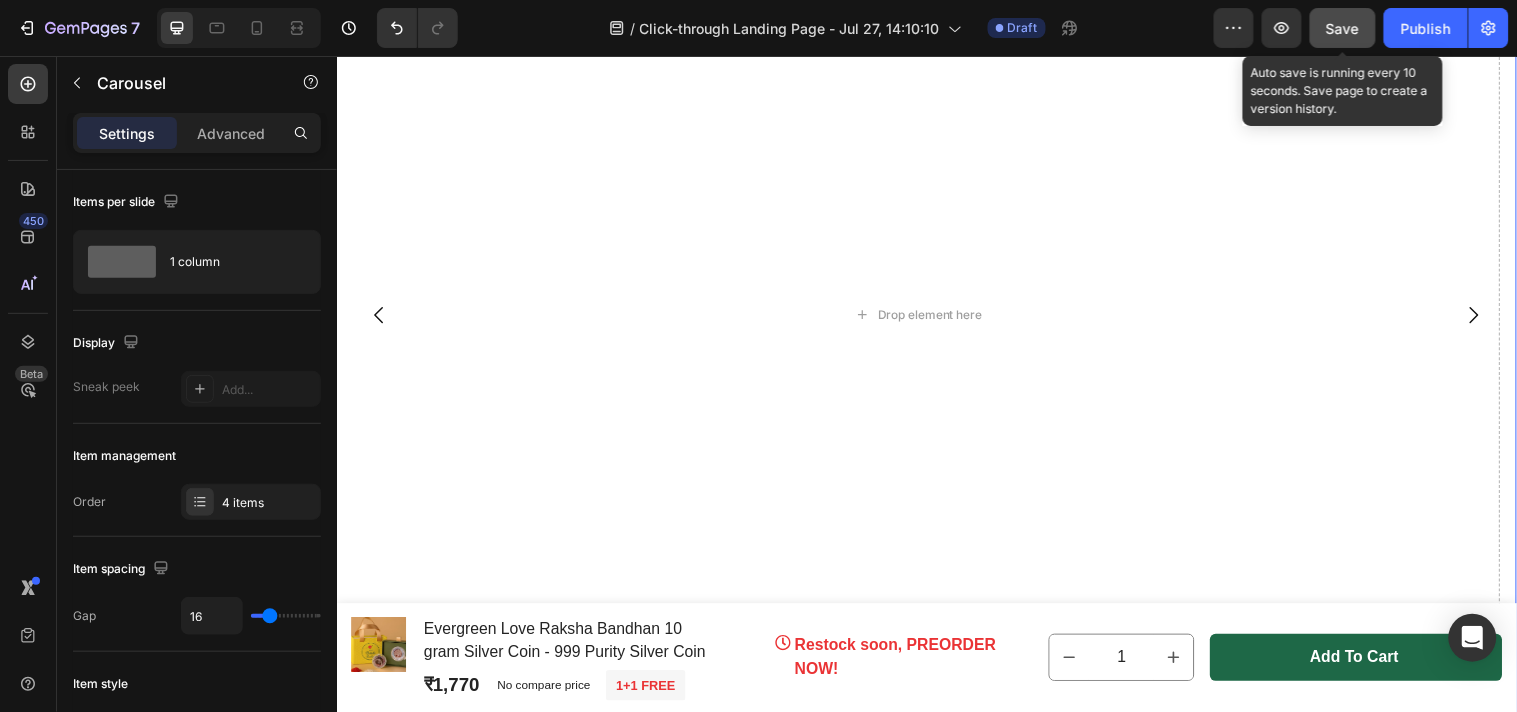 click 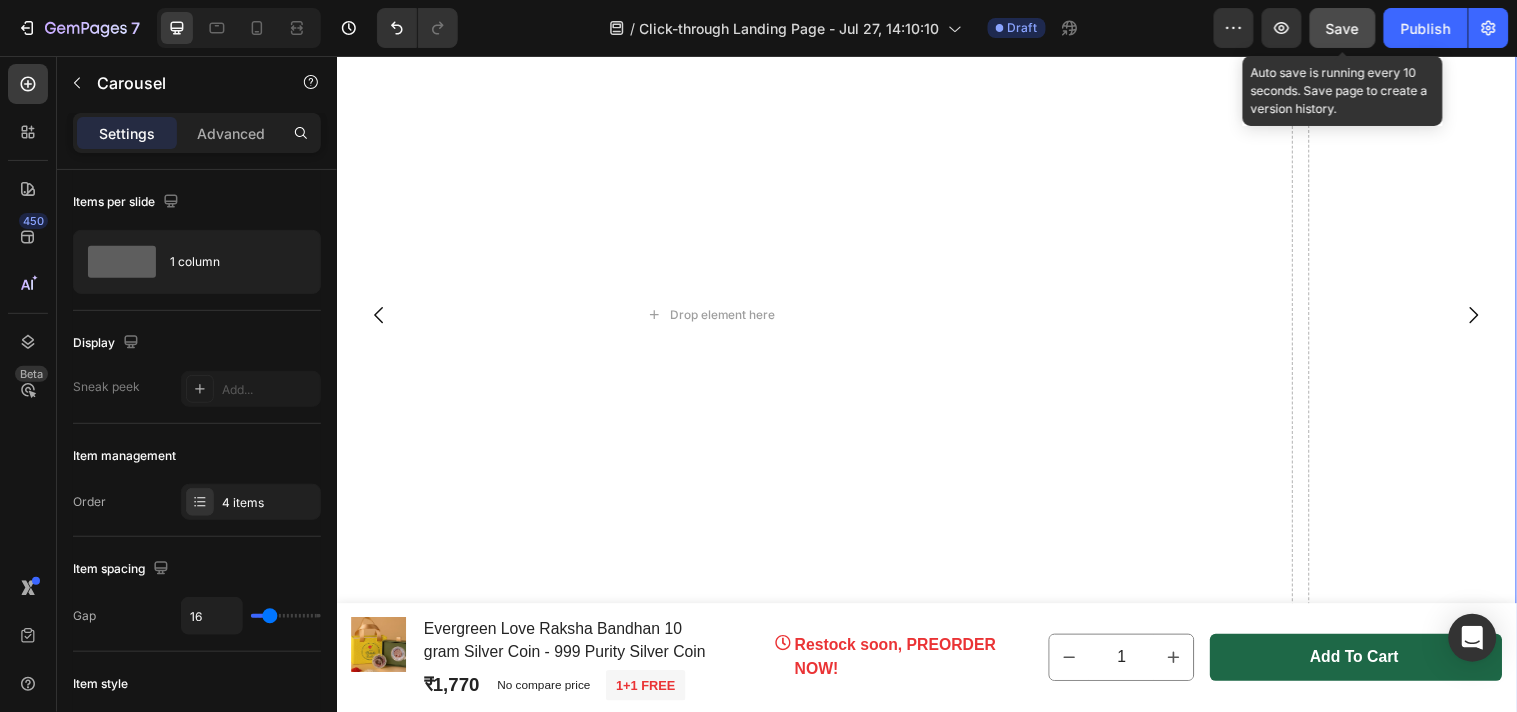 click 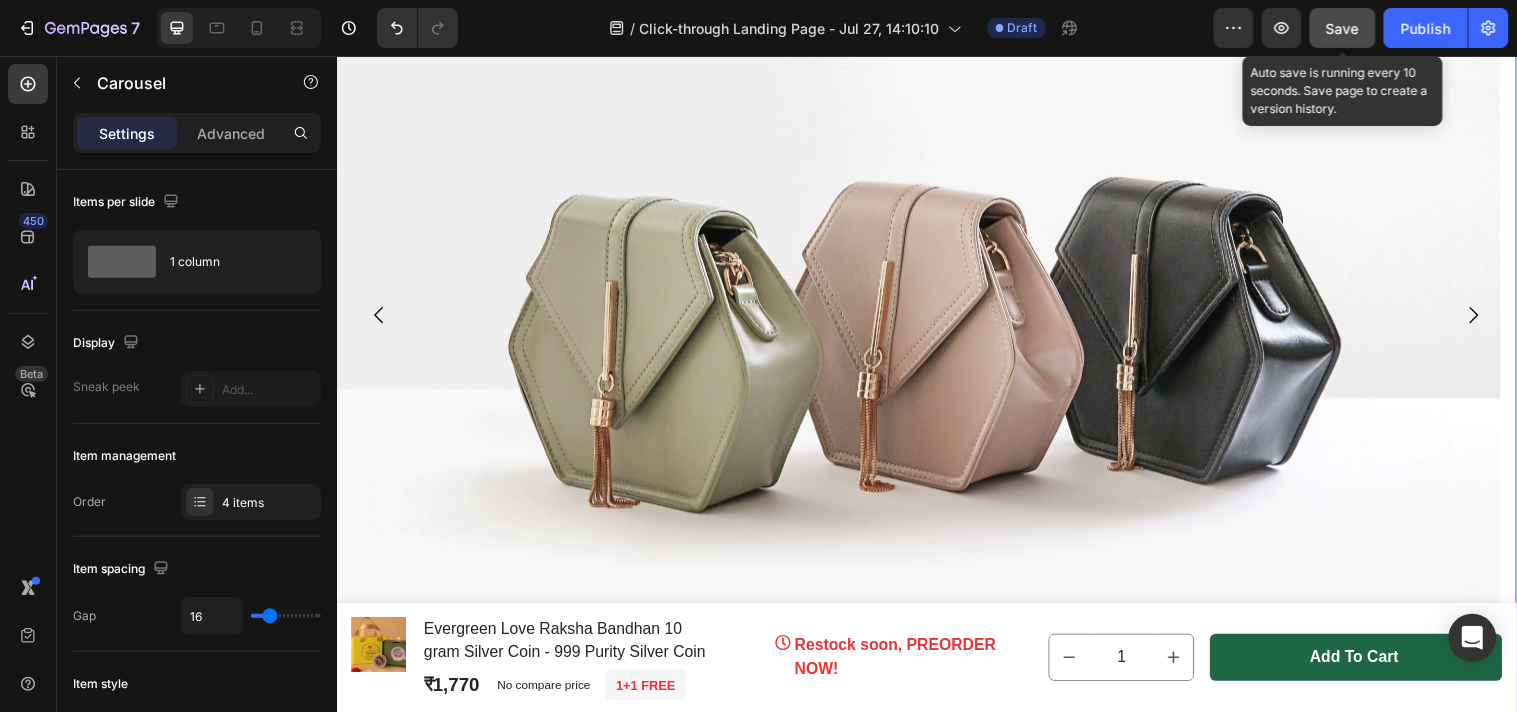 click 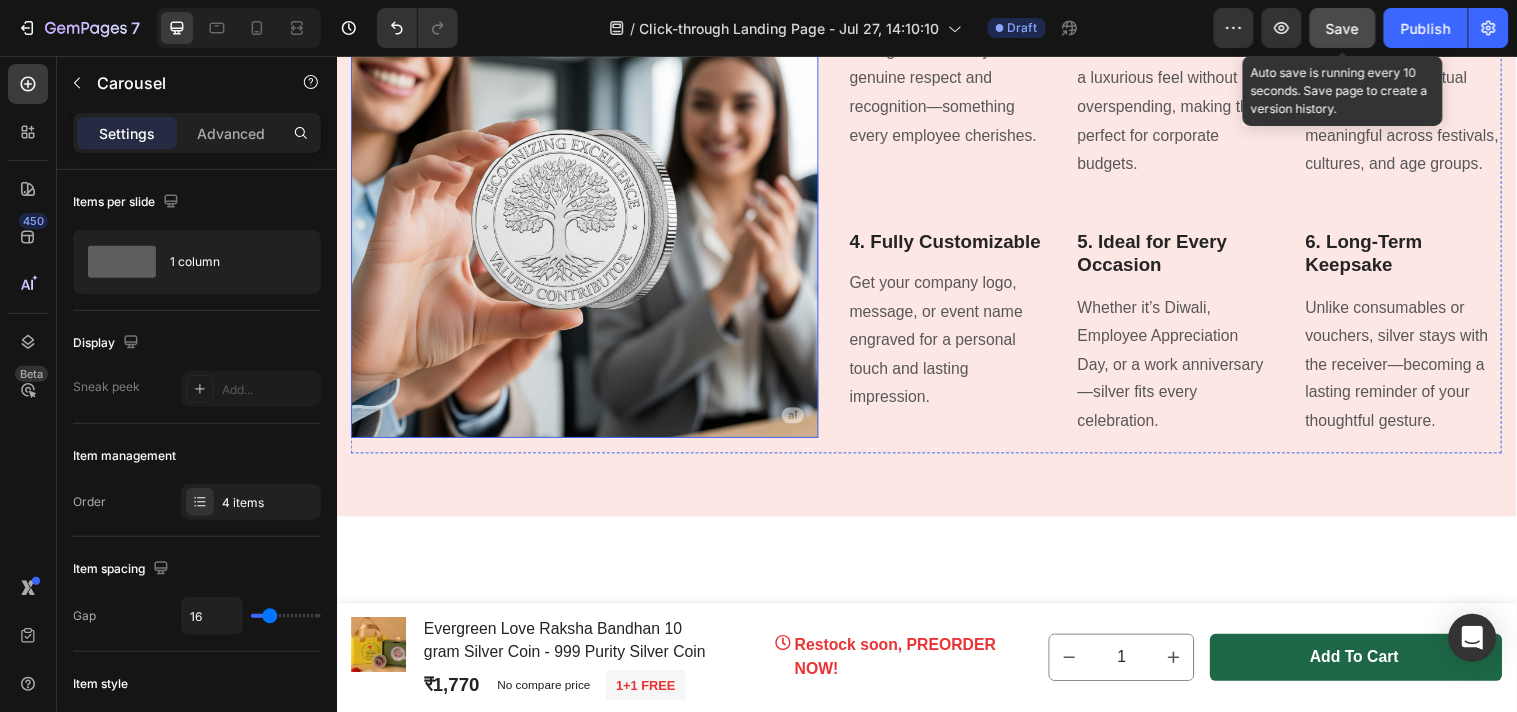 scroll, scrollTop: 2888, scrollLeft: 0, axis: vertical 